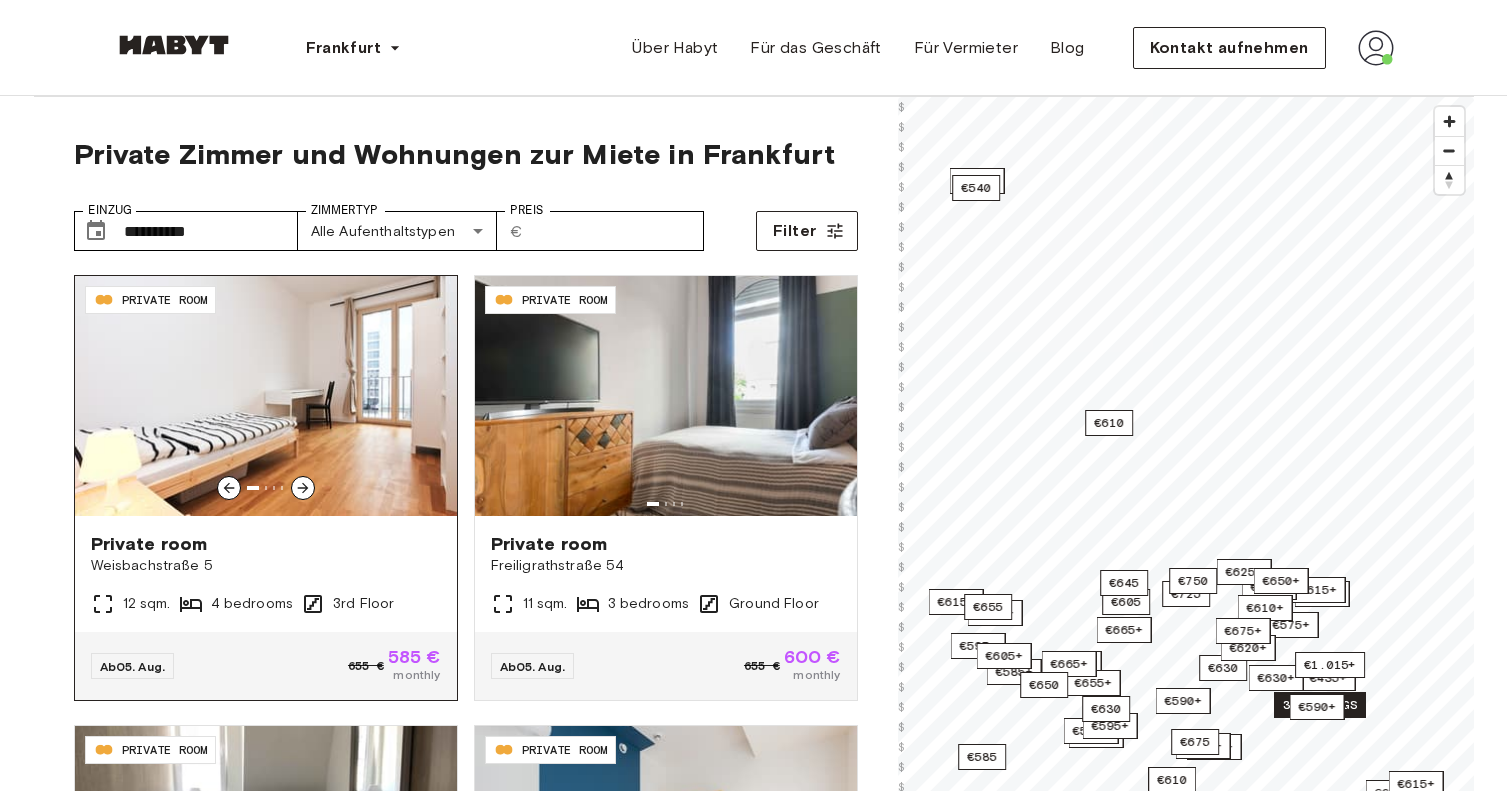 scroll, scrollTop: 0, scrollLeft: 0, axis: both 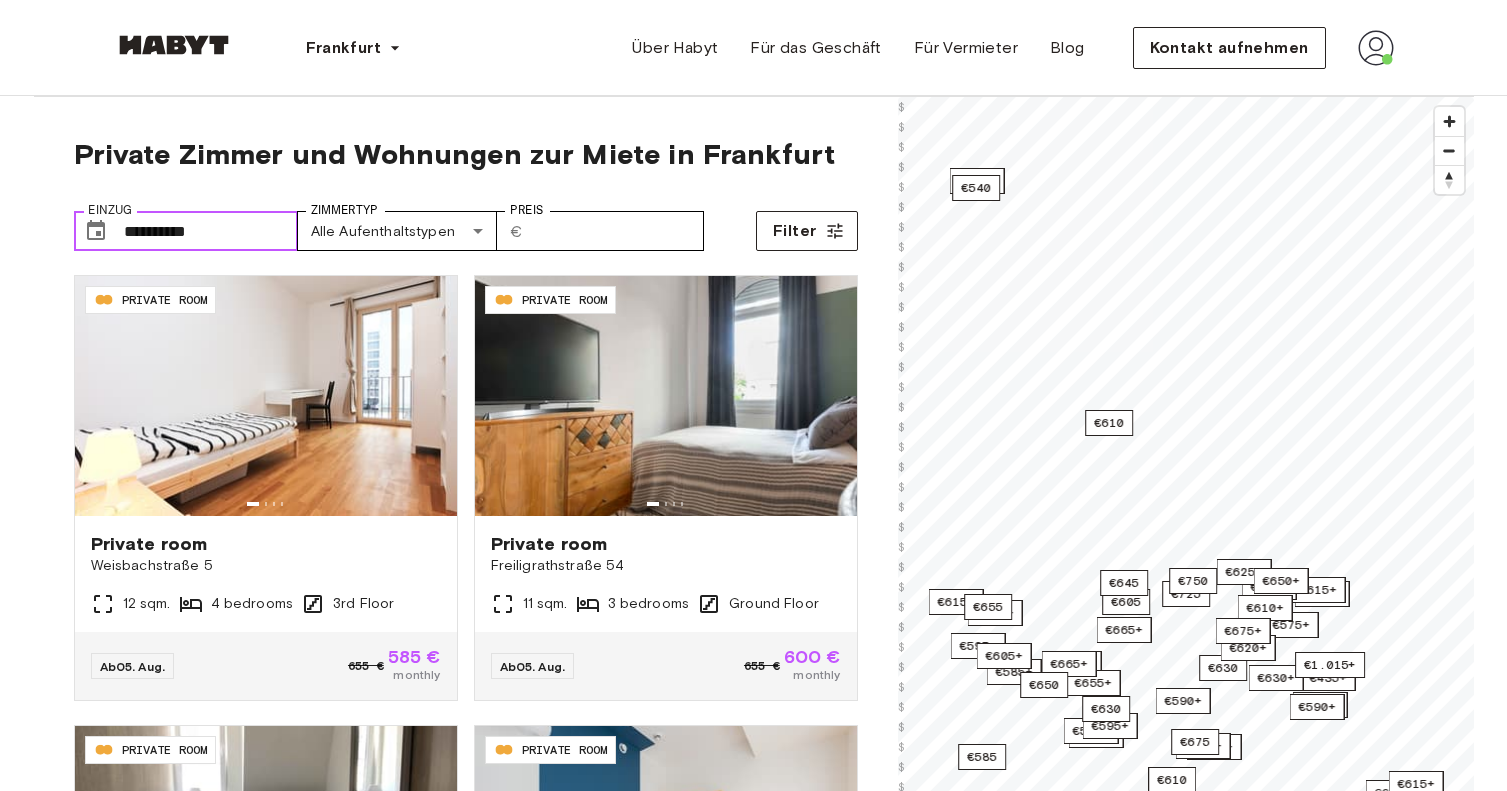 click on "**********" at bounding box center [211, 231] 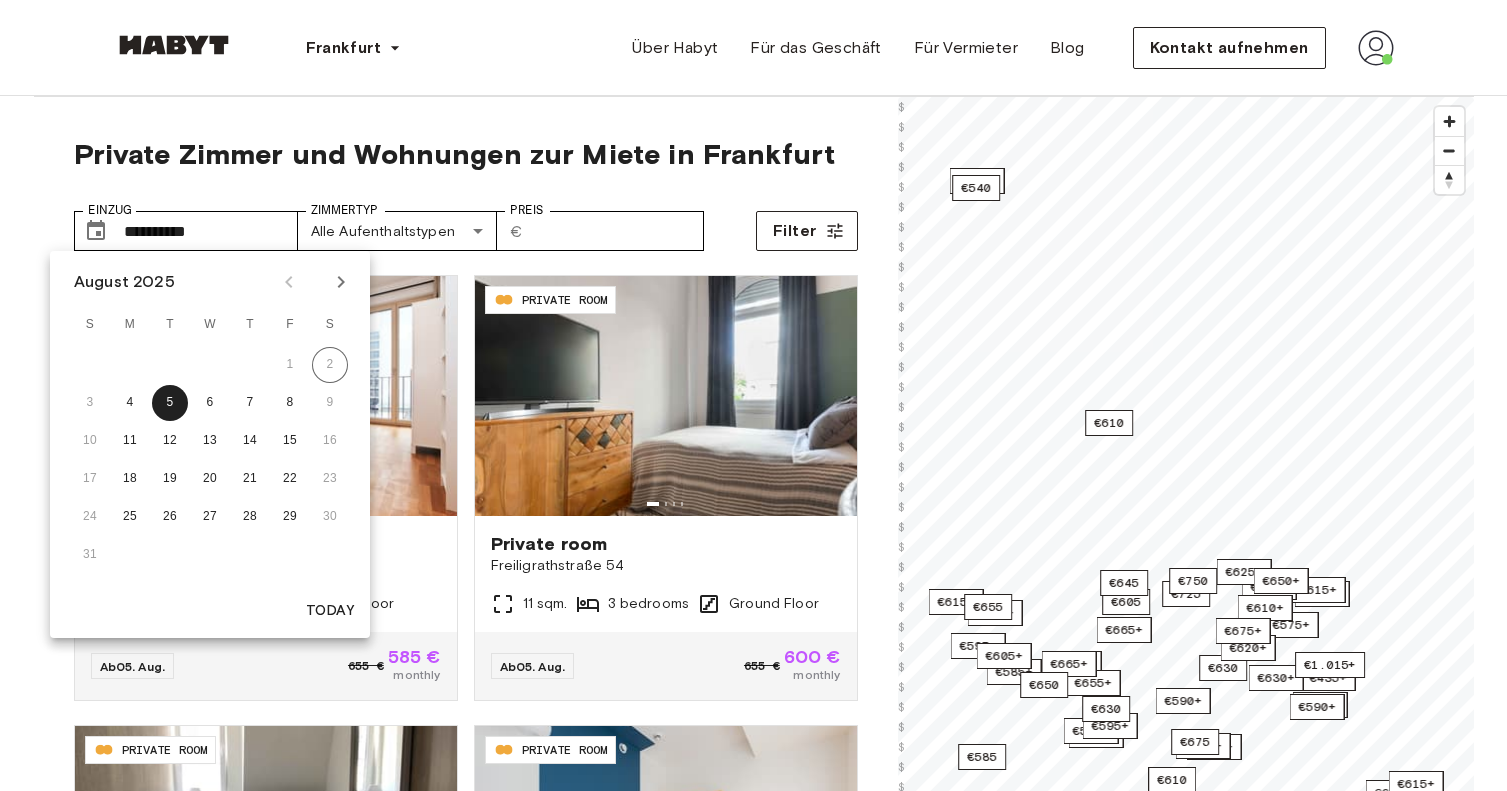 click 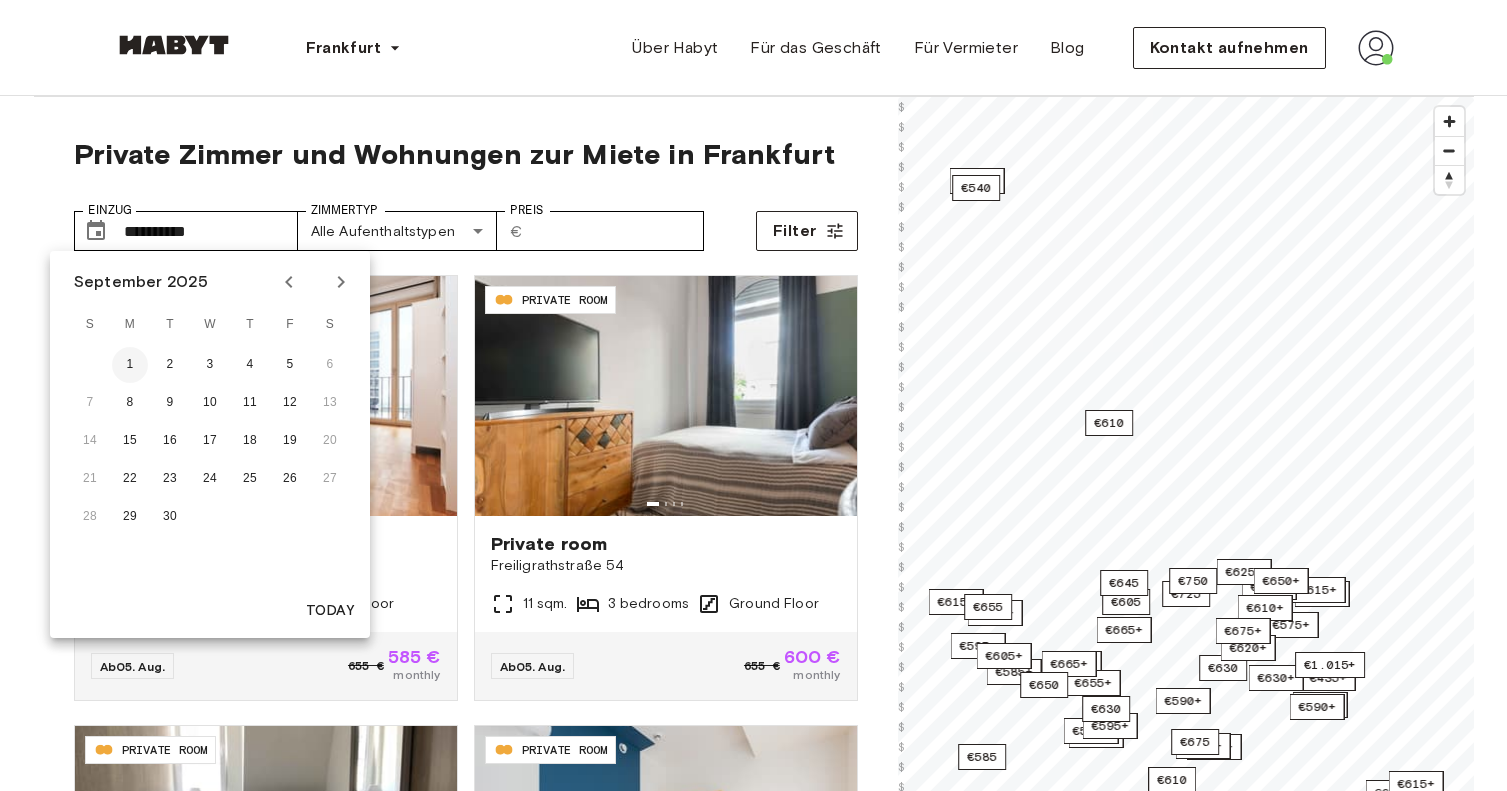 click on "1" at bounding box center (130, 365) 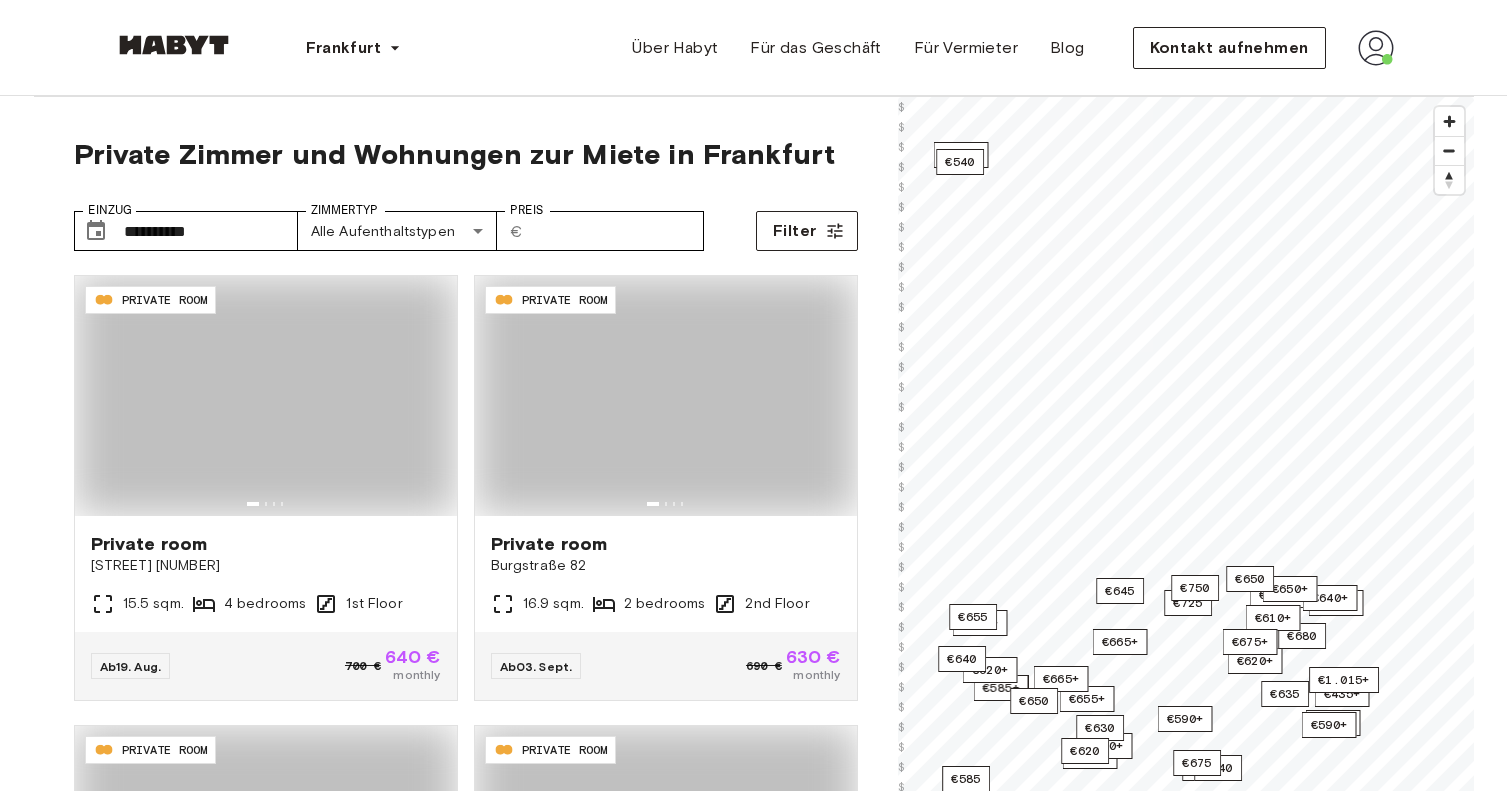 type on "**********" 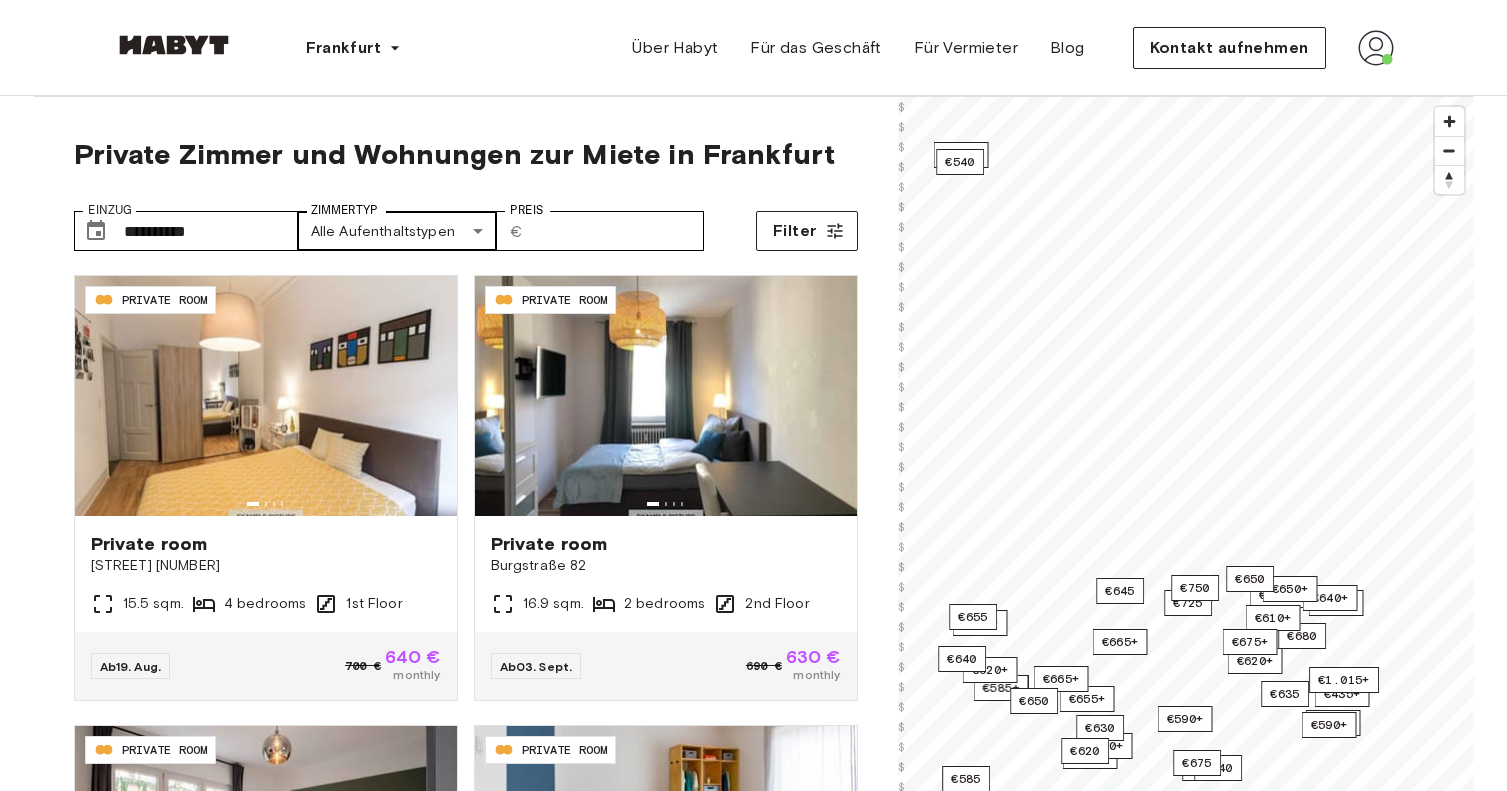 click on "**********" at bounding box center (753, 2489) 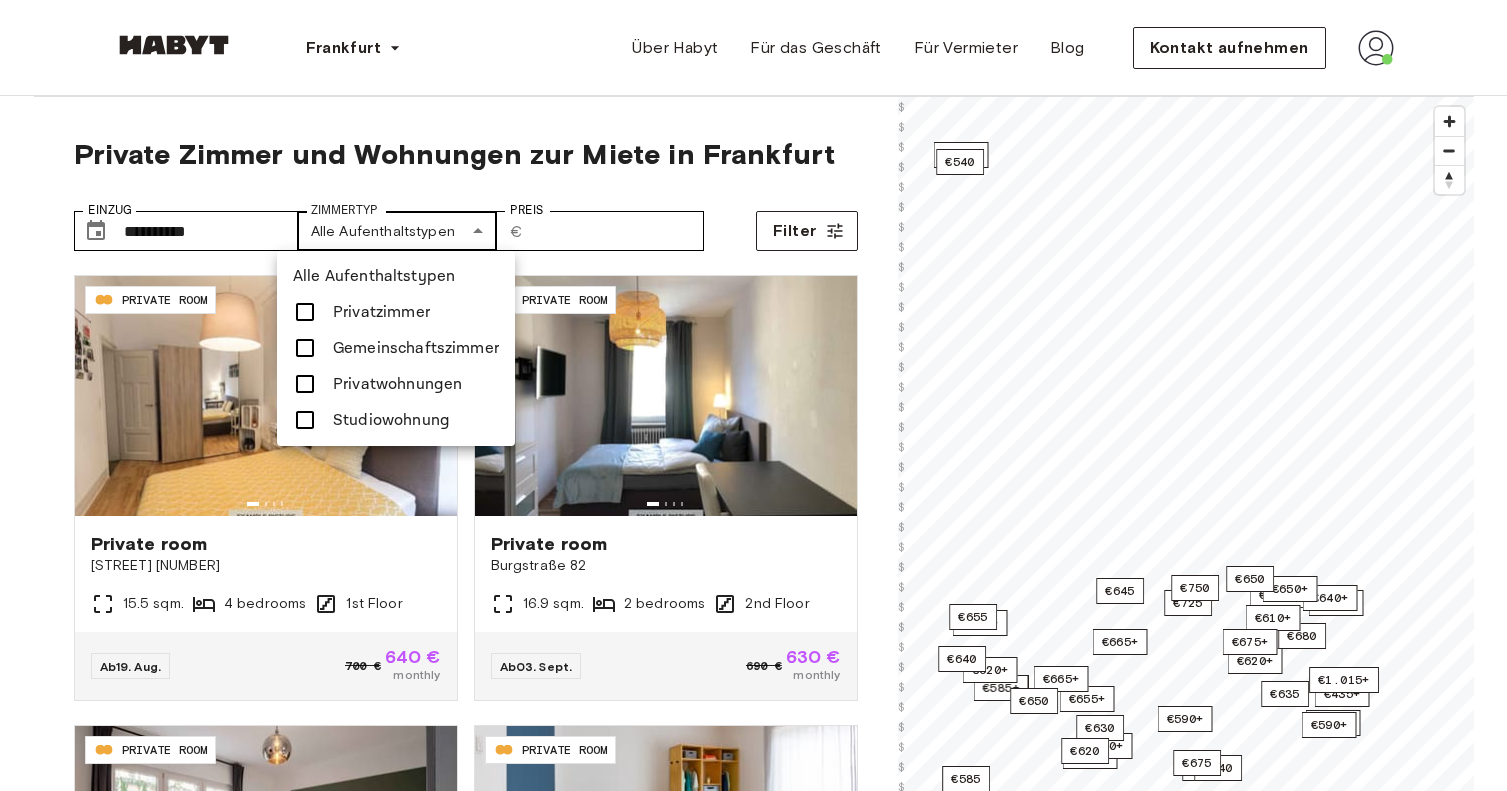 click at bounding box center [753, 395] 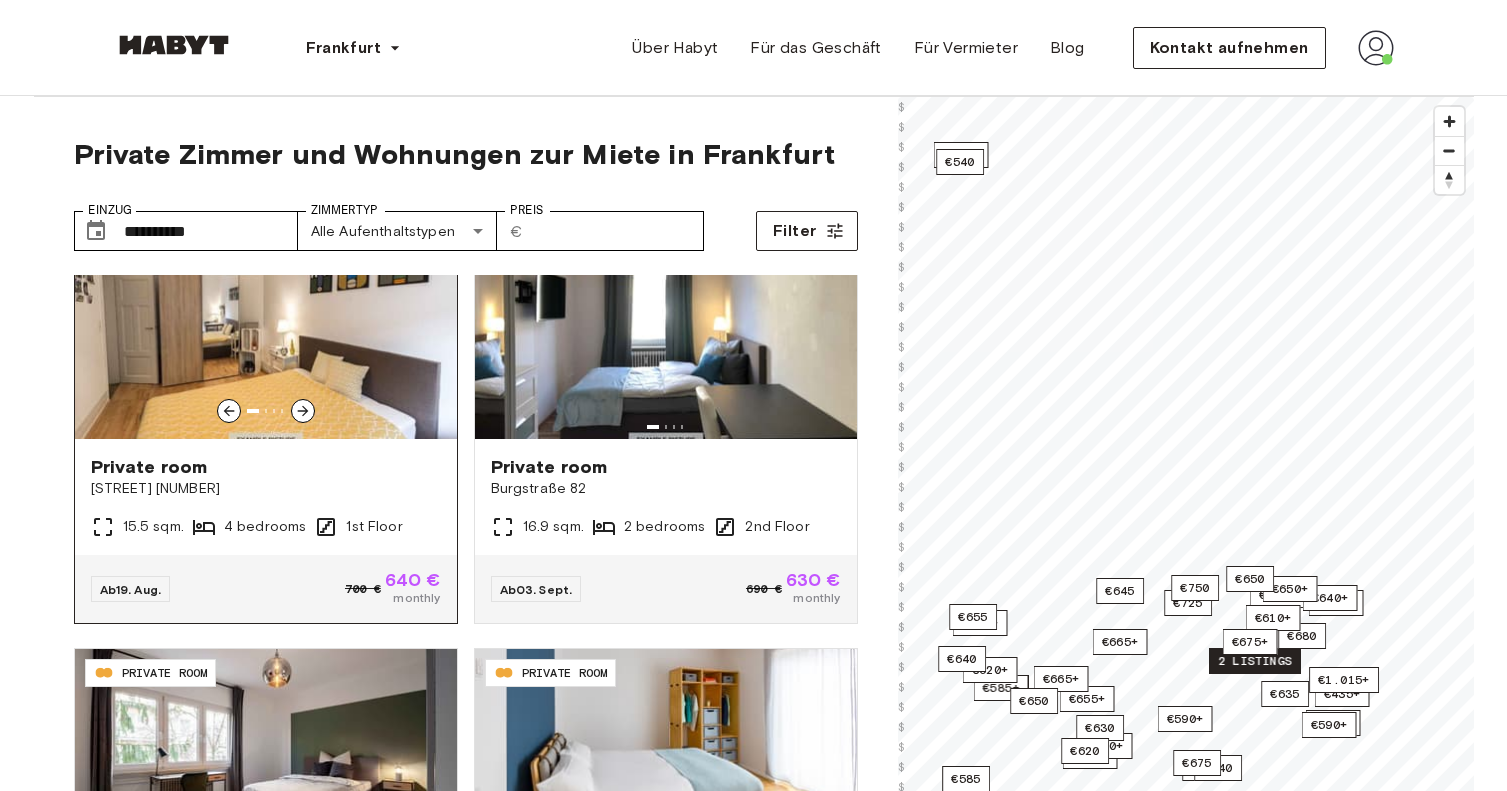 scroll, scrollTop: 84, scrollLeft: 0, axis: vertical 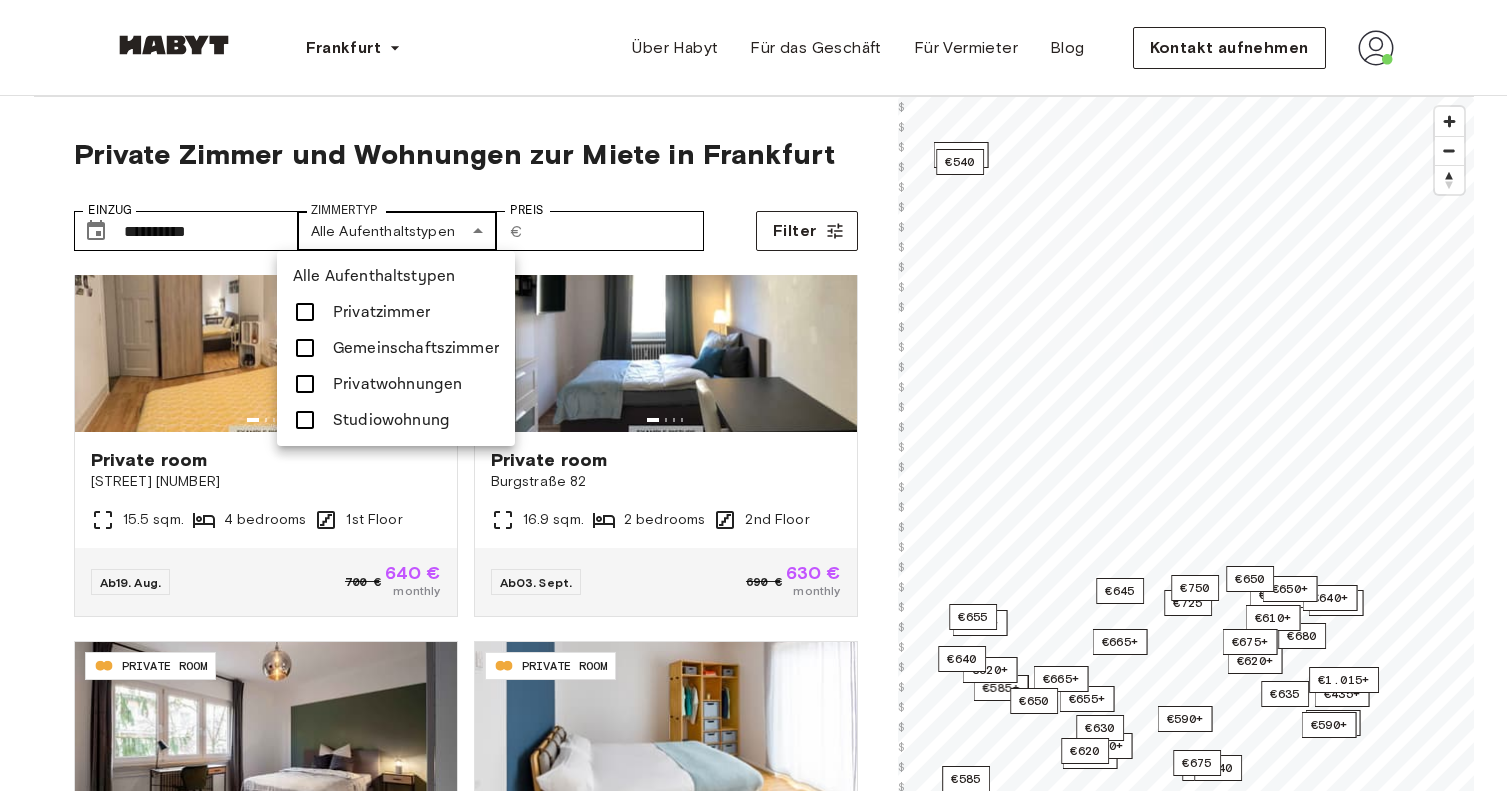 click on "**********" at bounding box center [753, 2489] 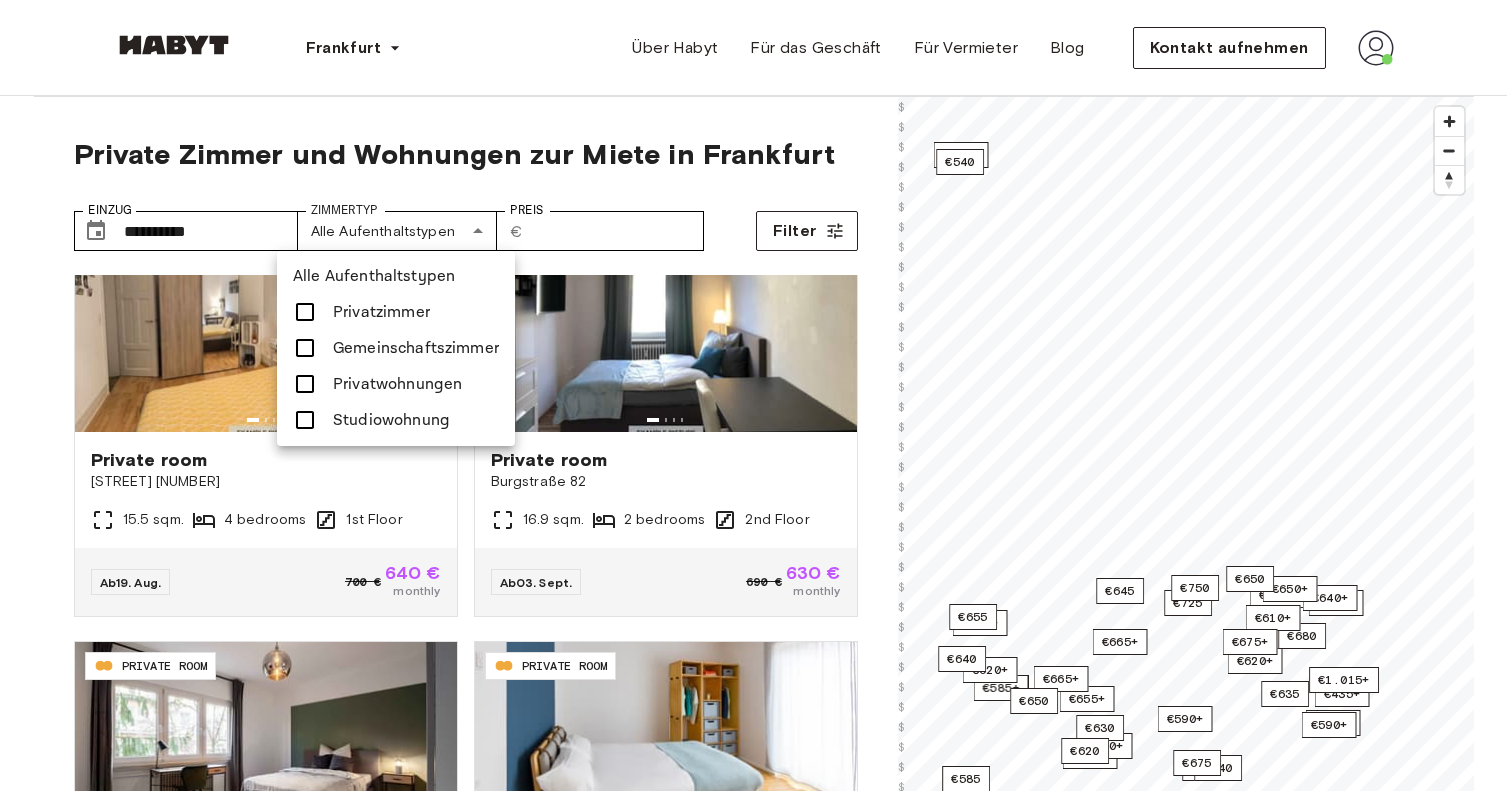 click at bounding box center (753, 395) 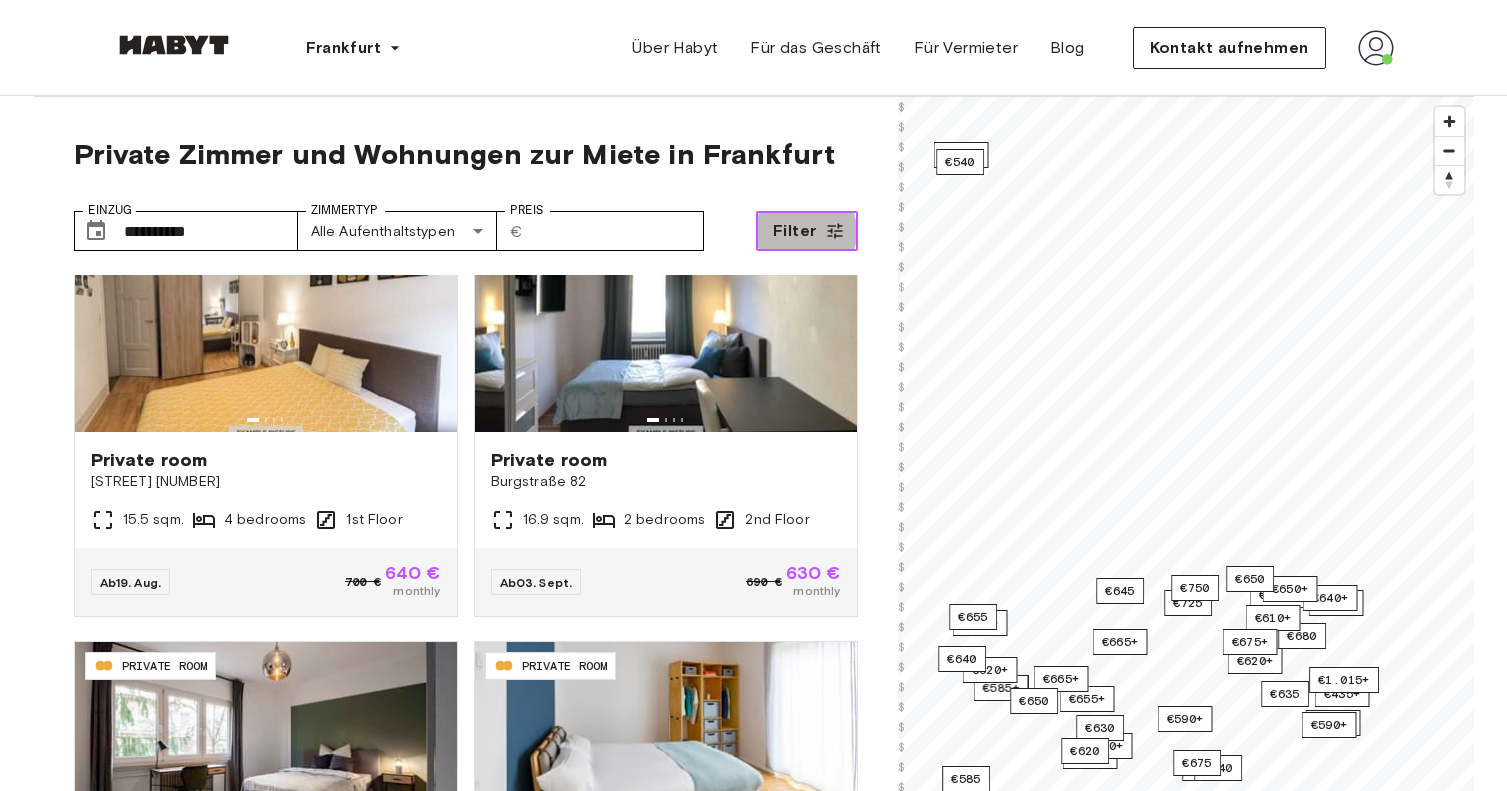 click on "Filter" at bounding box center [794, 231] 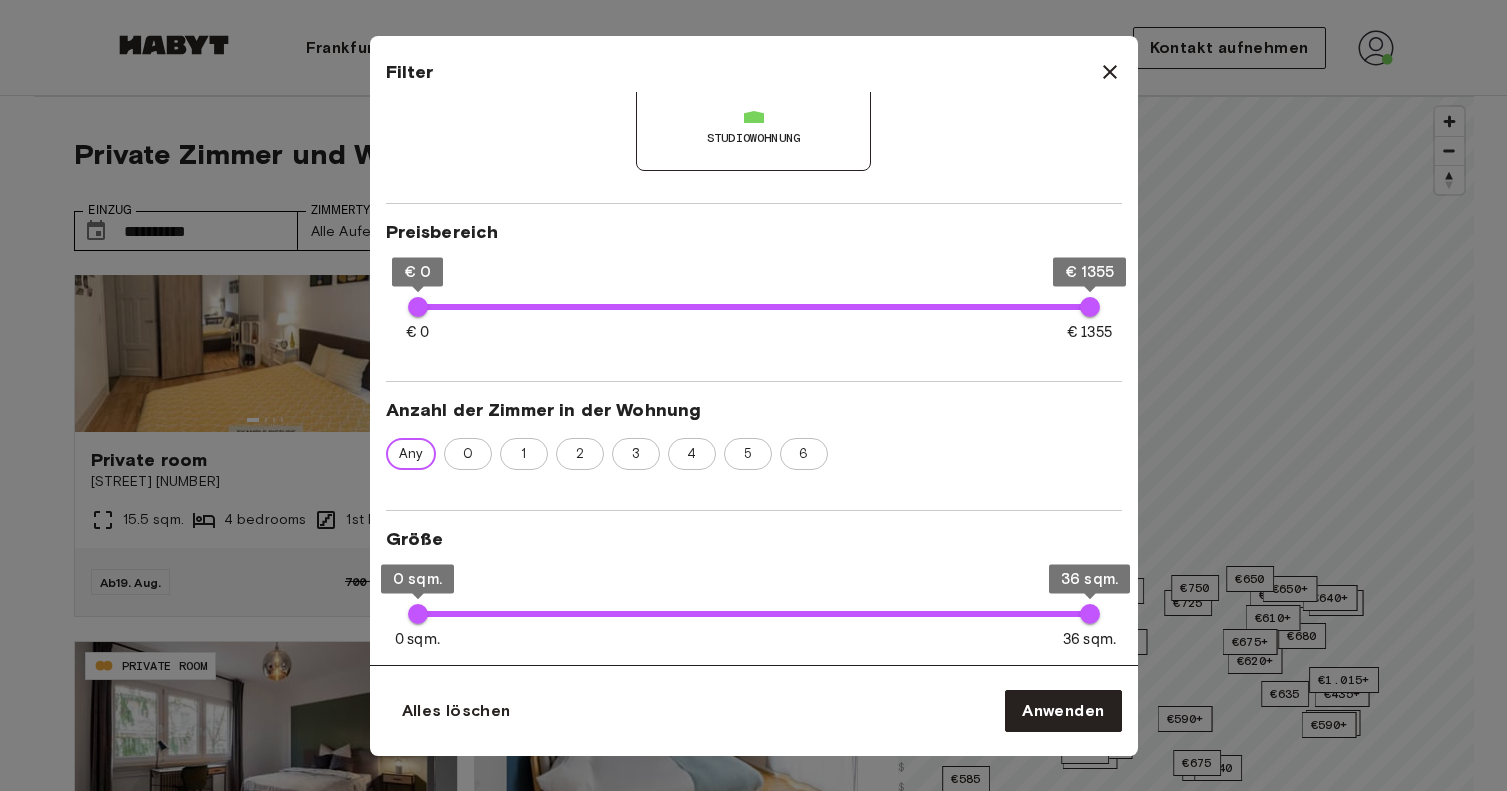scroll, scrollTop: 674, scrollLeft: 0, axis: vertical 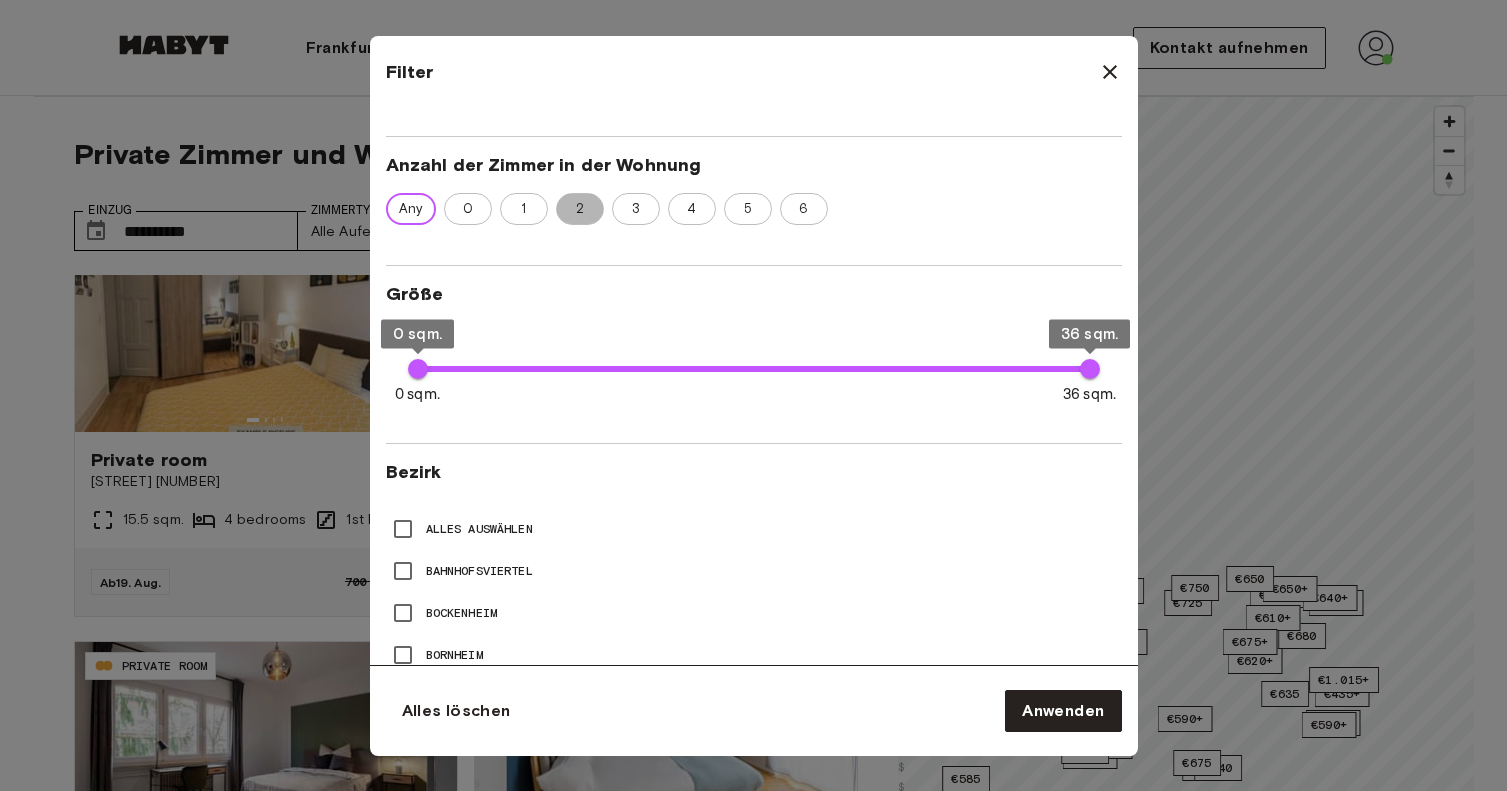click on "2" at bounding box center [580, 209] 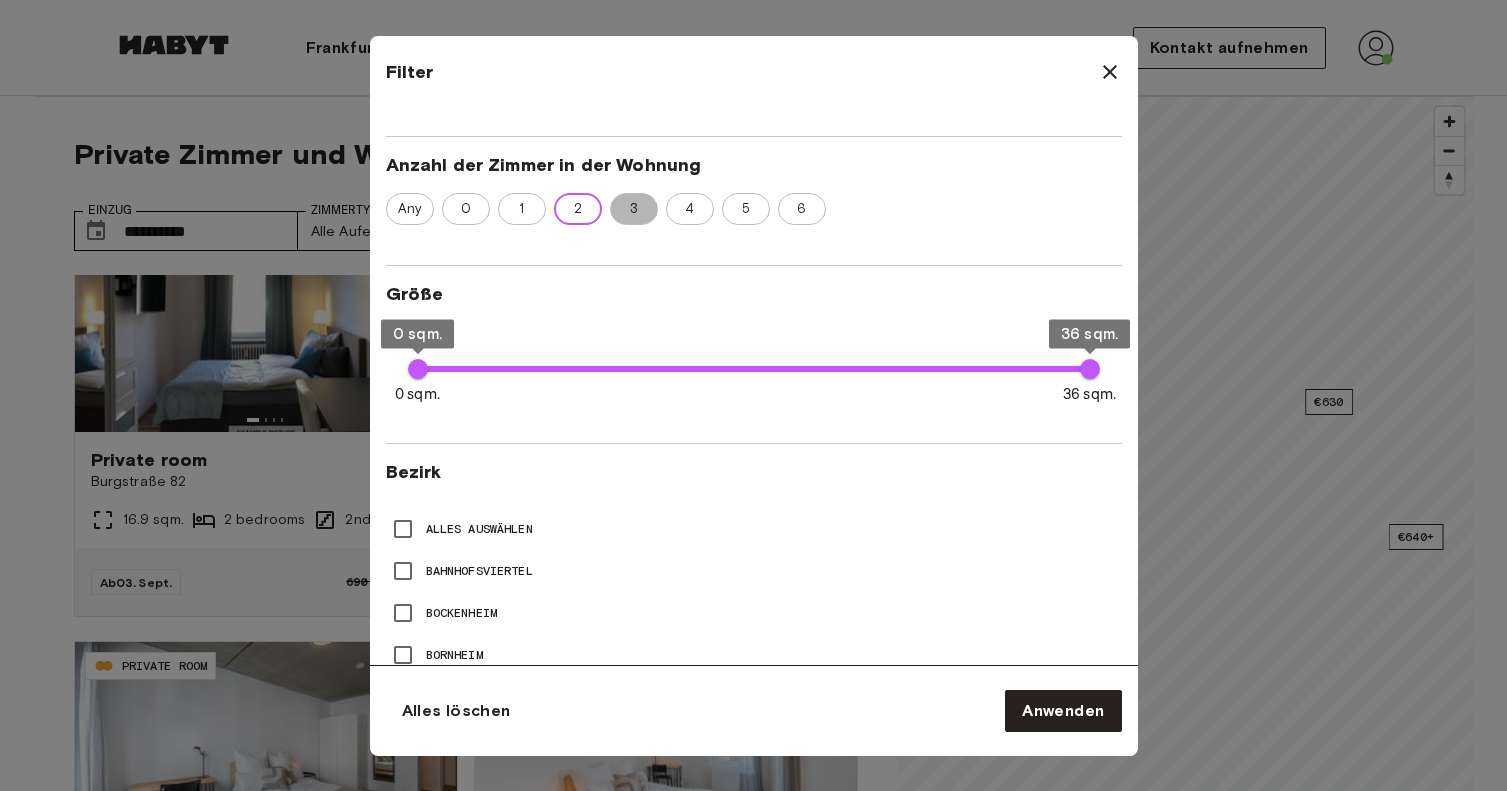 click on "3" at bounding box center (634, 209) 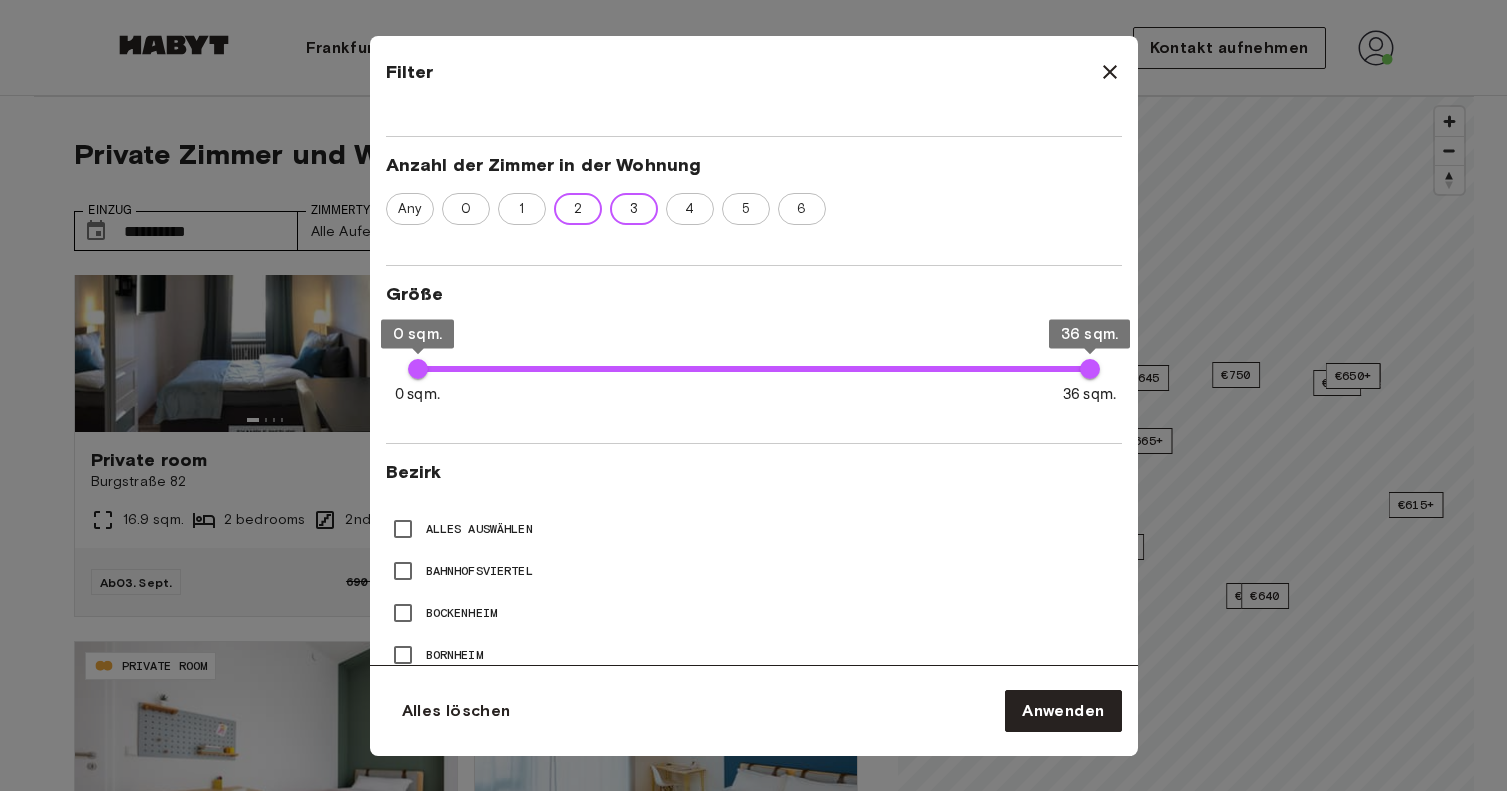 click on "Alles löschen Anwenden" at bounding box center (754, 711) 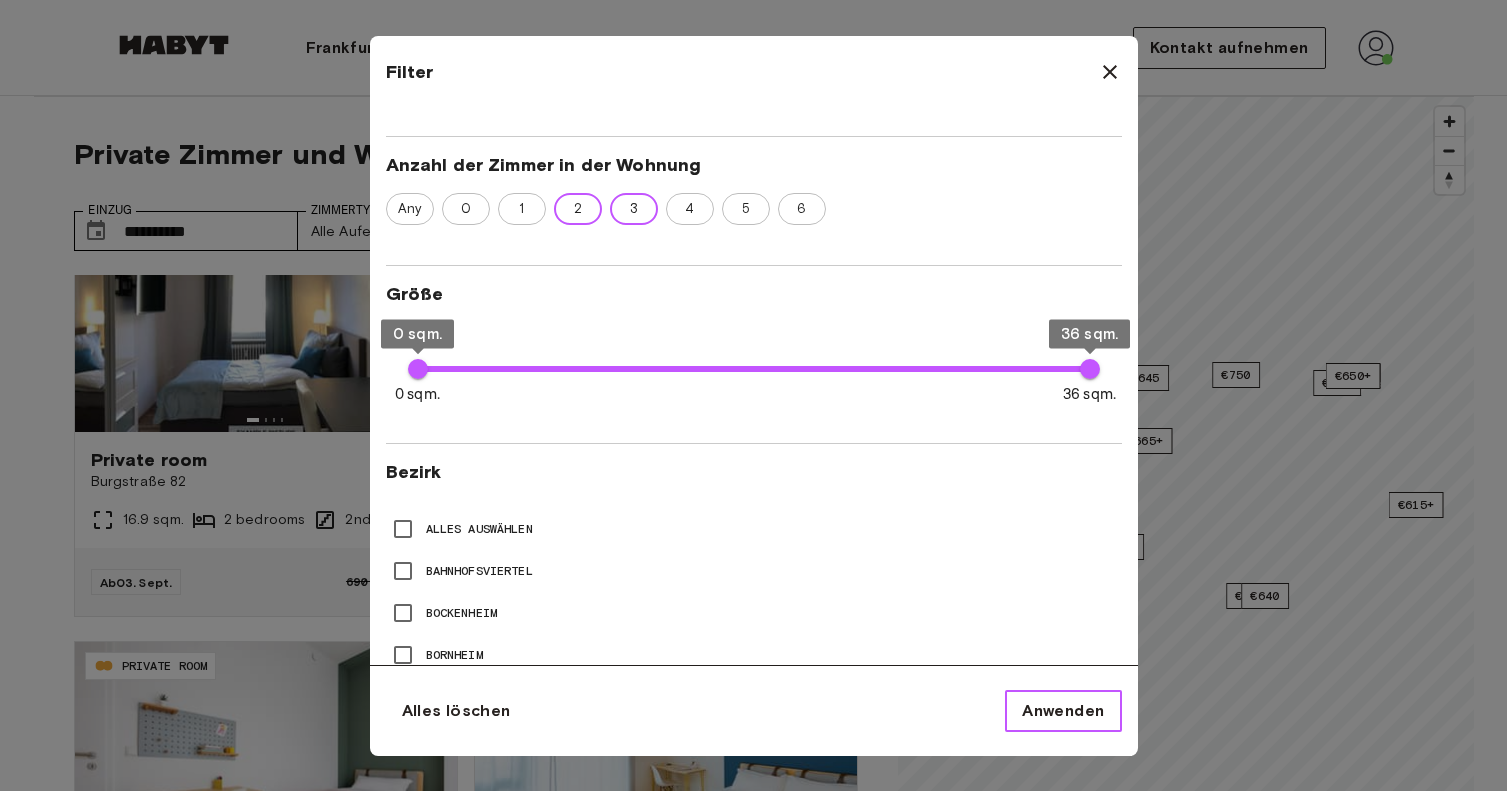 click on "Anwenden" at bounding box center [1063, 711] 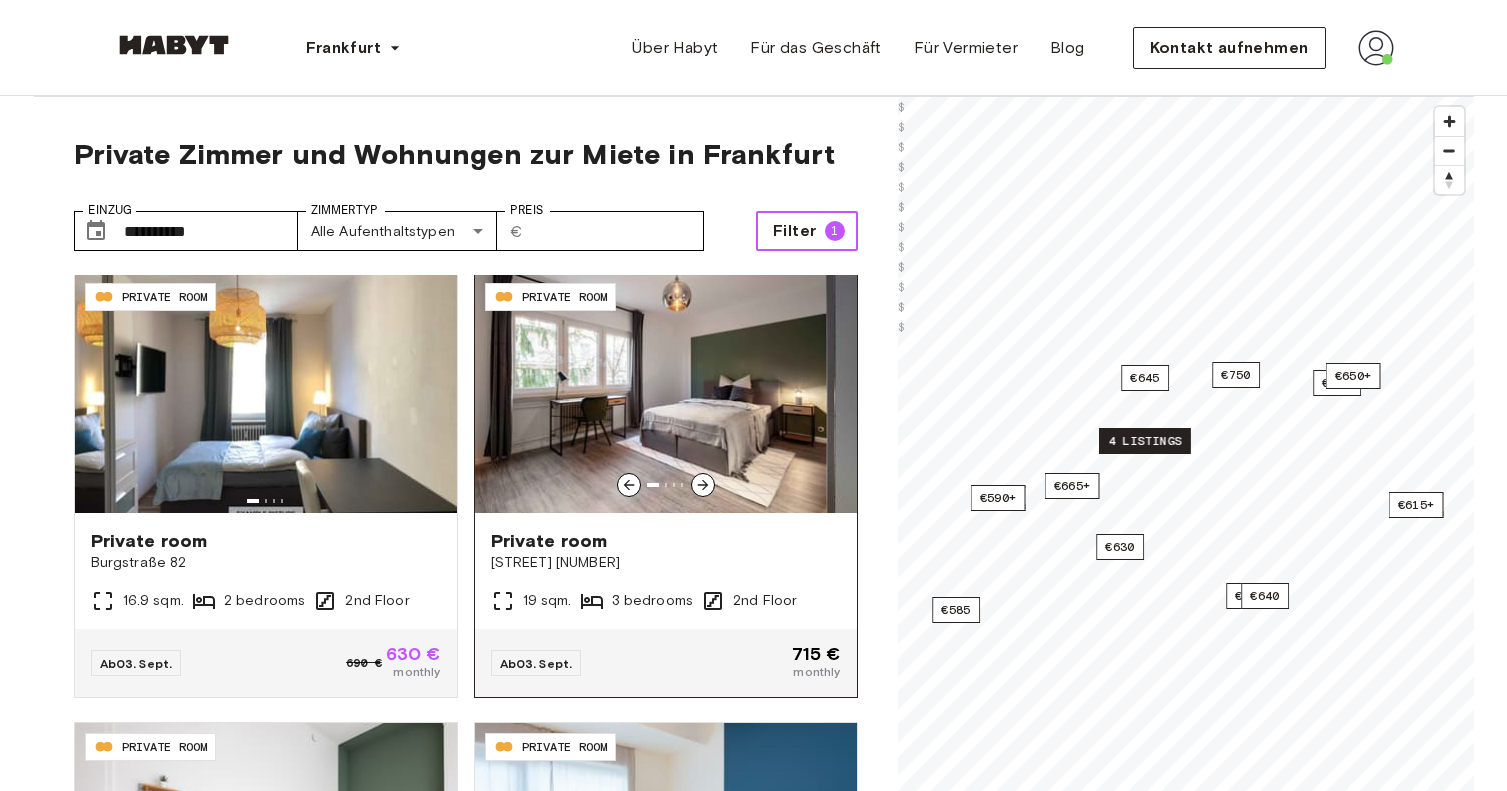 scroll, scrollTop: 1, scrollLeft: 0, axis: vertical 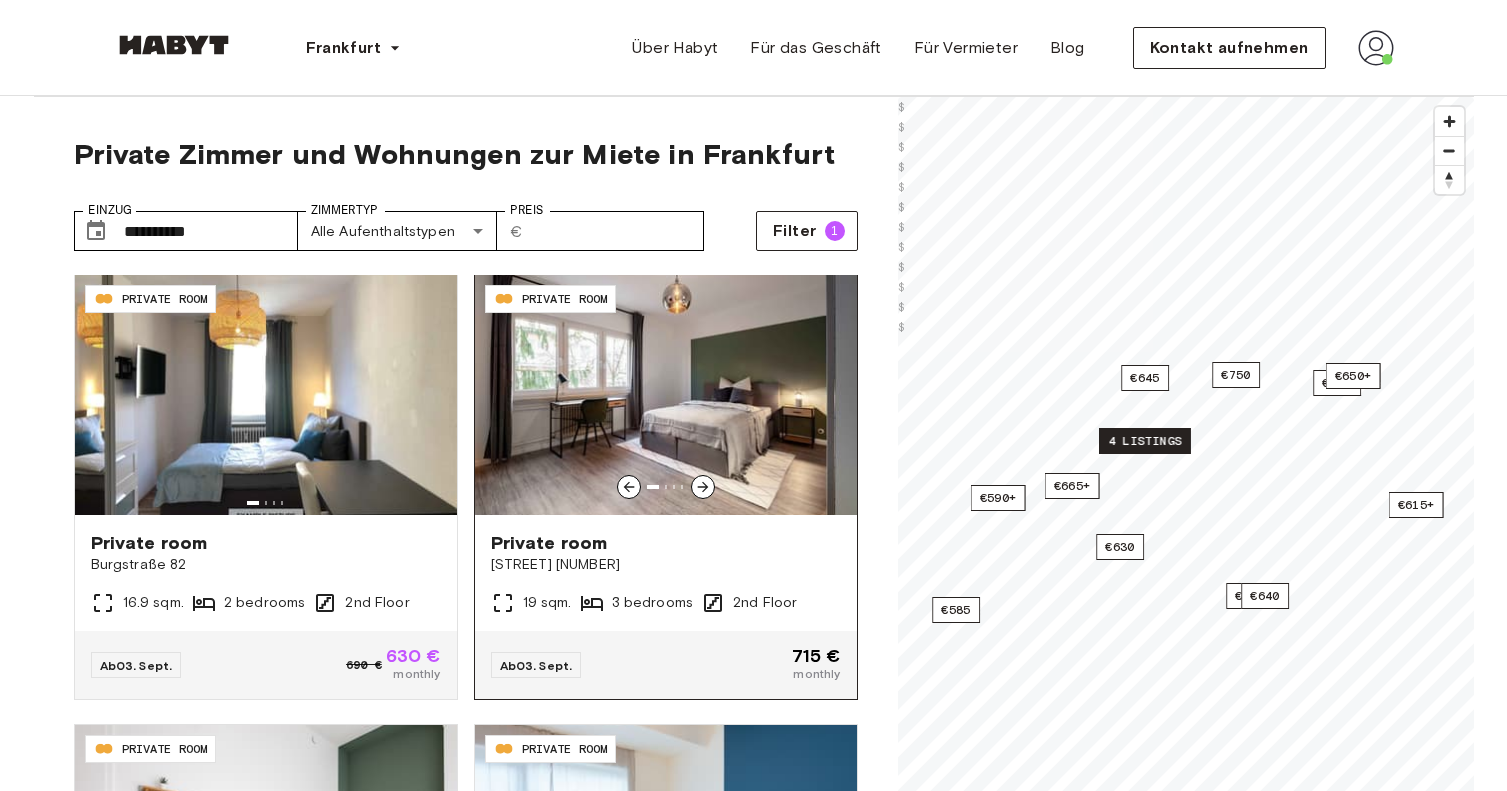 click 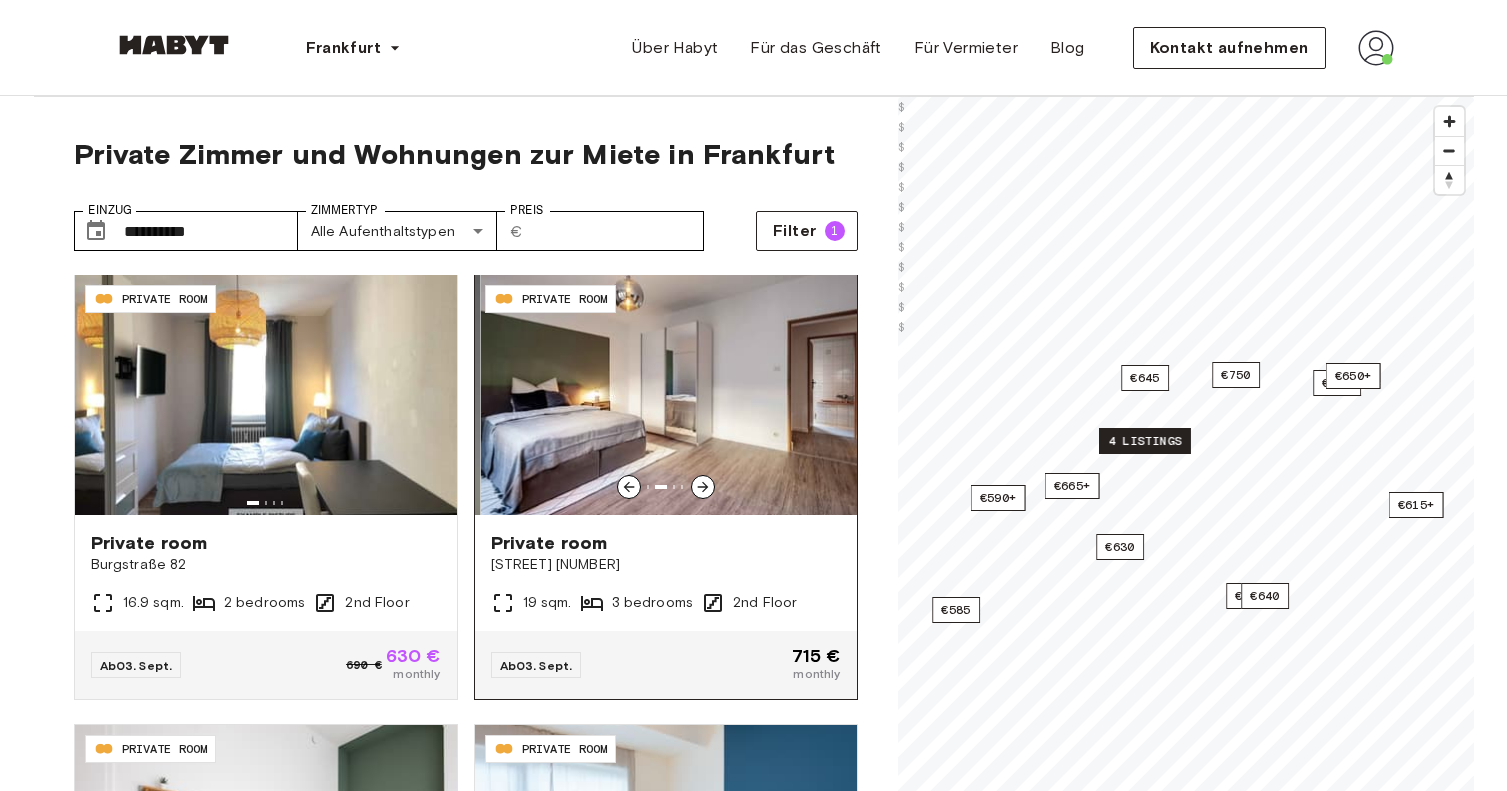 click 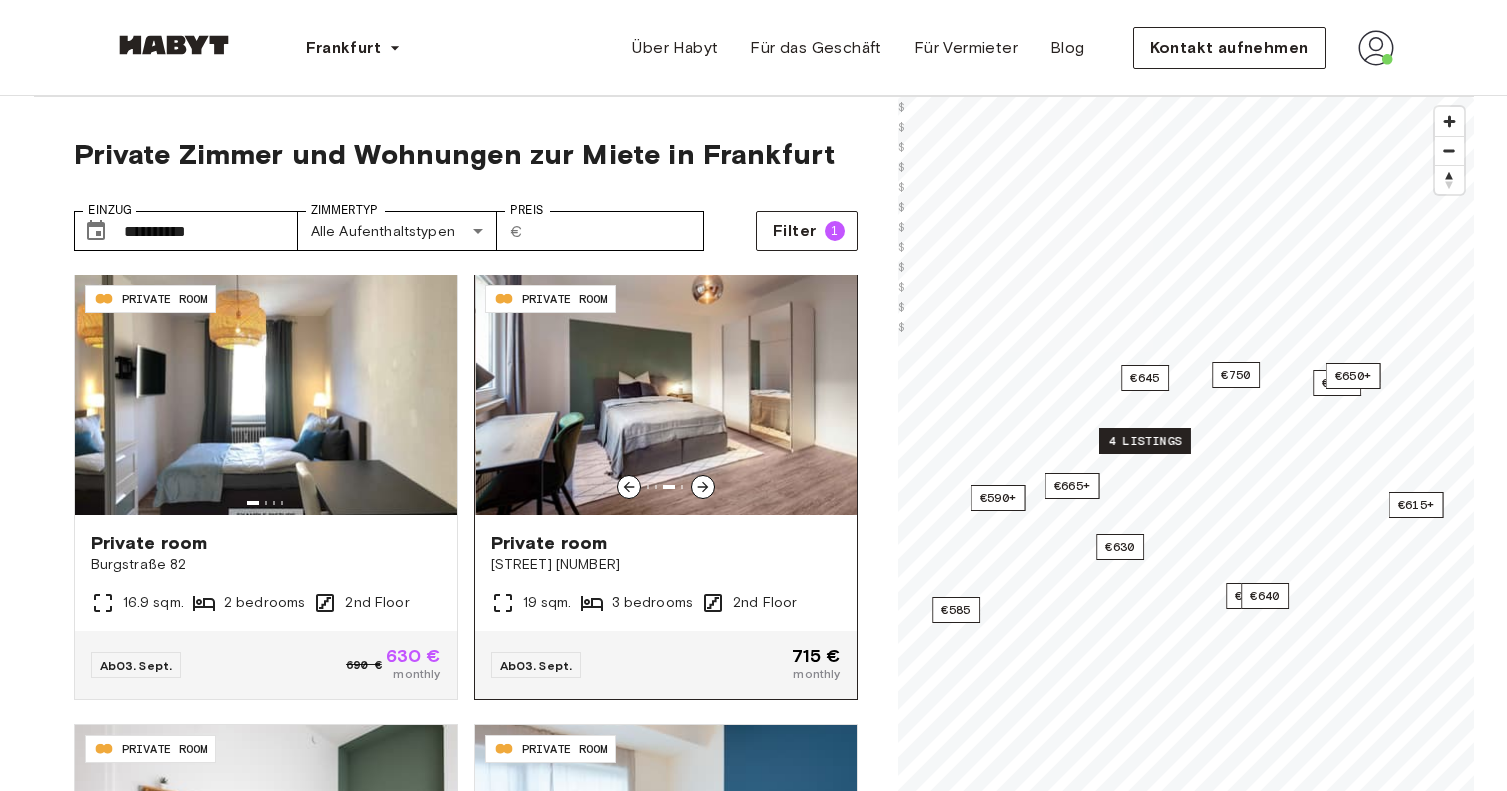 click 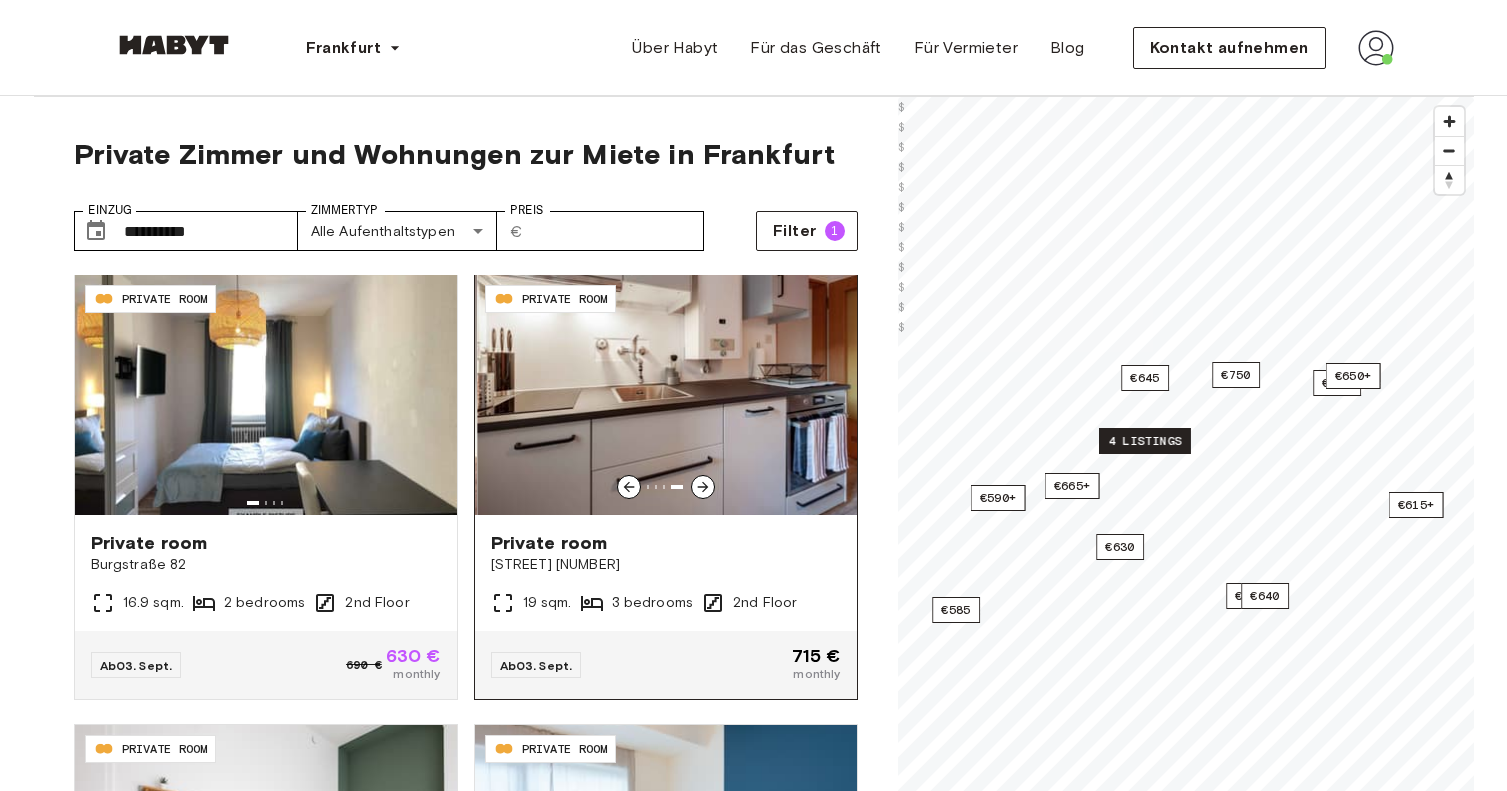 click 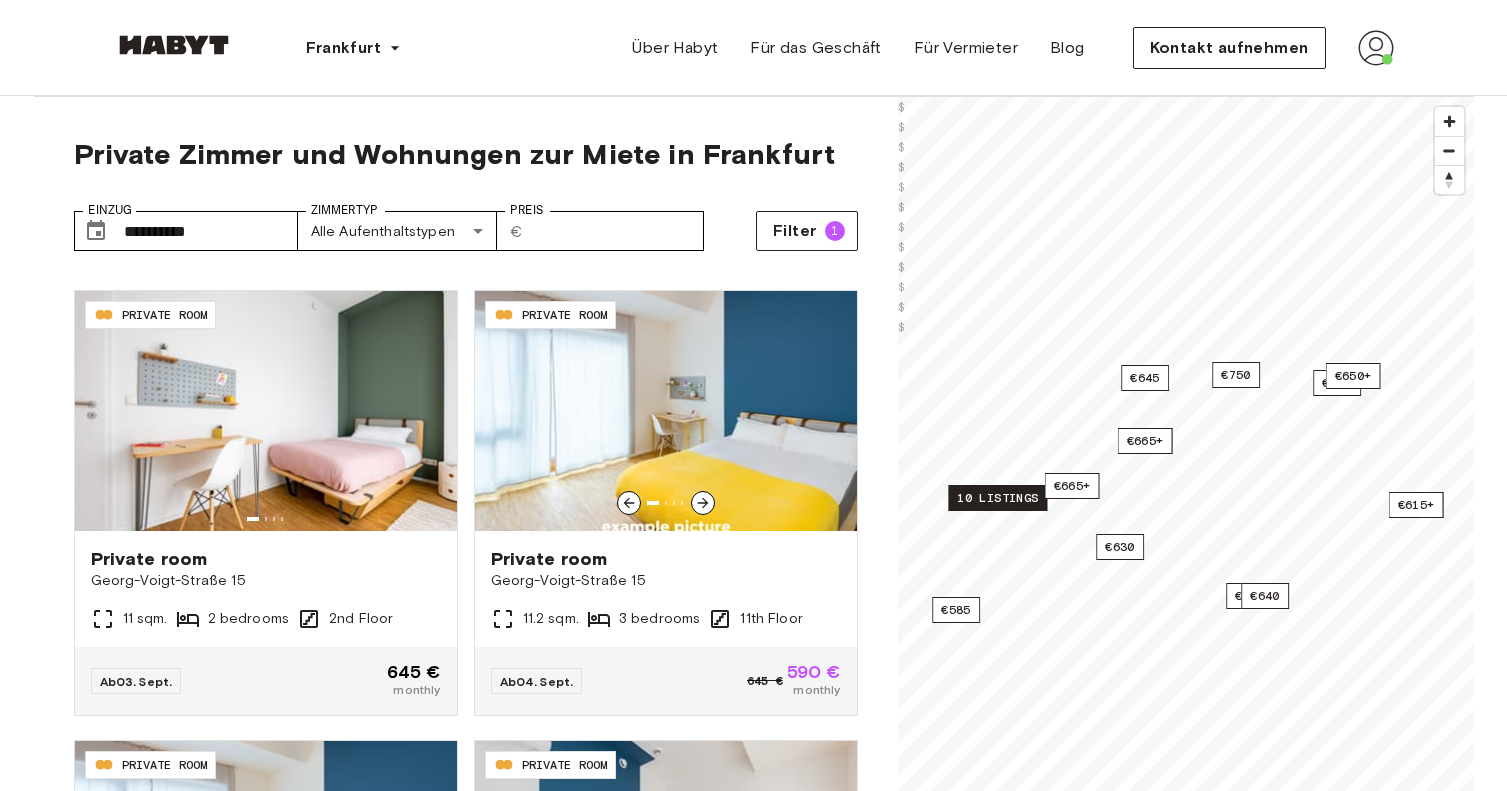 scroll, scrollTop: 436, scrollLeft: 0, axis: vertical 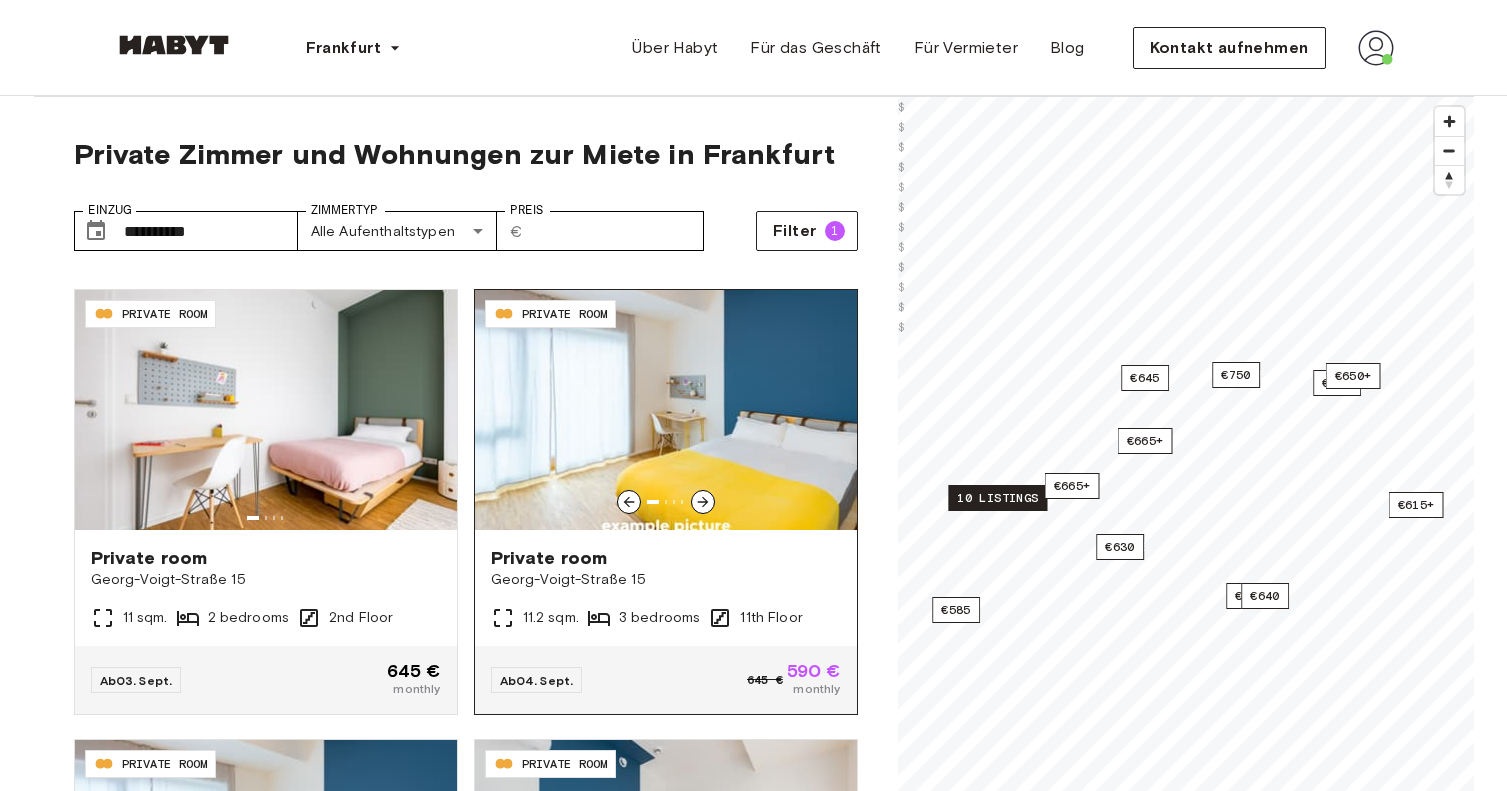 click 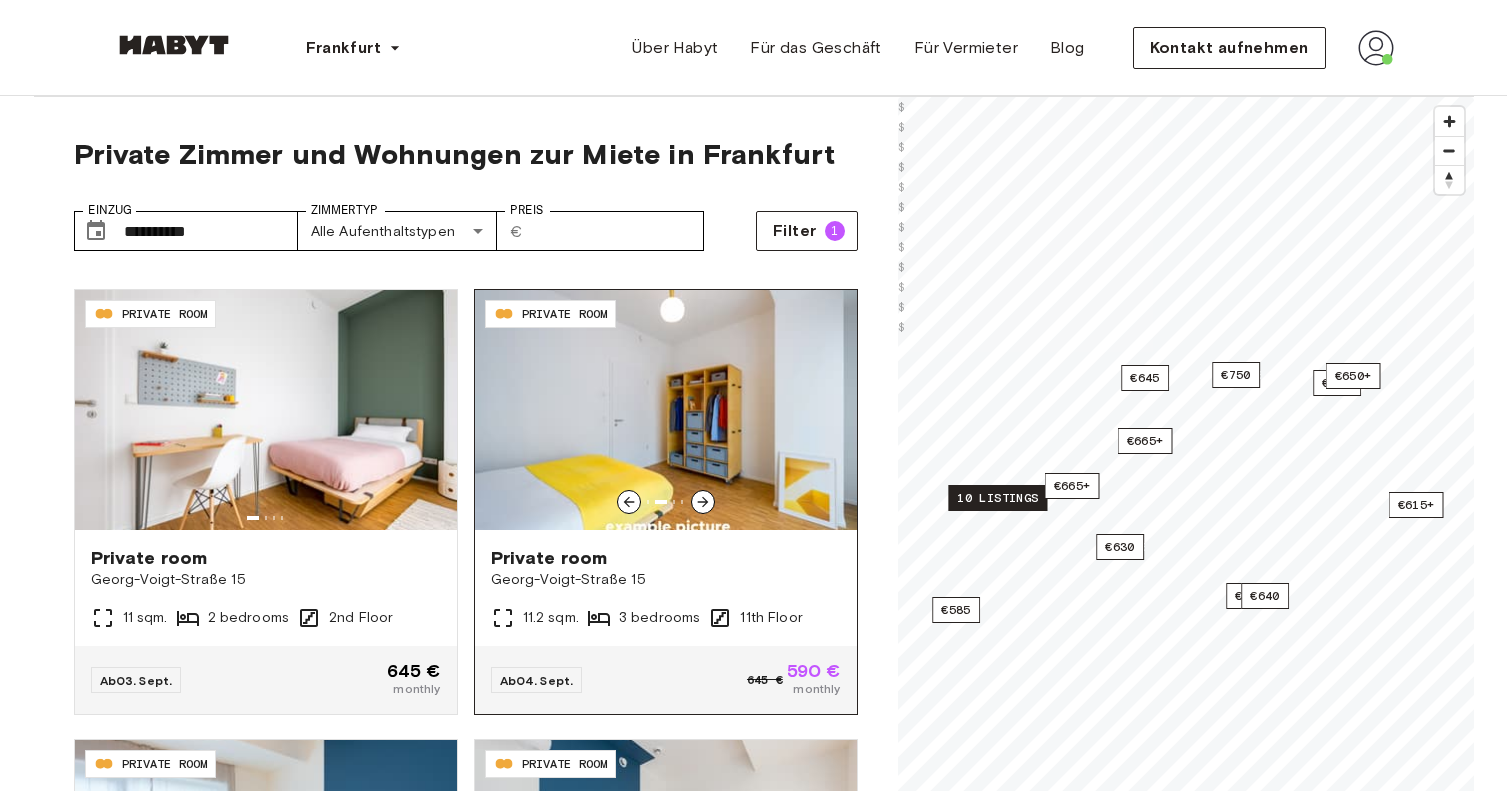 click 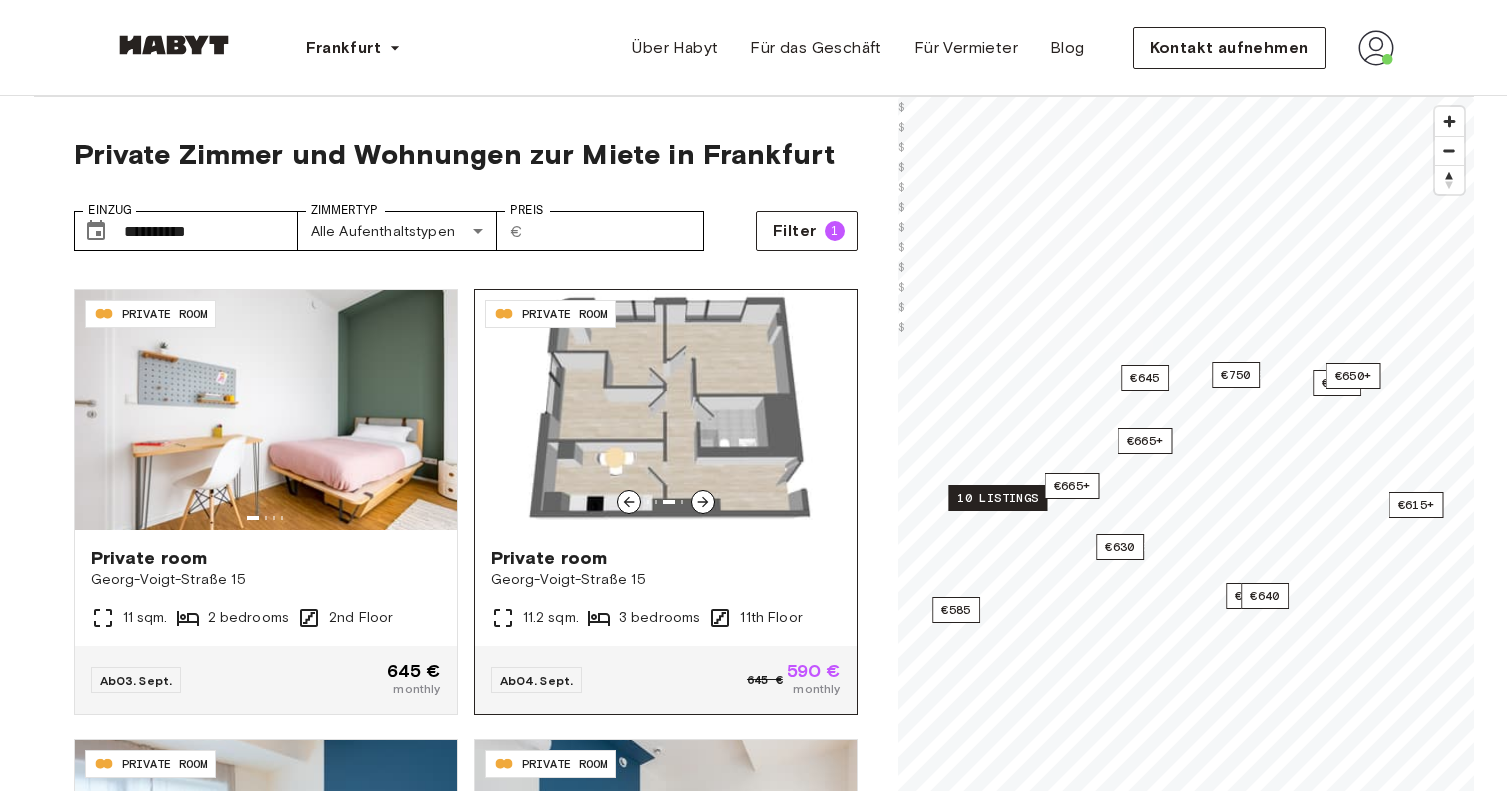 click 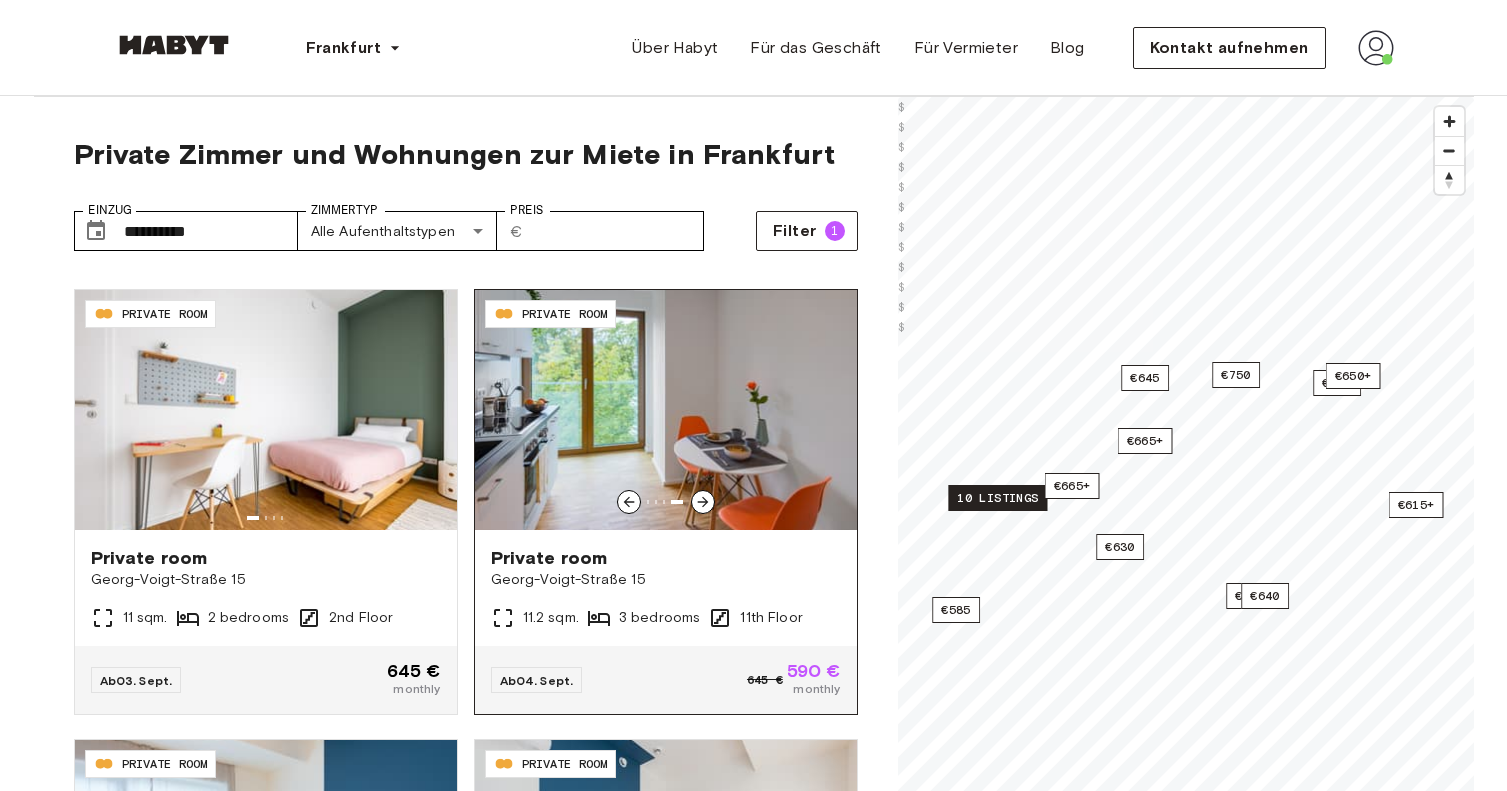 click 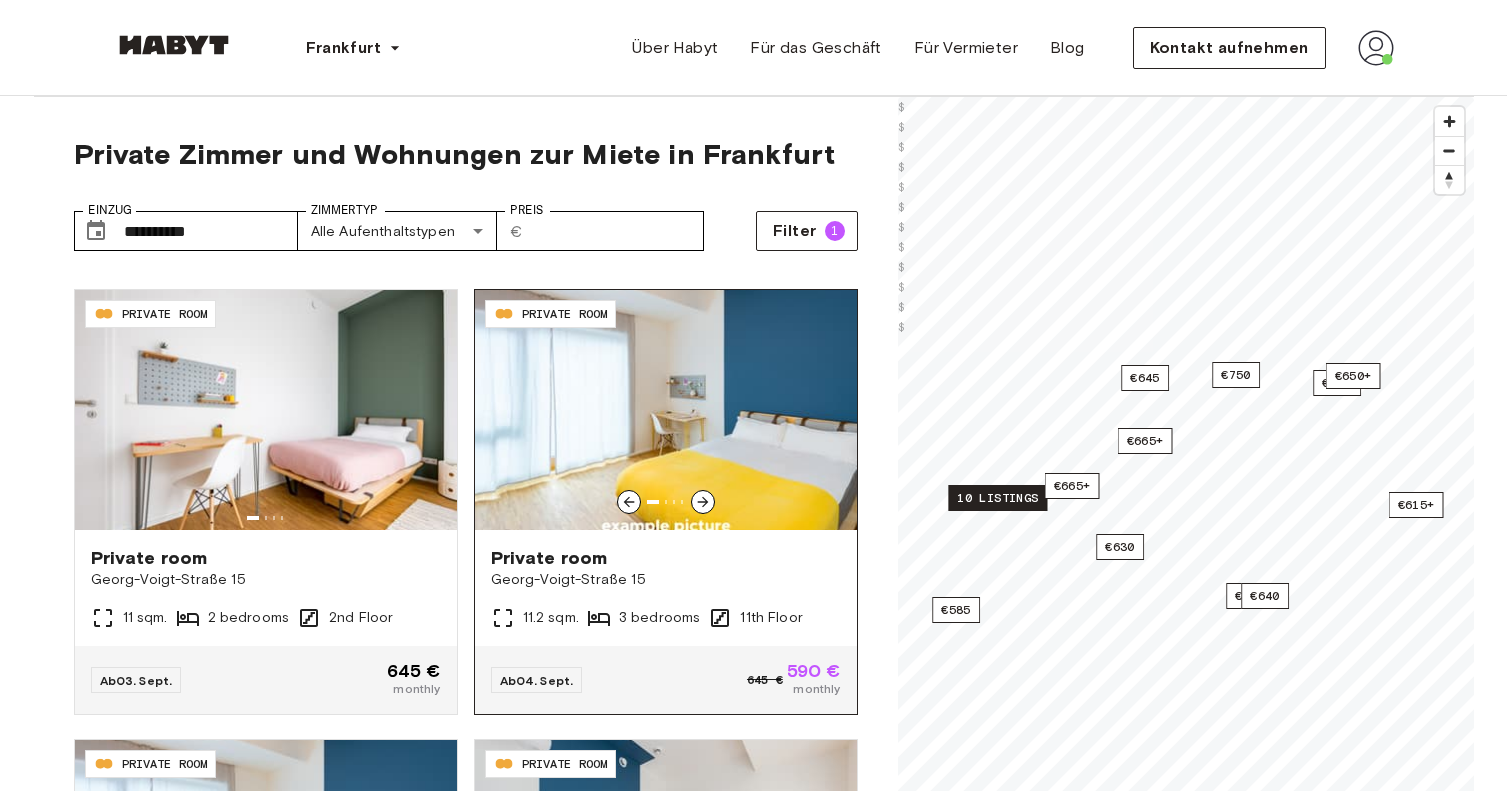 click 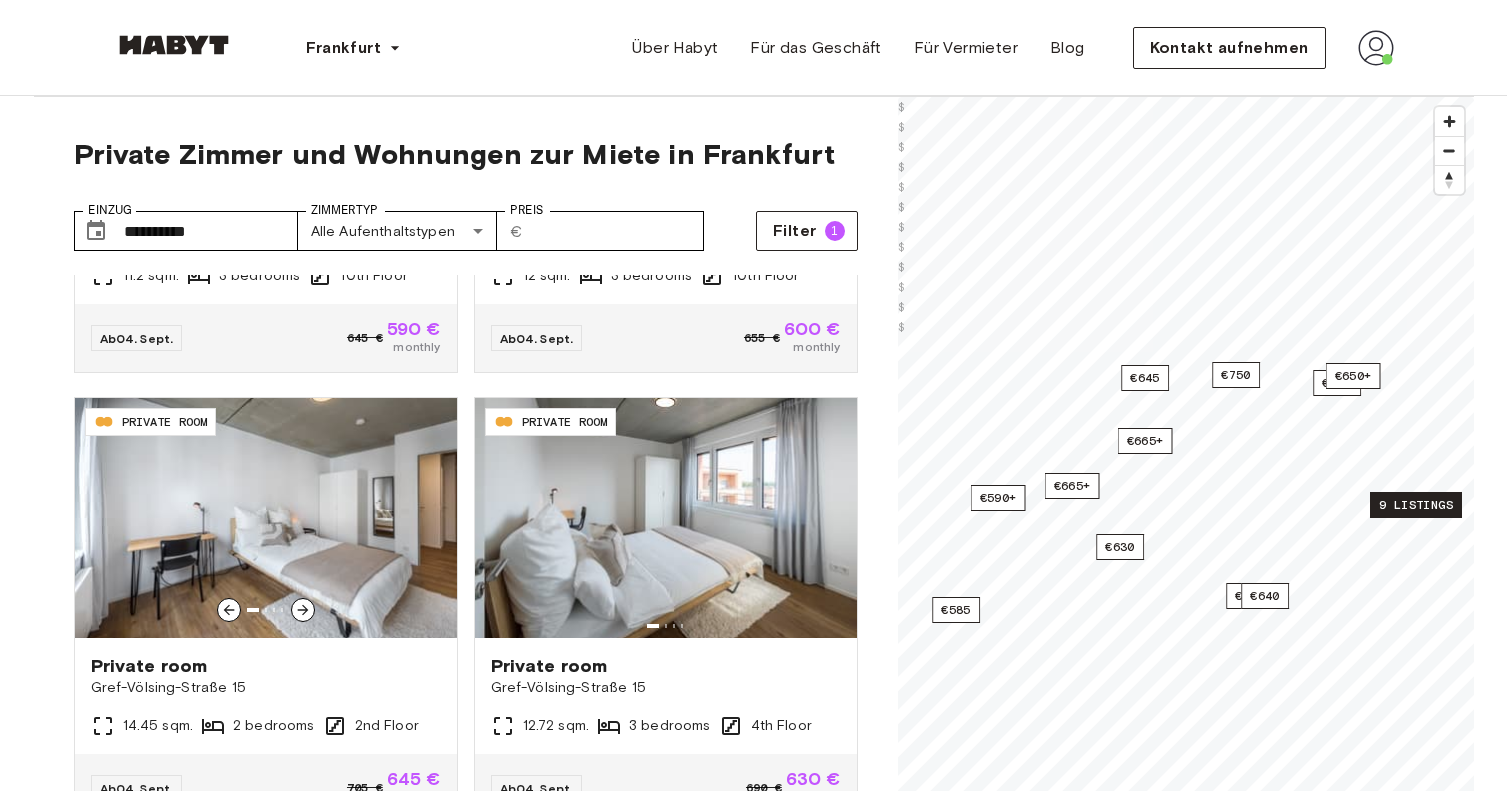 scroll, scrollTop: 1306, scrollLeft: 0, axis: vertical 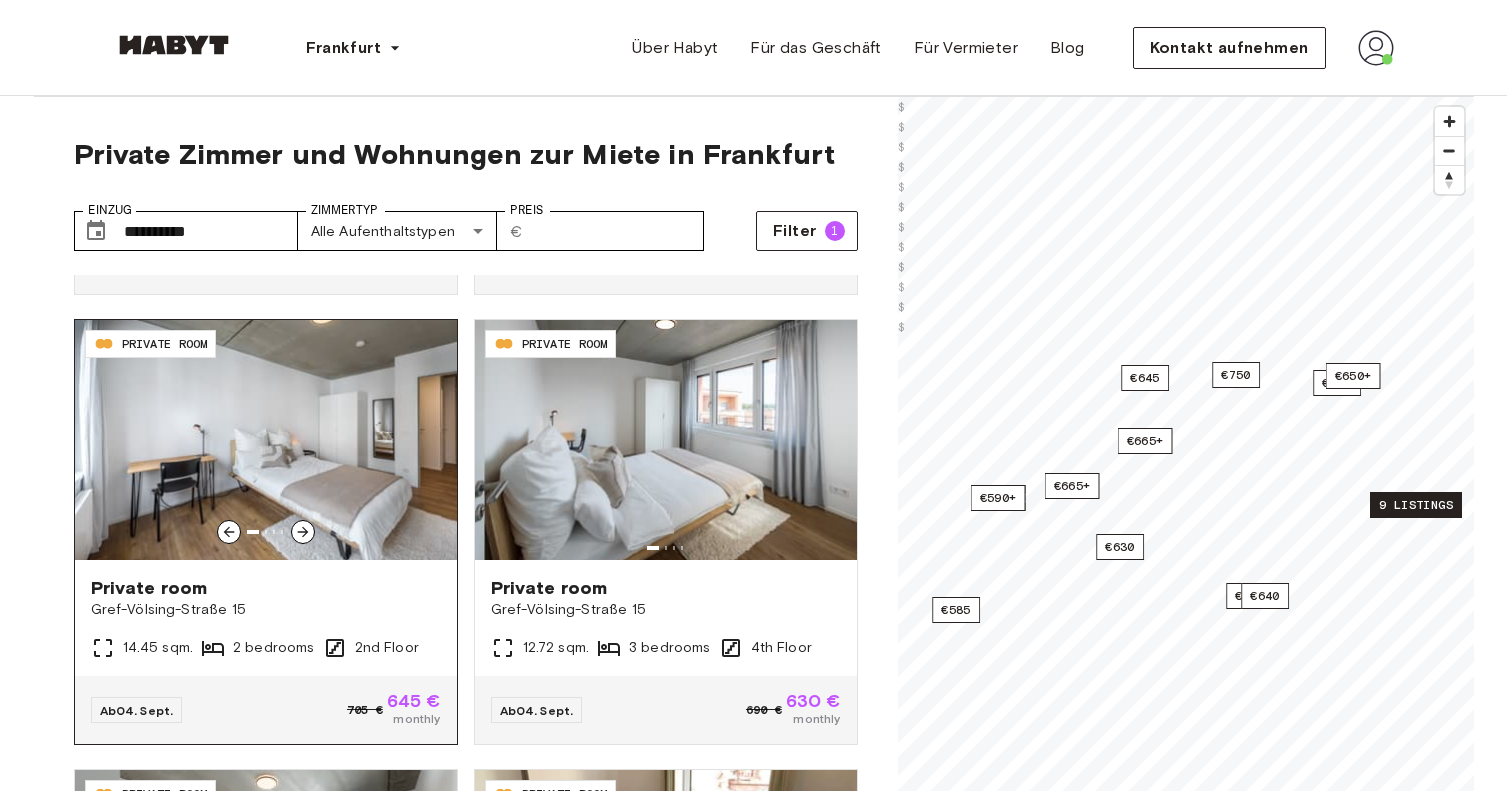 click 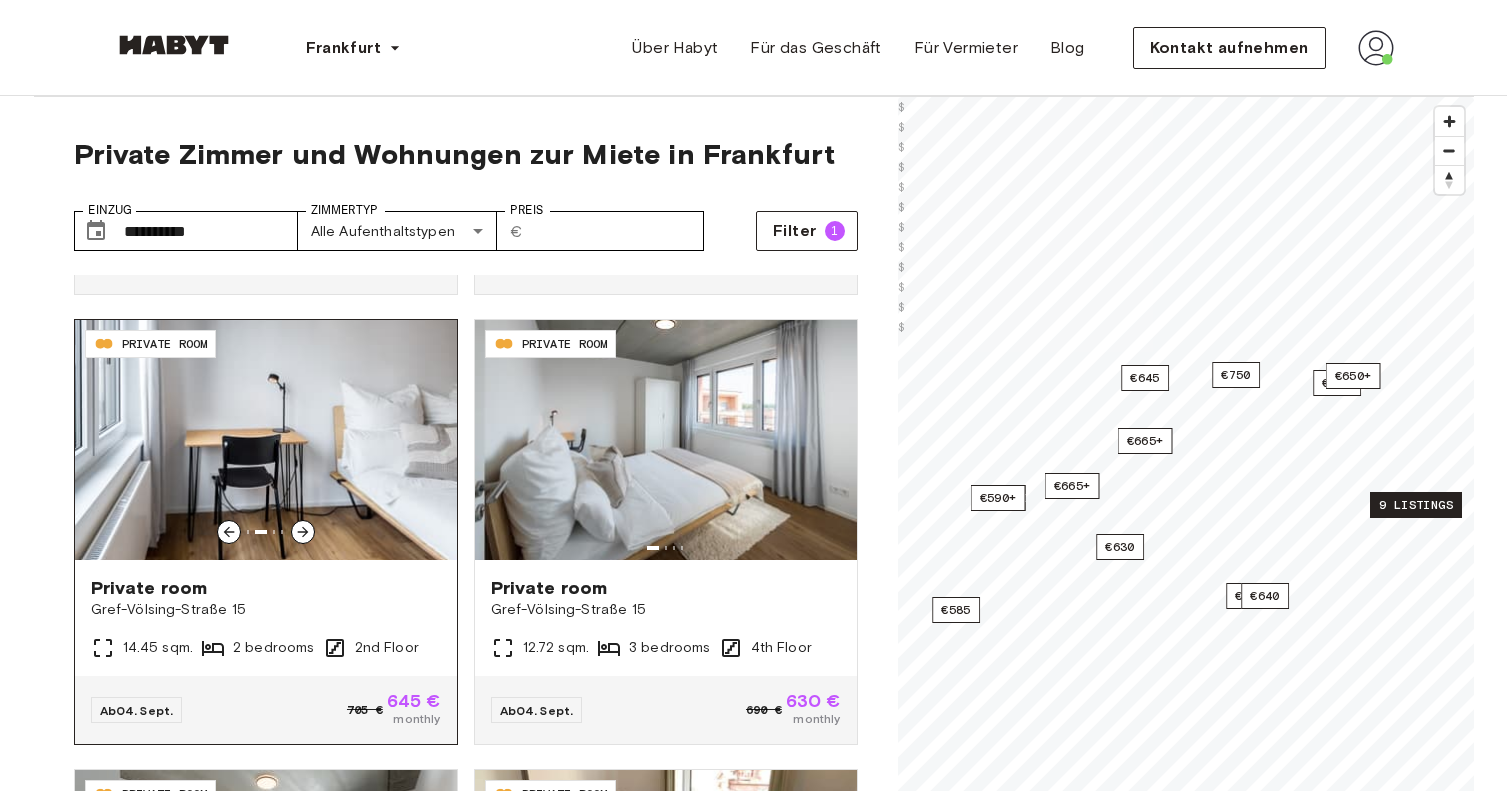 click 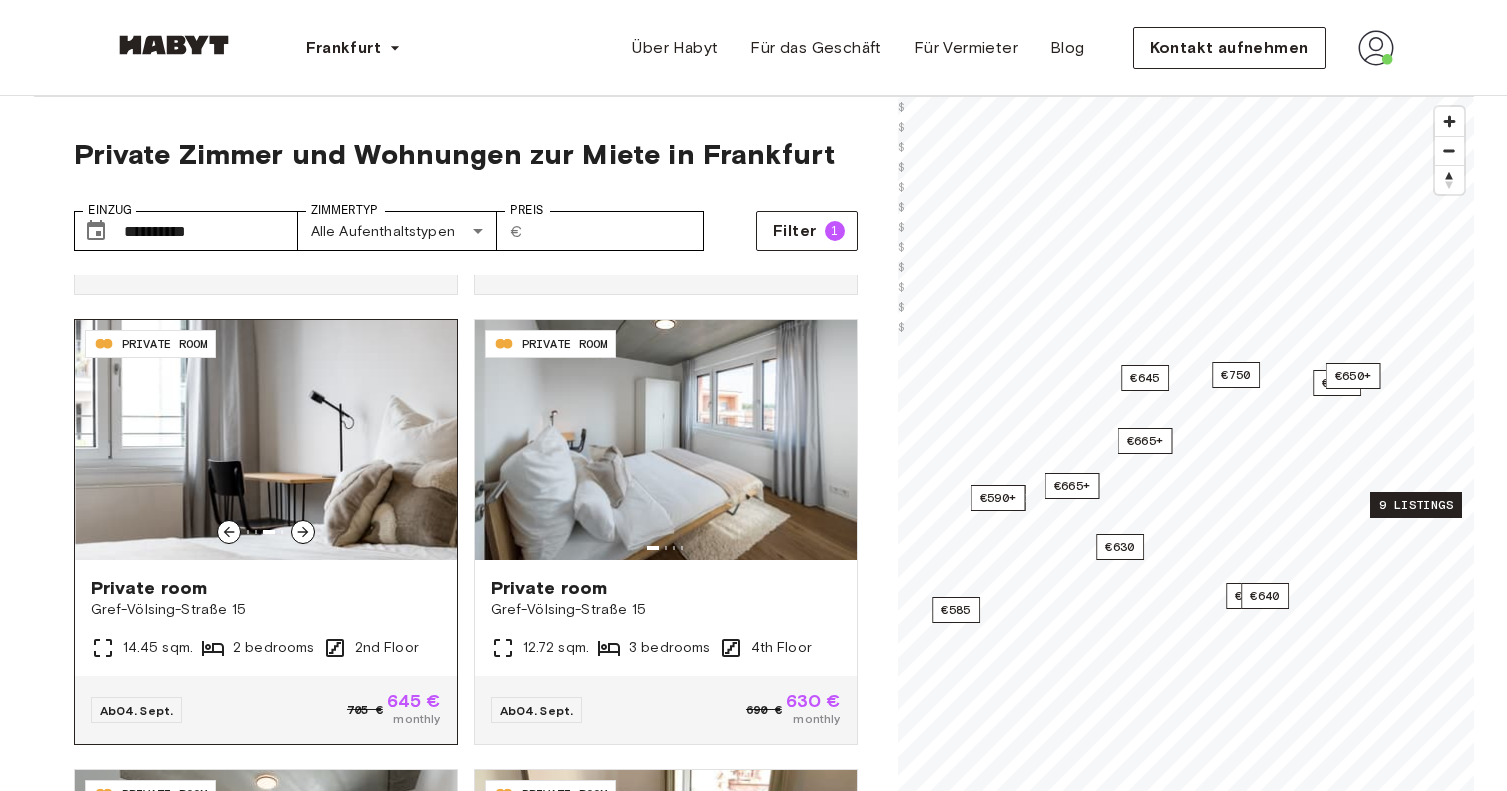 click 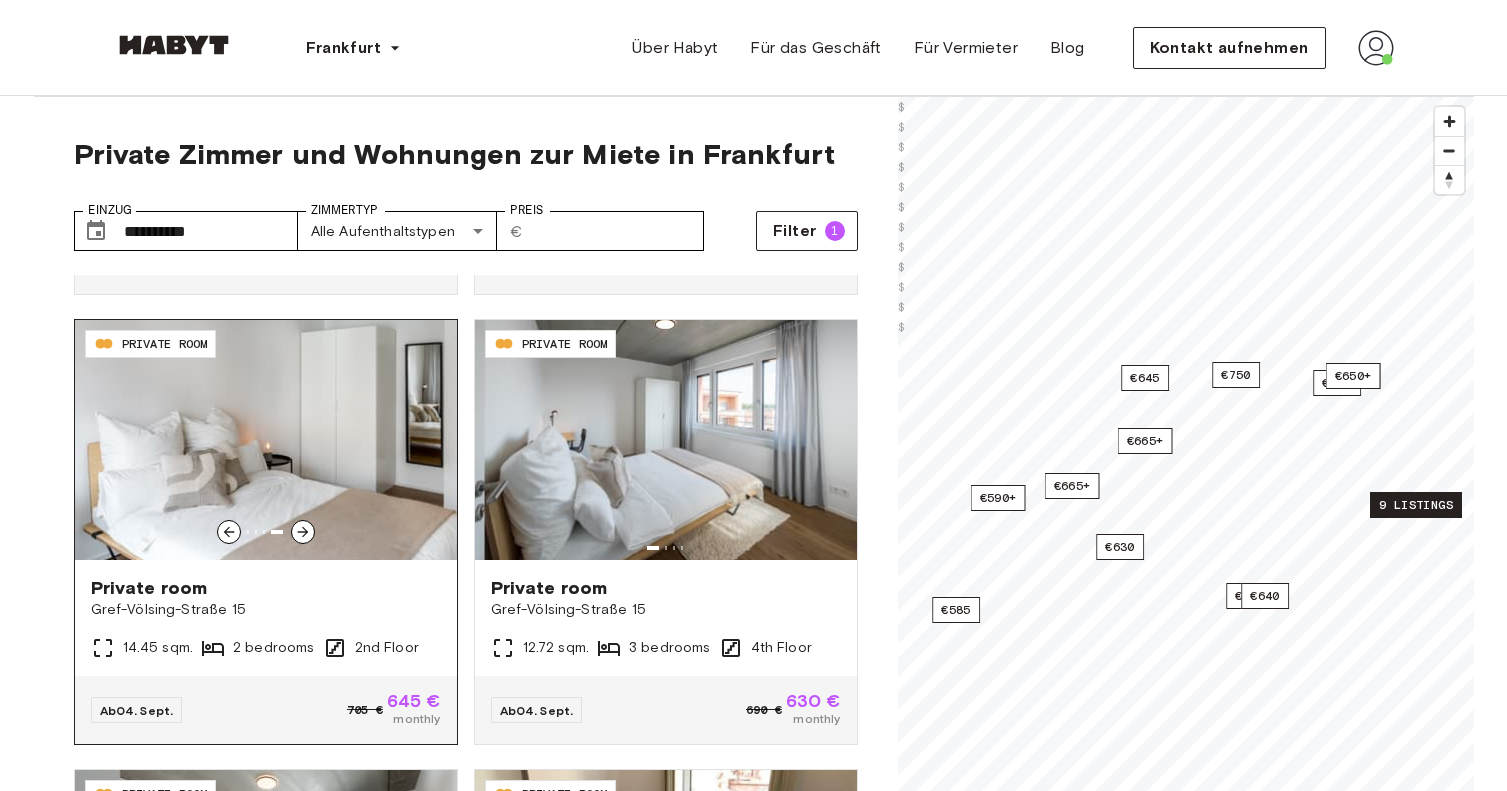 click 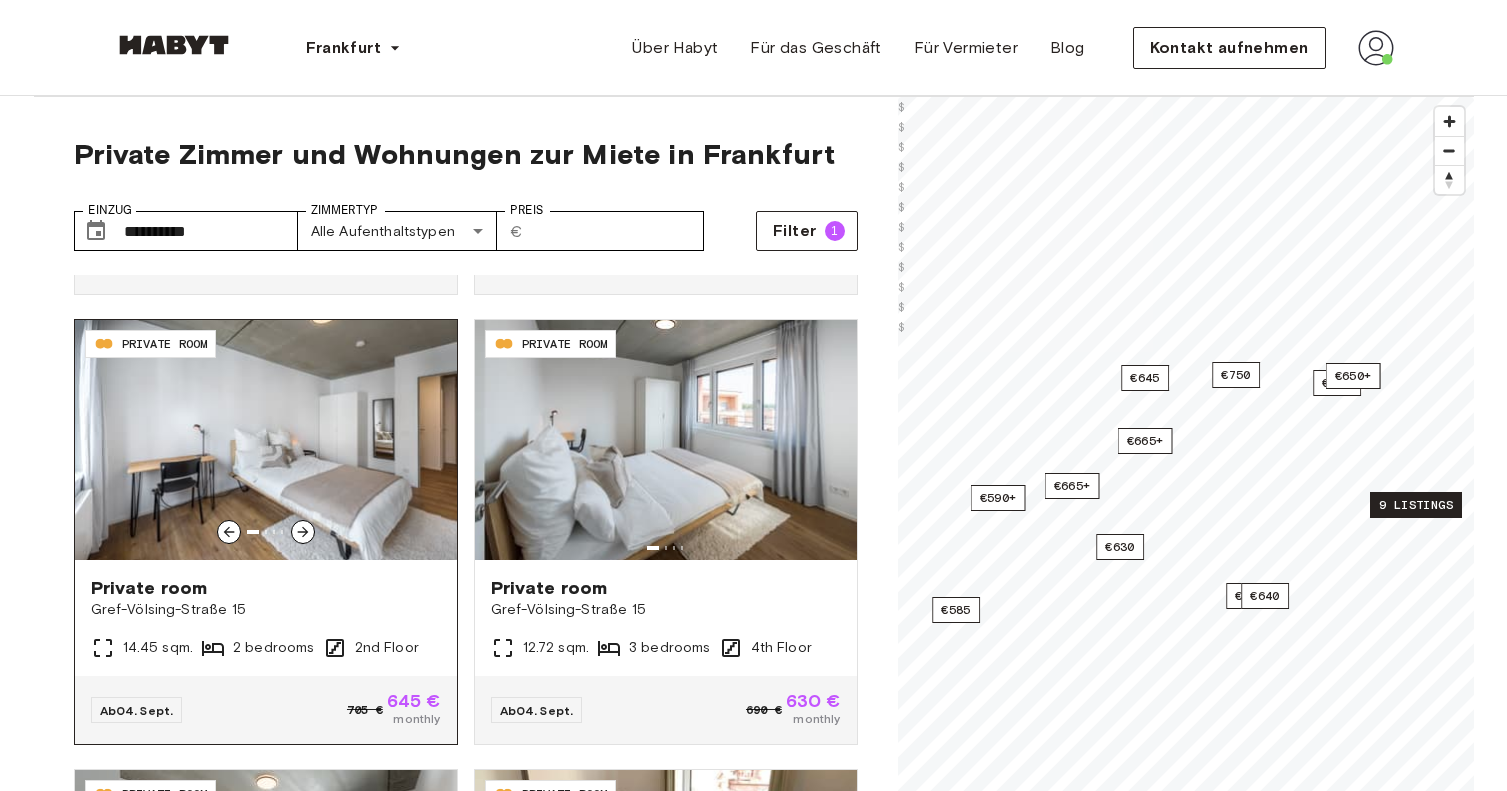 click 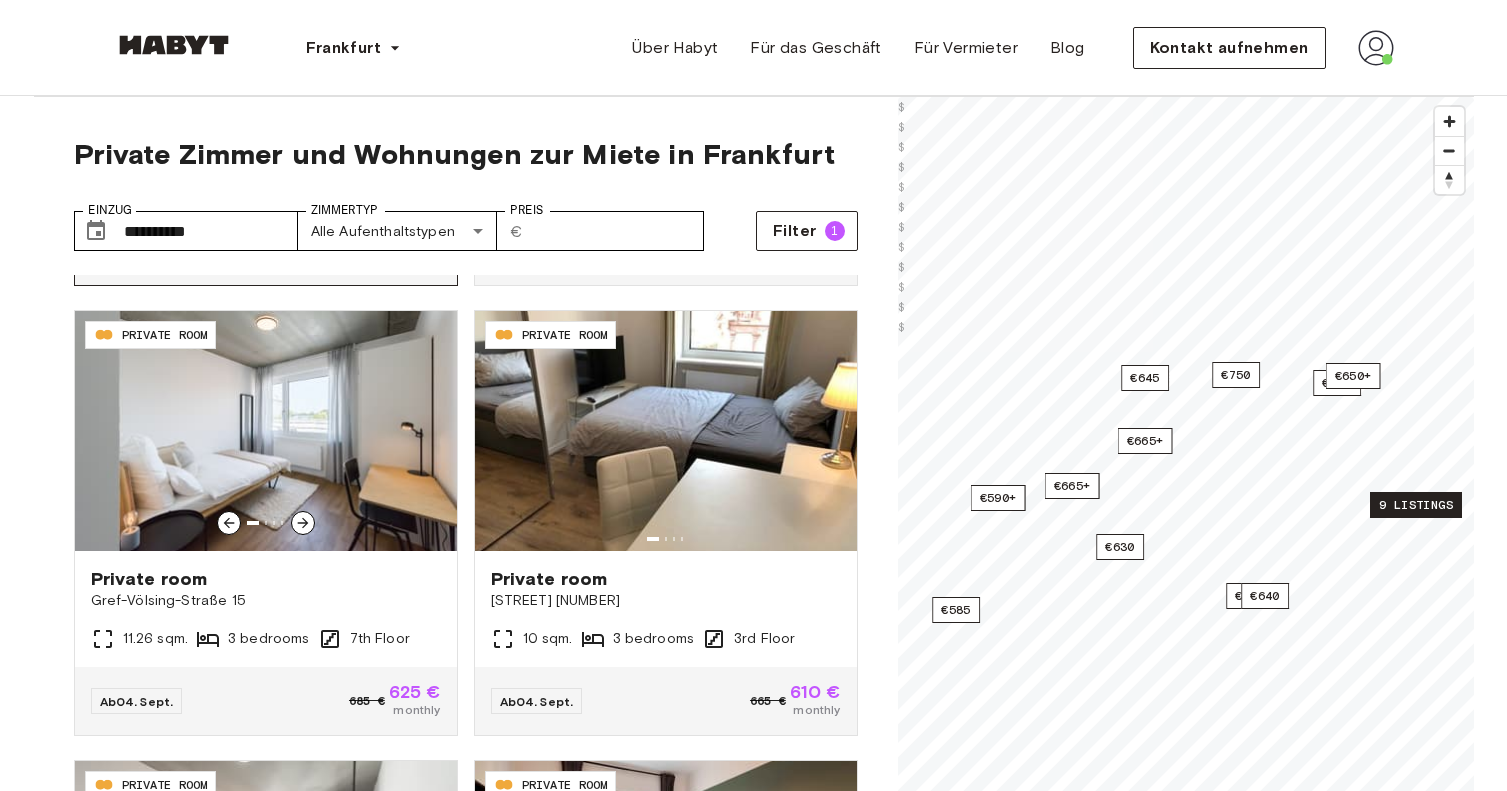 scroll, scrollTop: 1769, scrollLeft: 0, axis: vertical 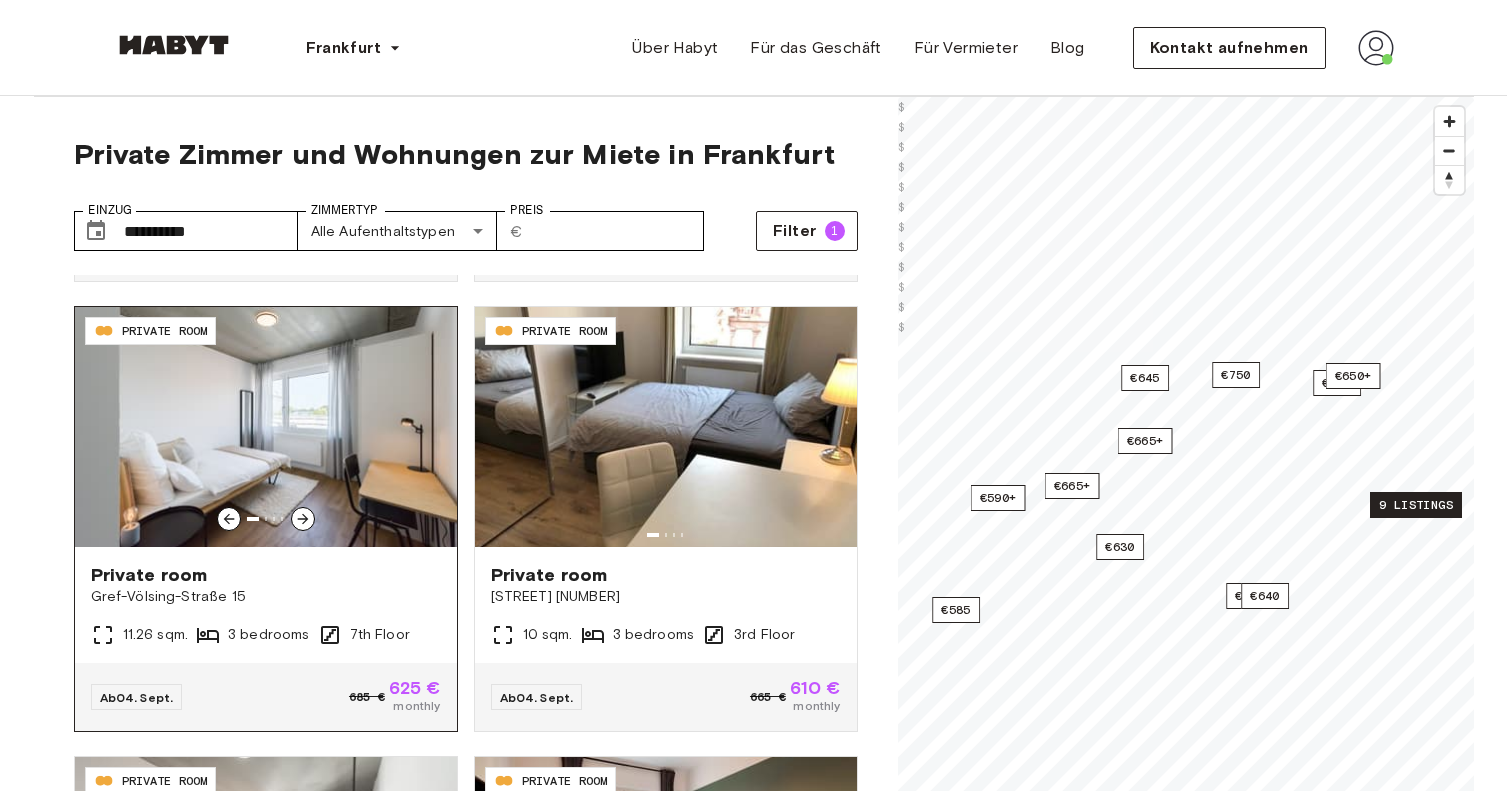click 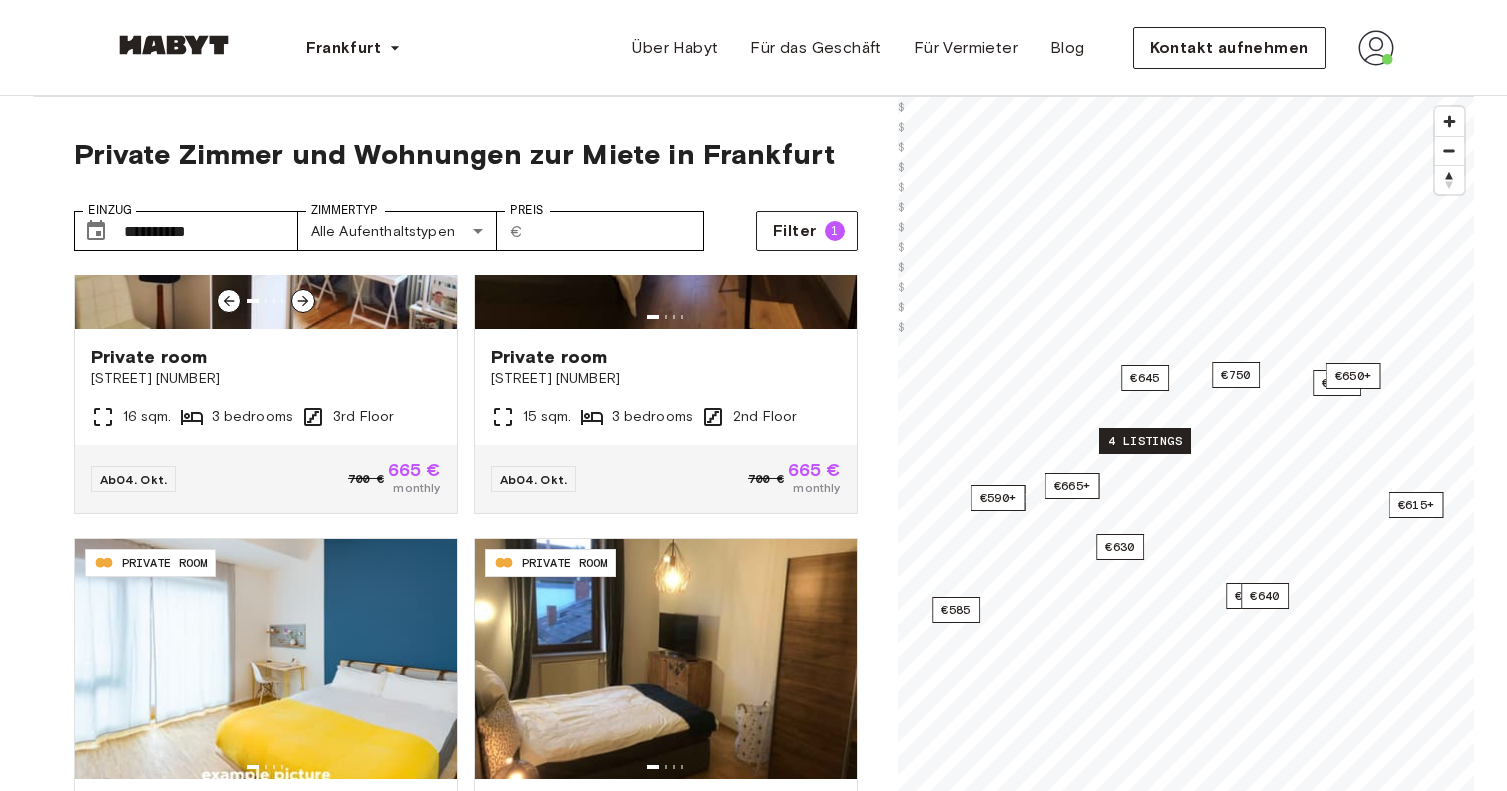 scroll, scrollTop: 3799, scrollLeft: 0, axis: vertical 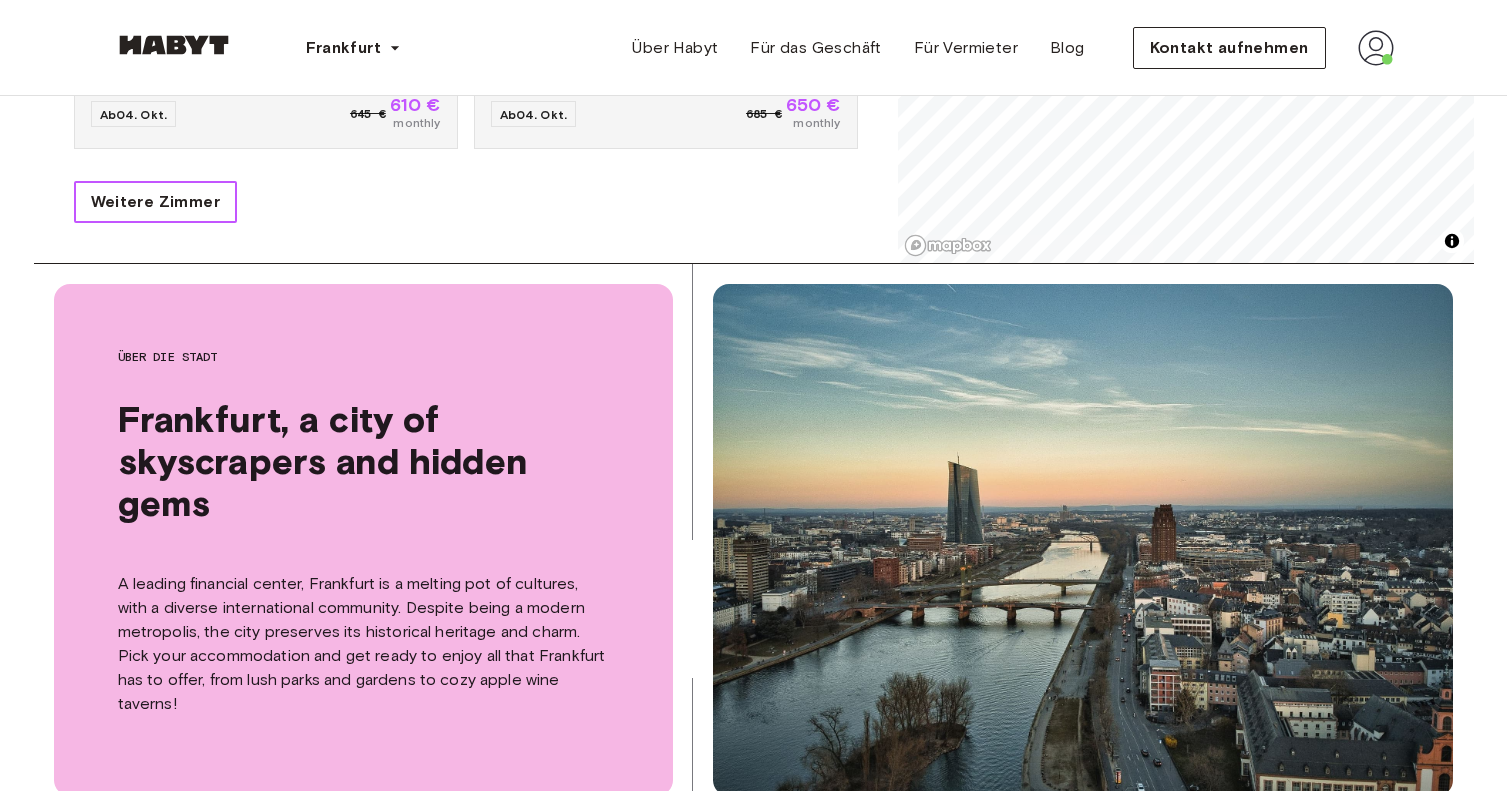 click on "Weitere Zimmer" at bounding box center (156, 202) 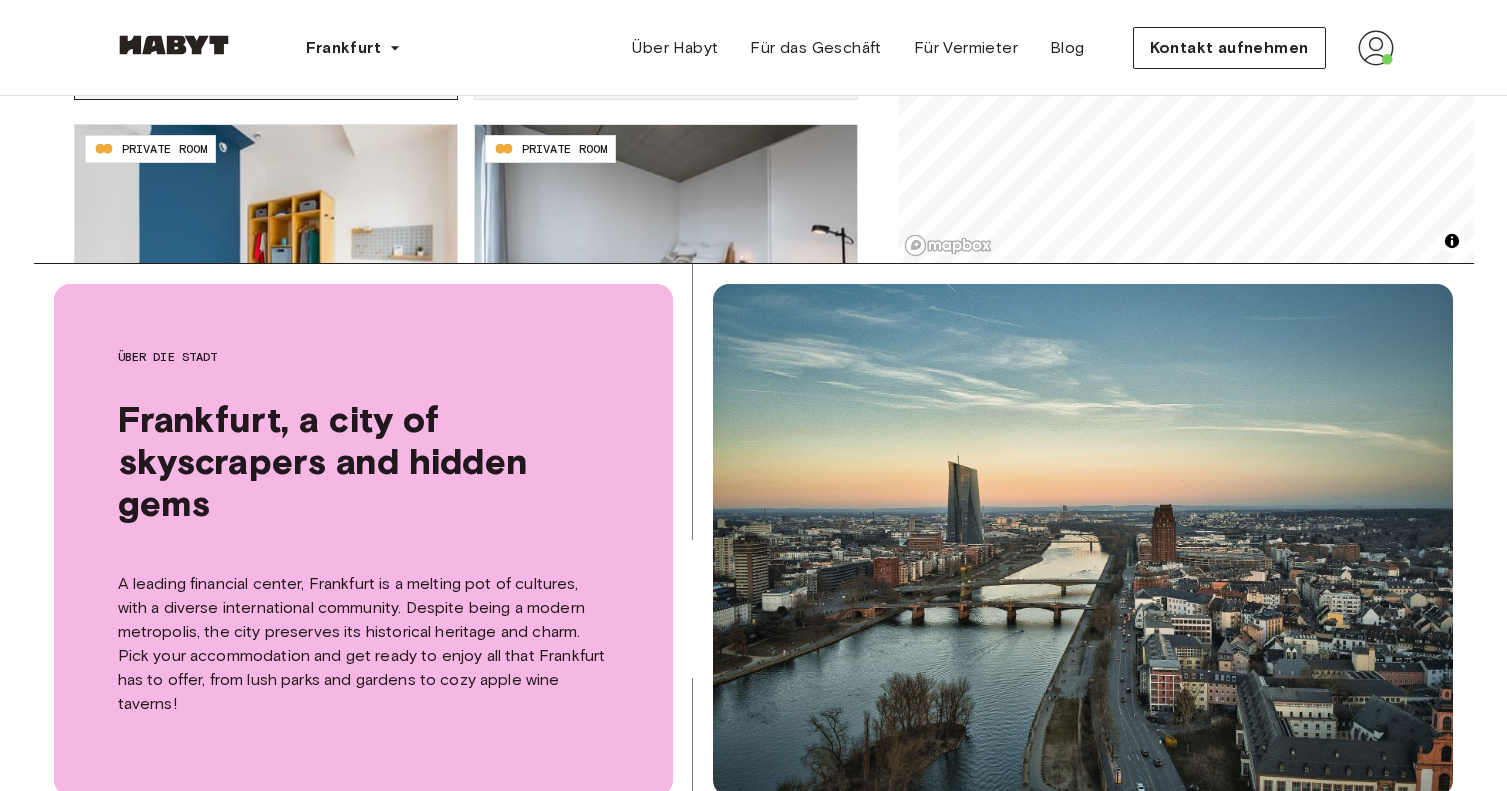 scroll, scrollTop: 3863, scrollLeft: 0, axis: vertical 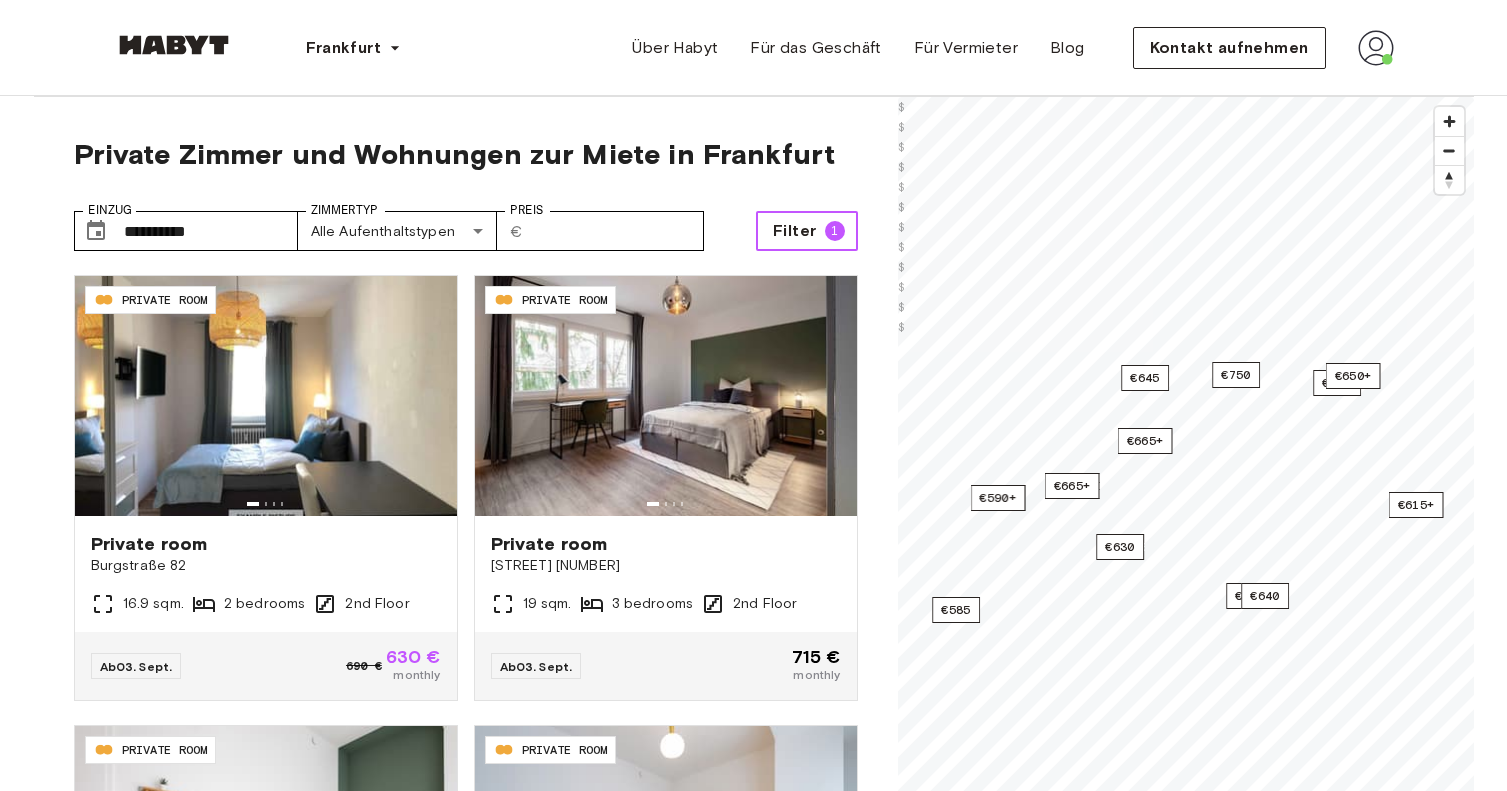 click on "Filter" at bounding box center [794, 231] 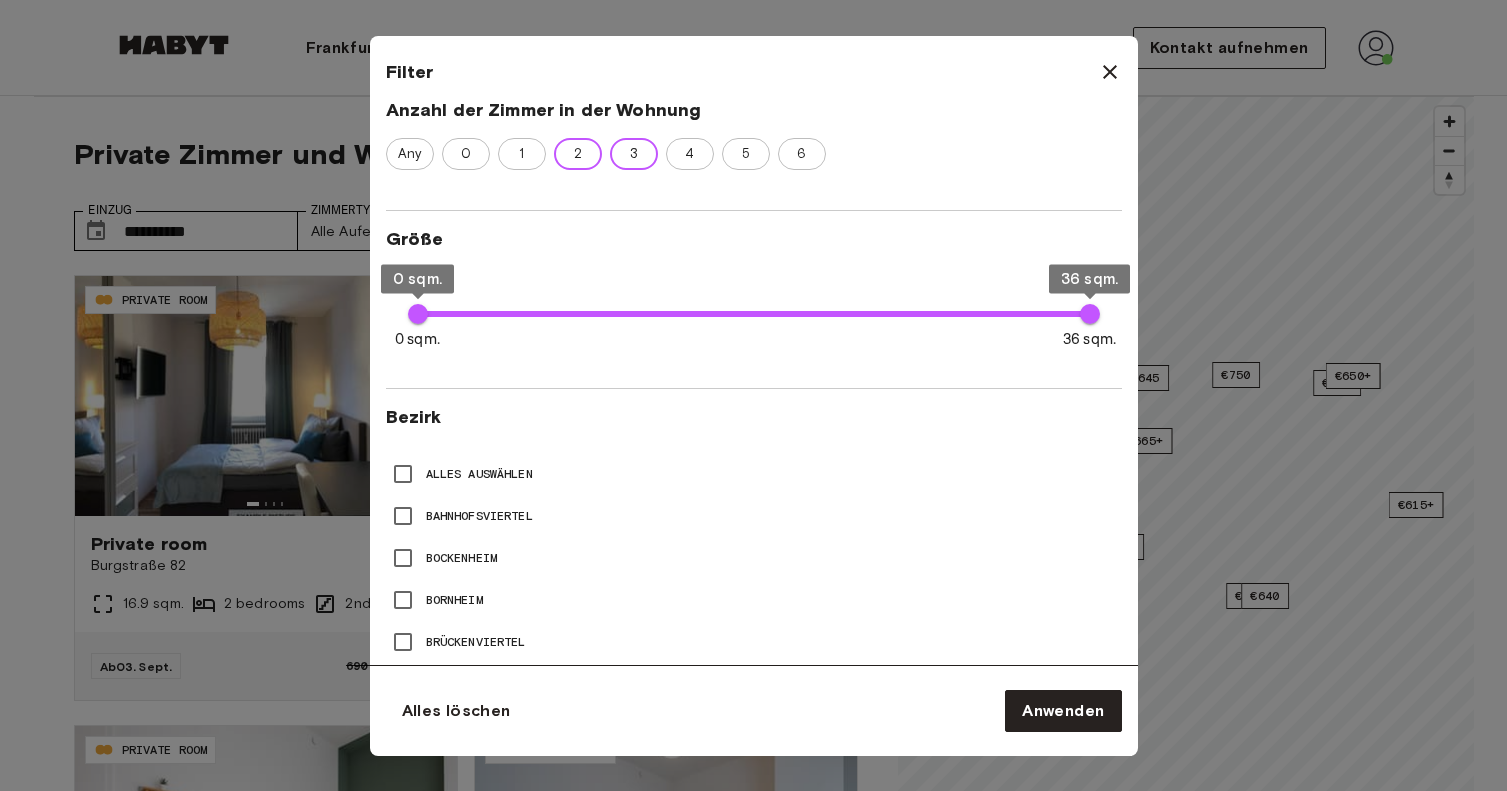 scroll, scrollTop: 823, scrollLeft: 0, axis: vertical 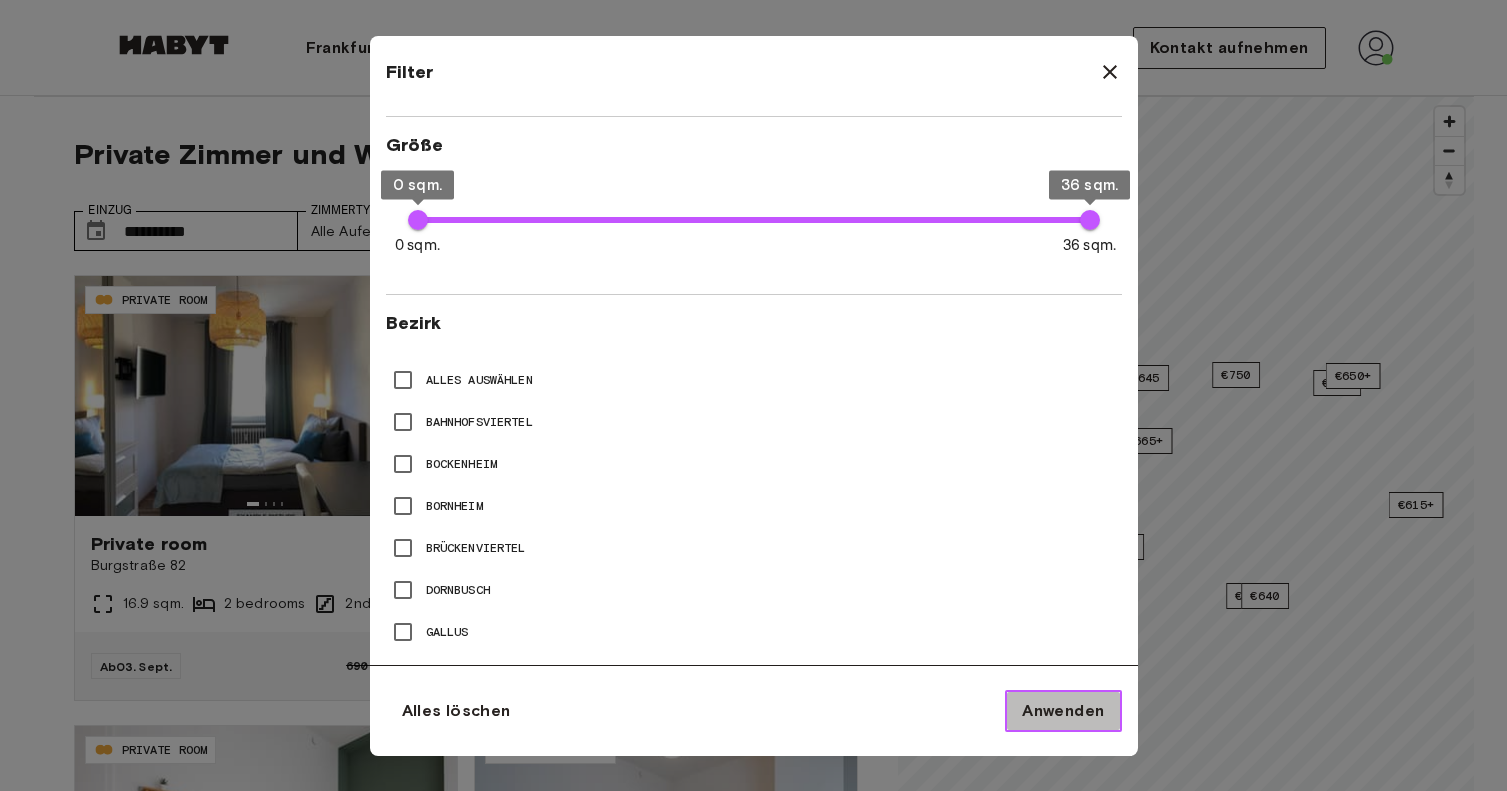 click on "Anwenden" at bounding box center [1063, 711] 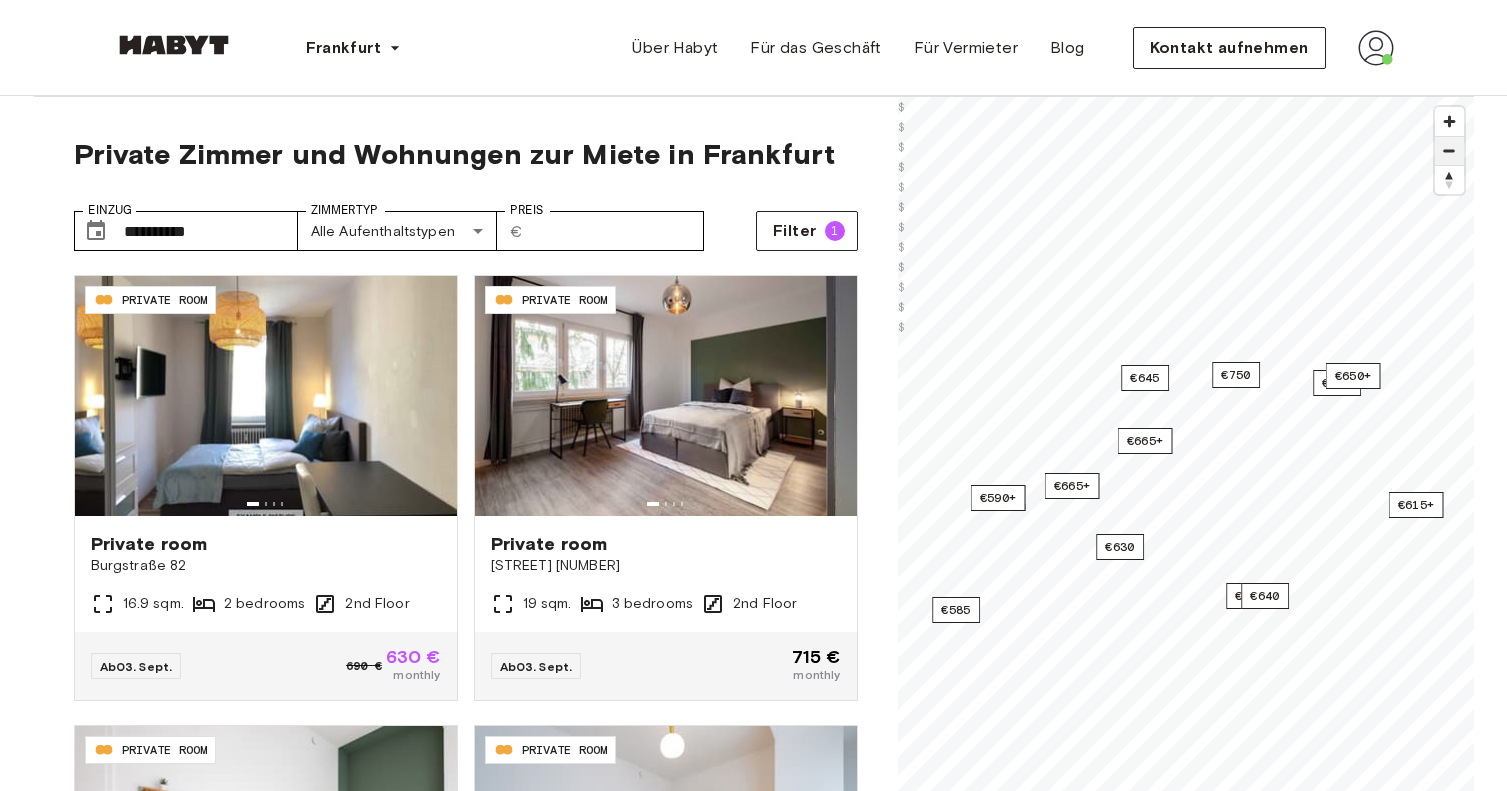 click at bounding box center (1449, 151) 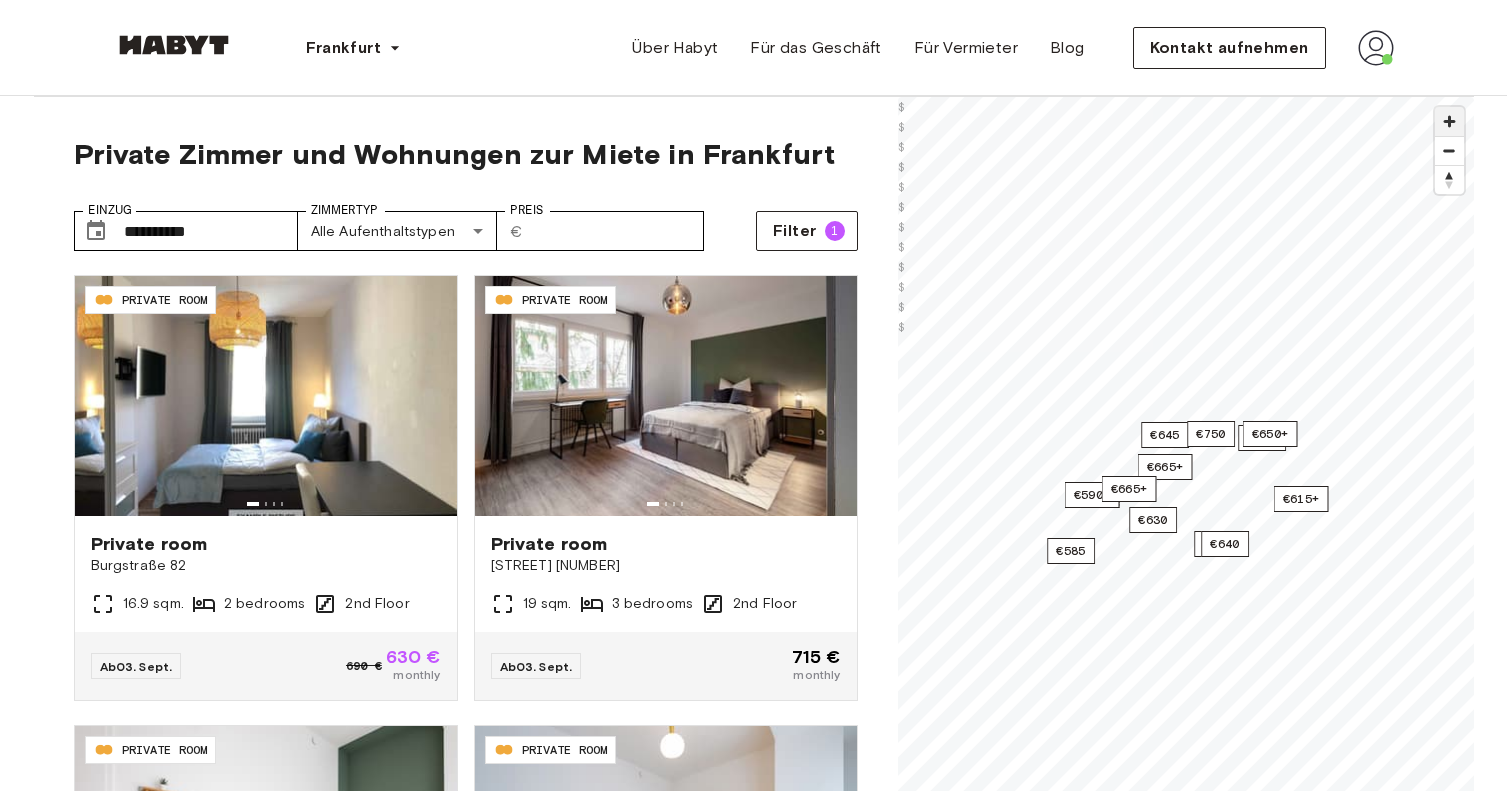 click at bounding box center [1449, 121] 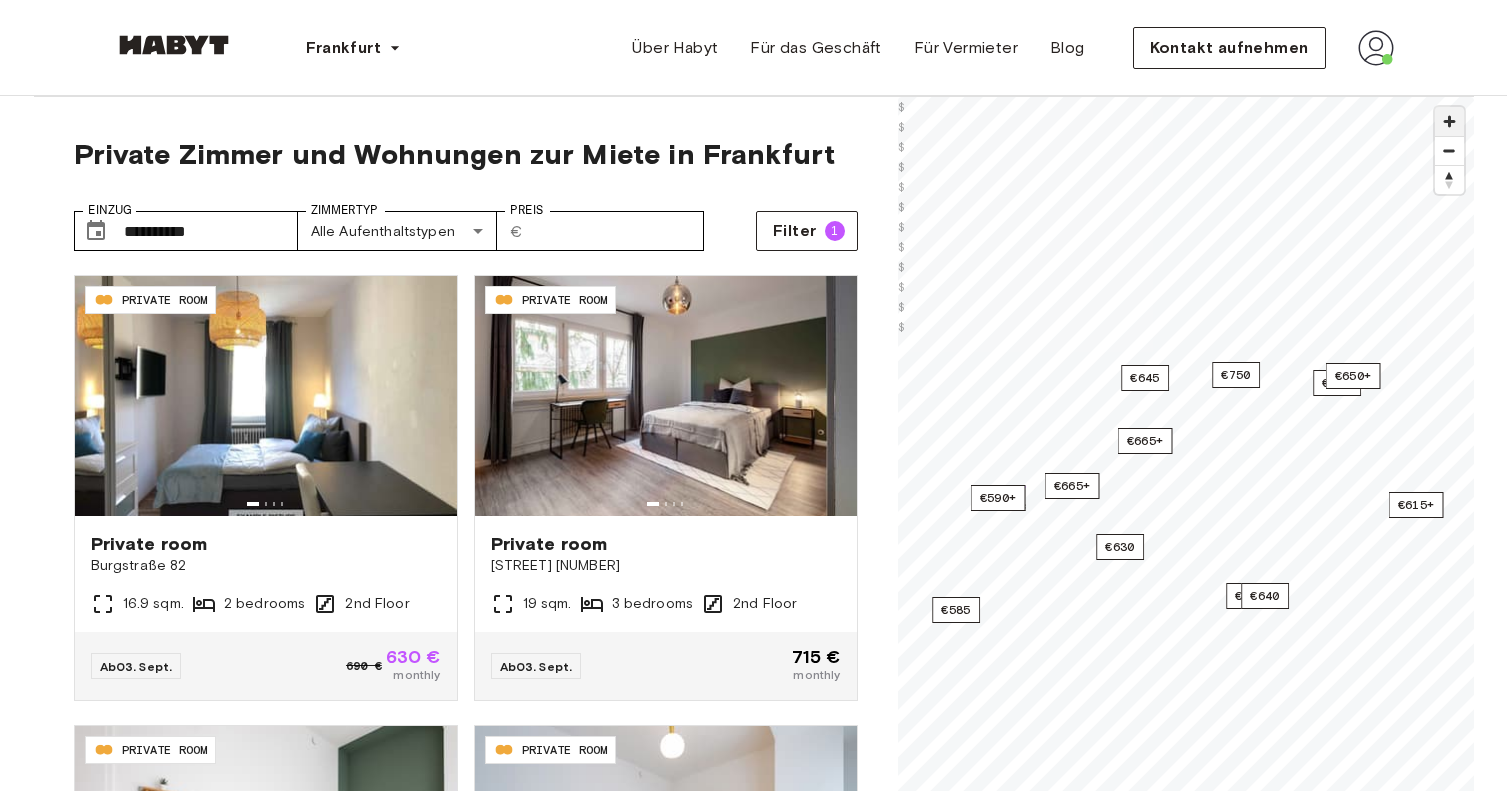 click at bounding box center (1449, 121) 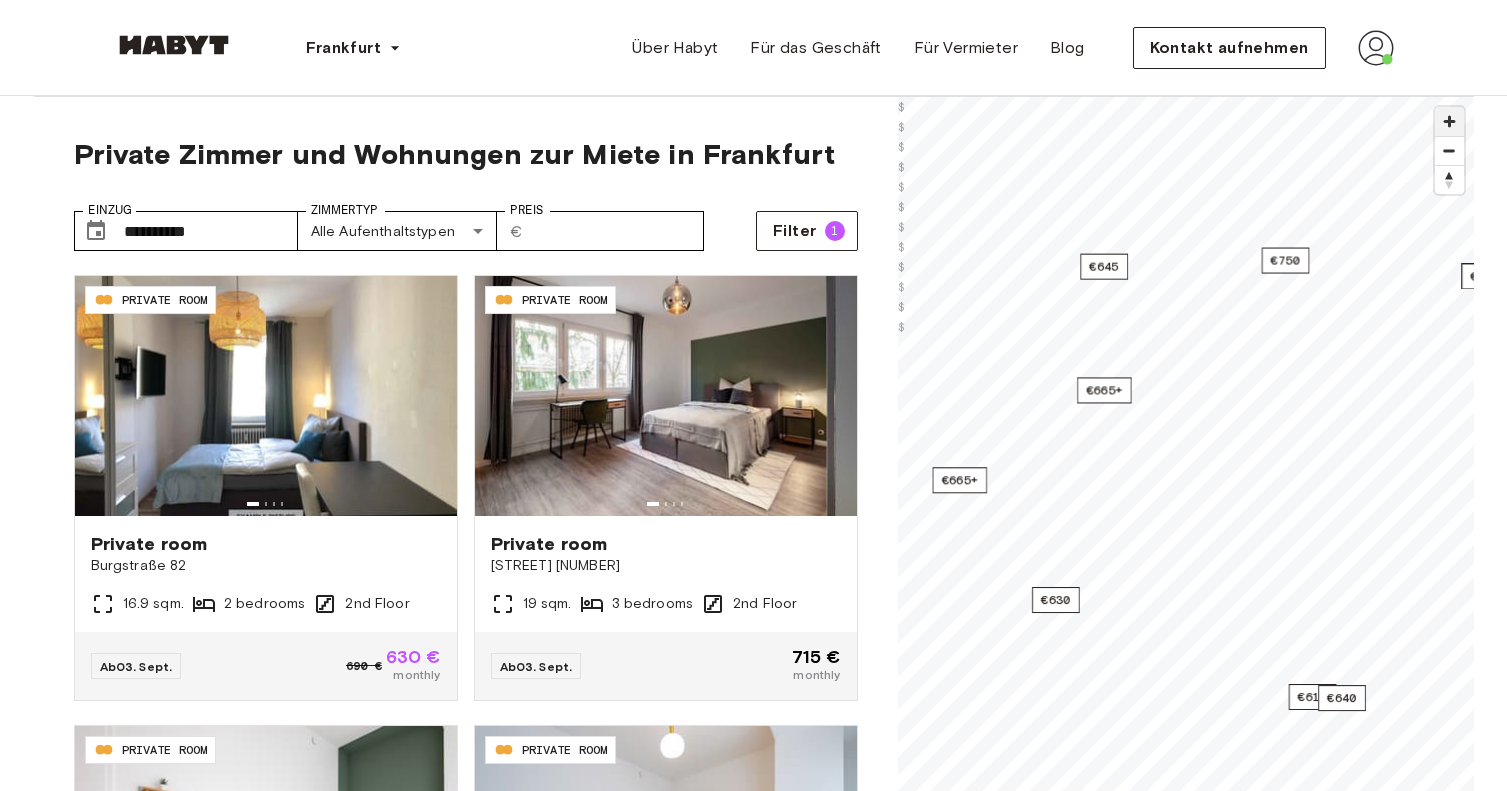 click at bounding box center [1449, 121] 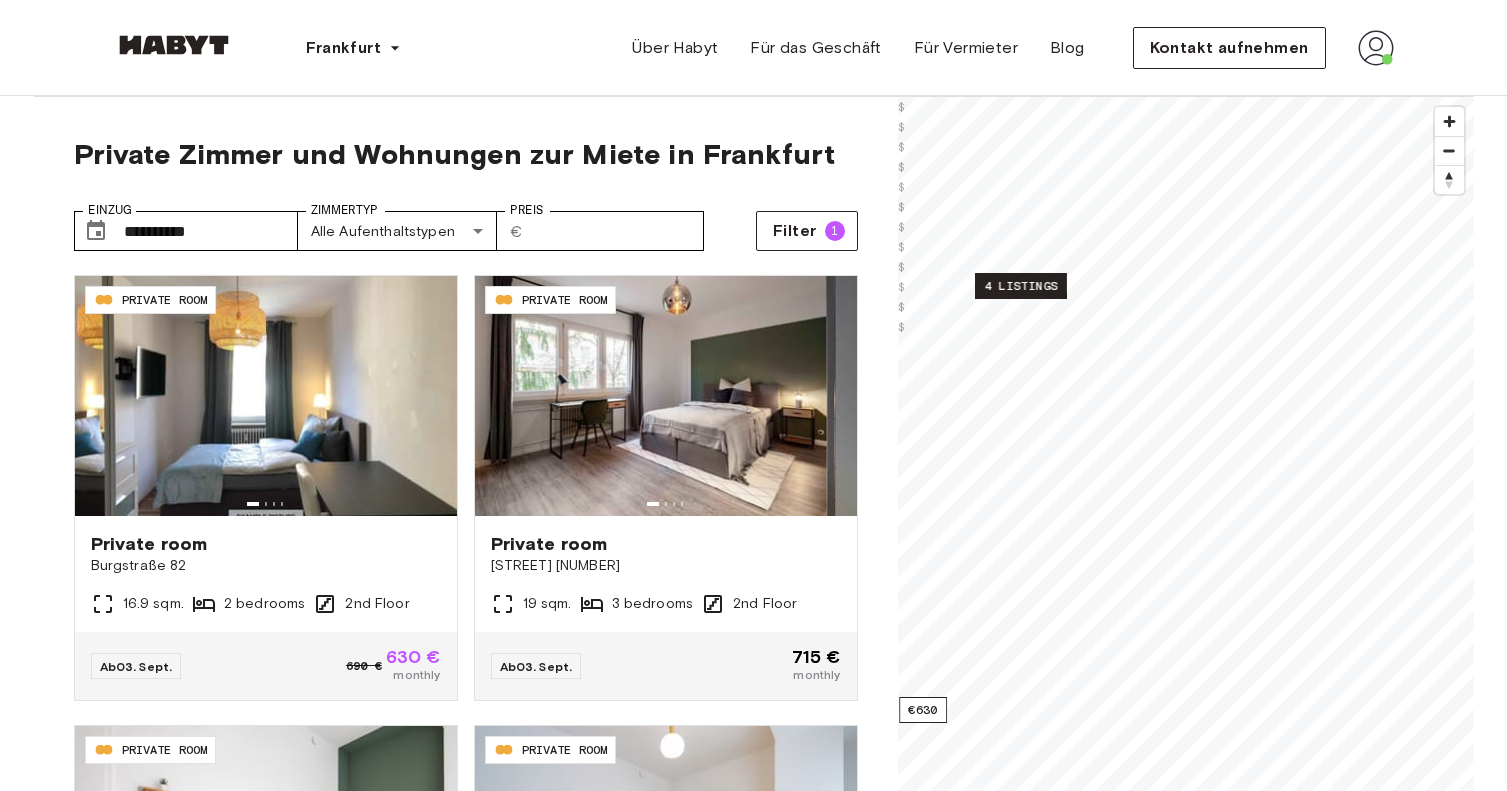 click on "4 listings" at bounding box center [1021, 286] 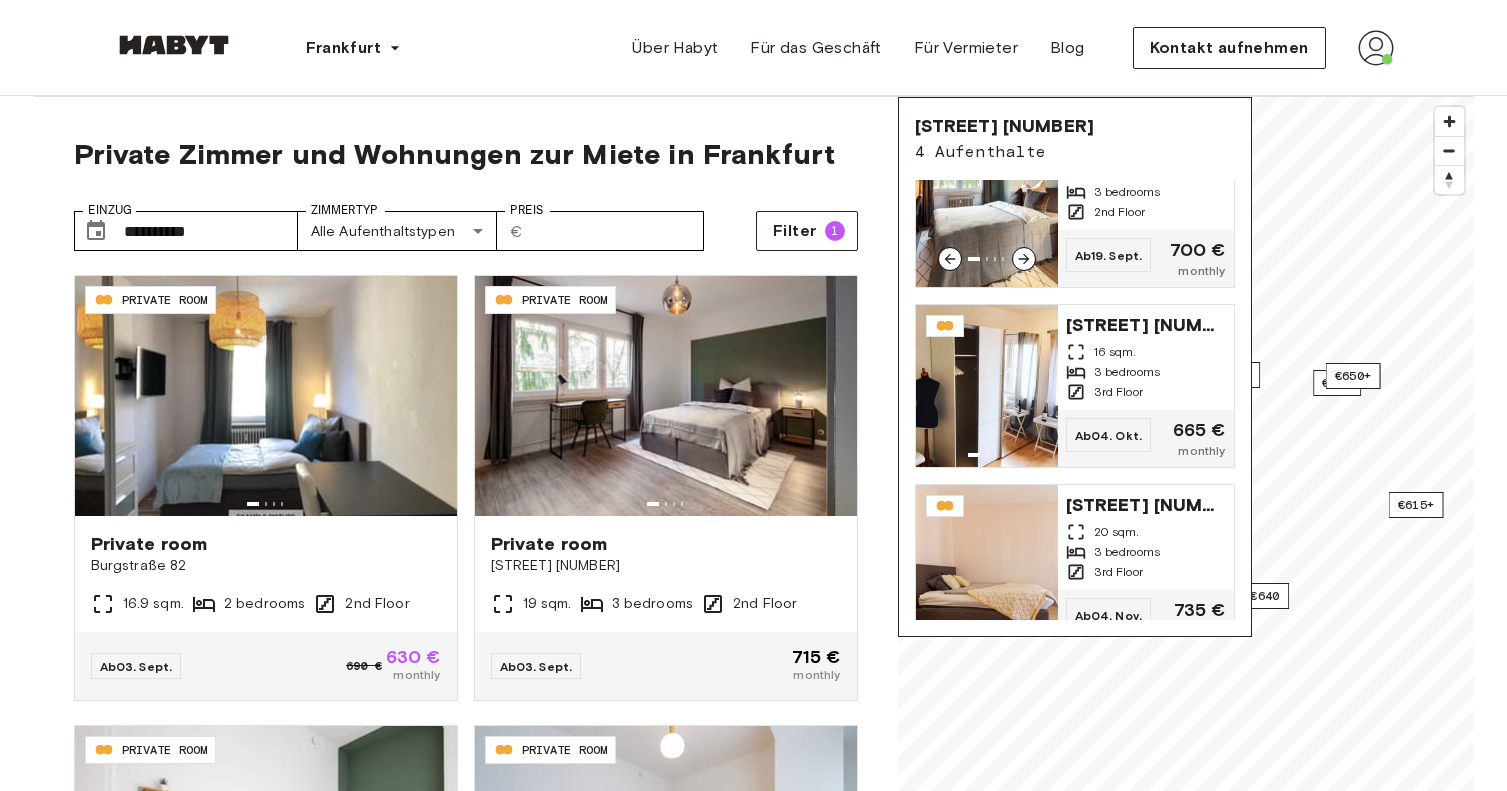 scroll, scrollTop: 263, scrollLeft: 0, axis: vertical 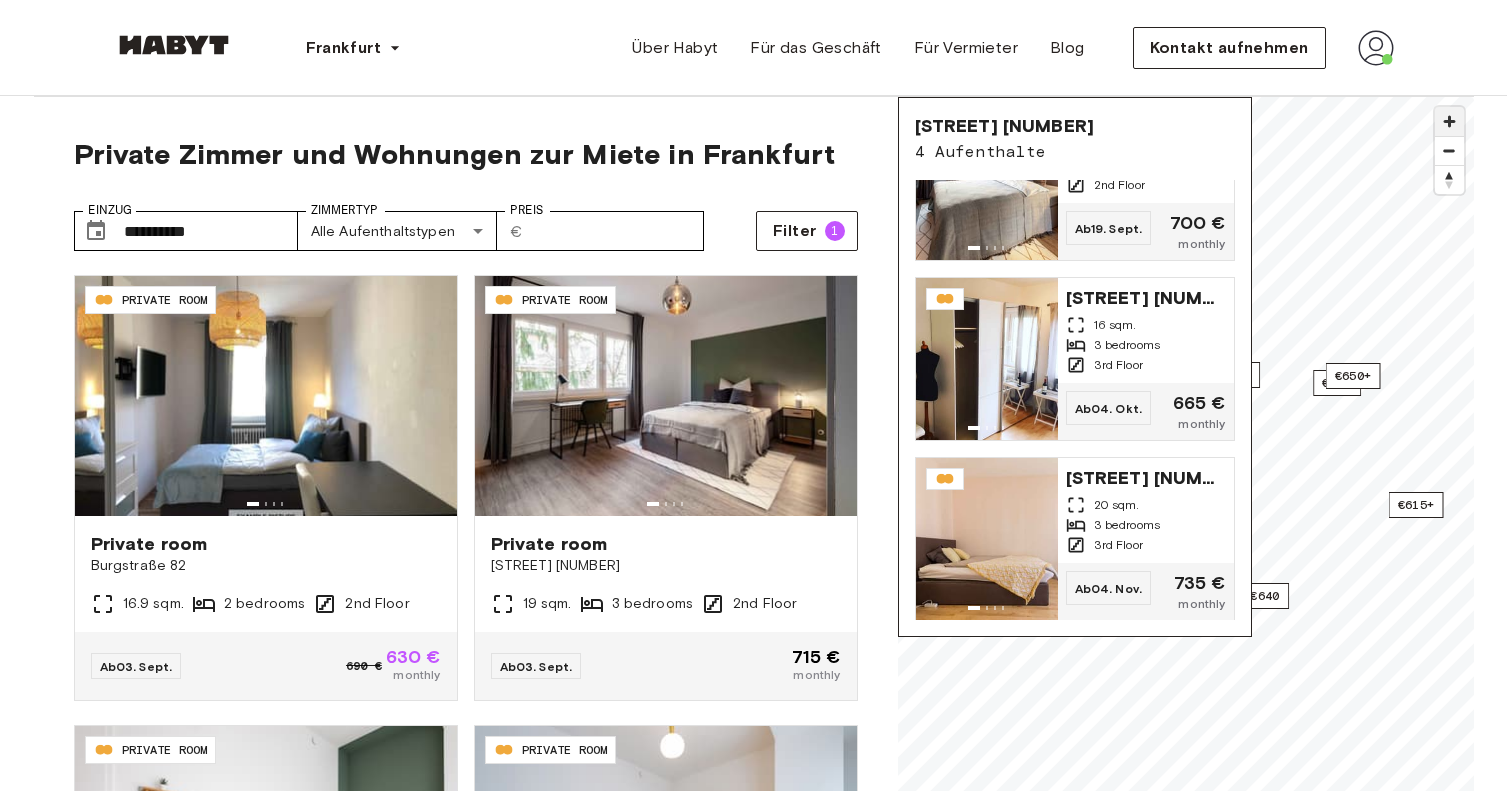click at bounding box center (1449, 121) 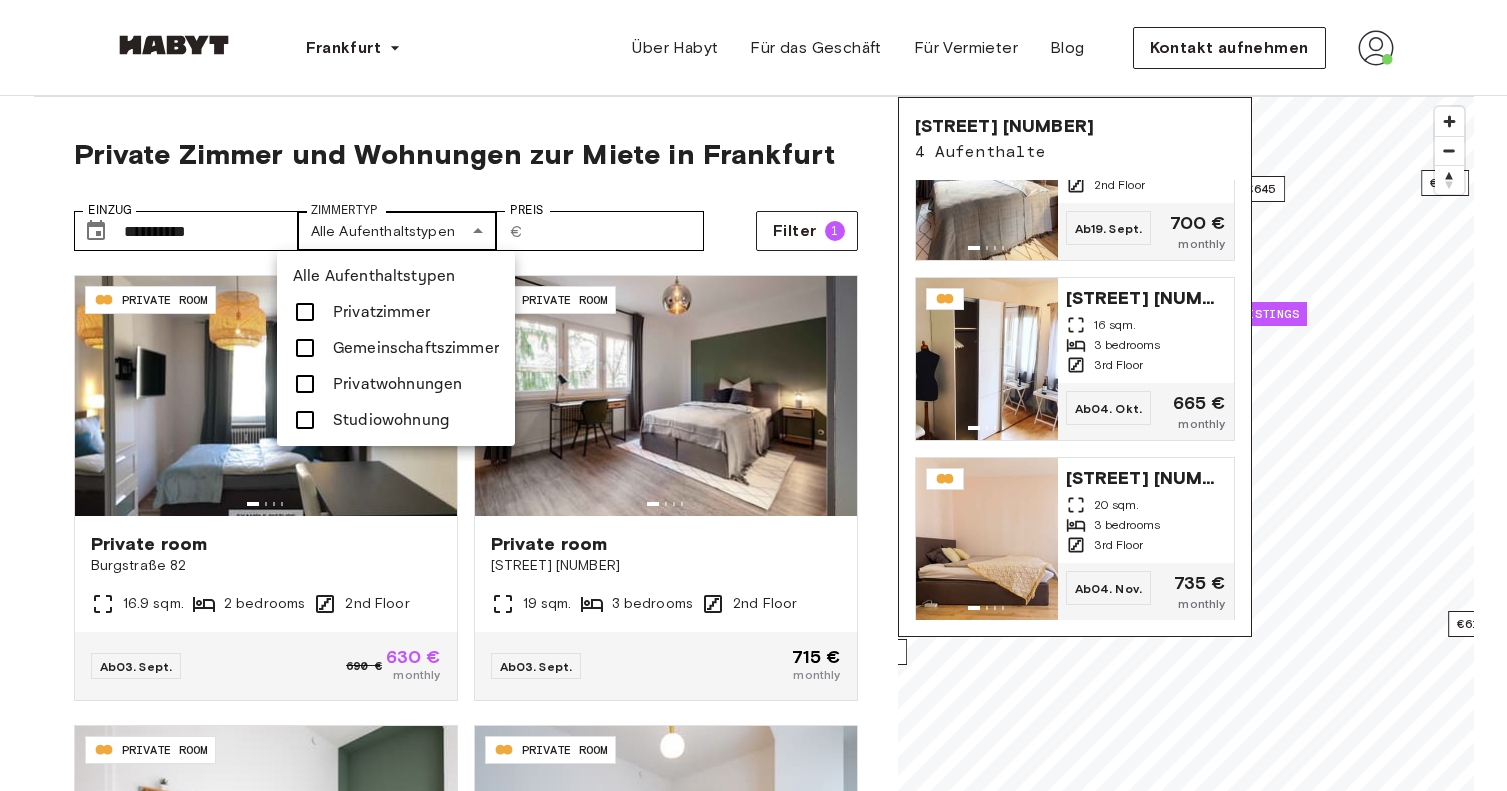 click on "**********" at bounding box center [753, 2489] 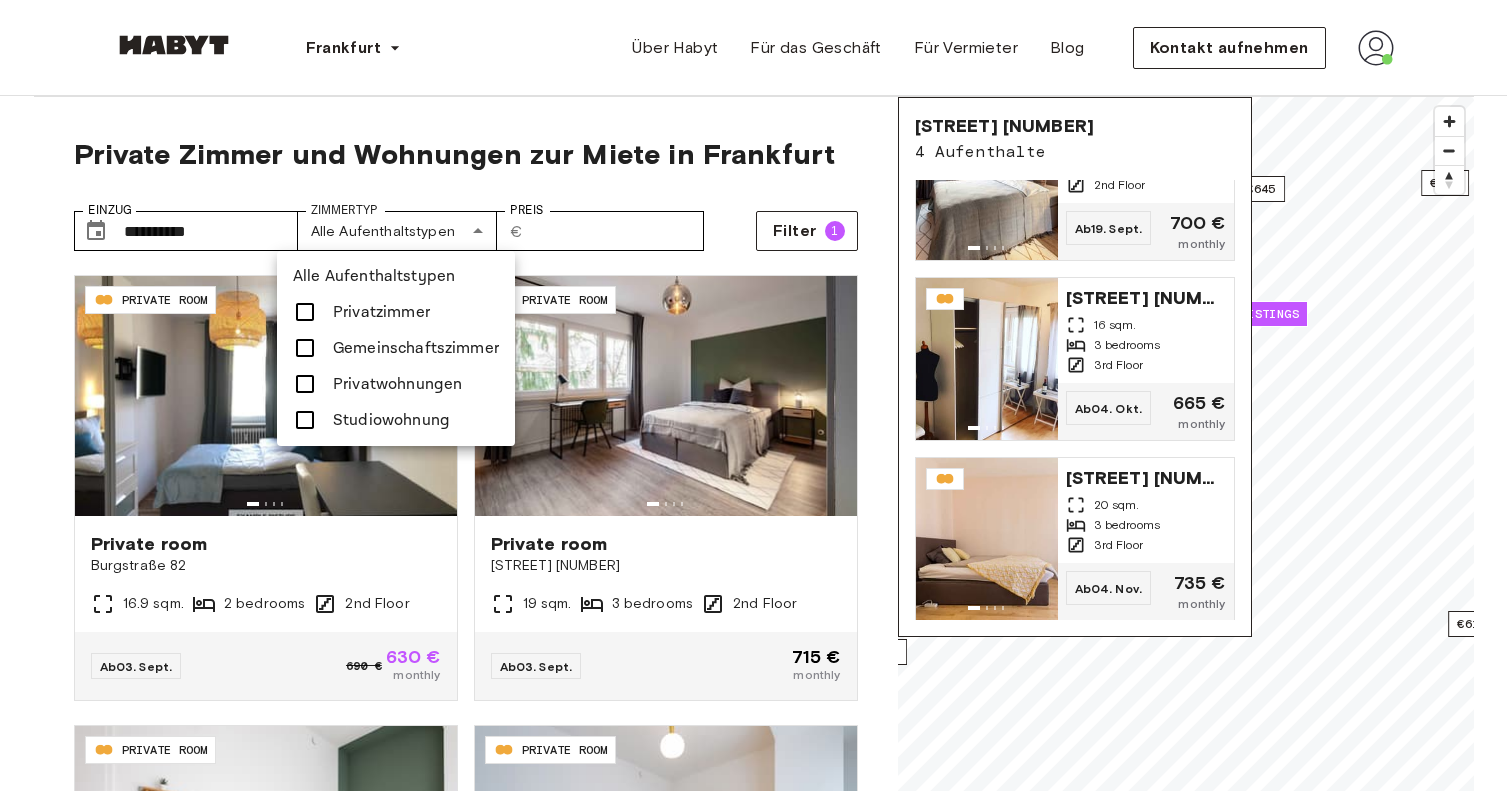 click at bounding box center (753, 395) 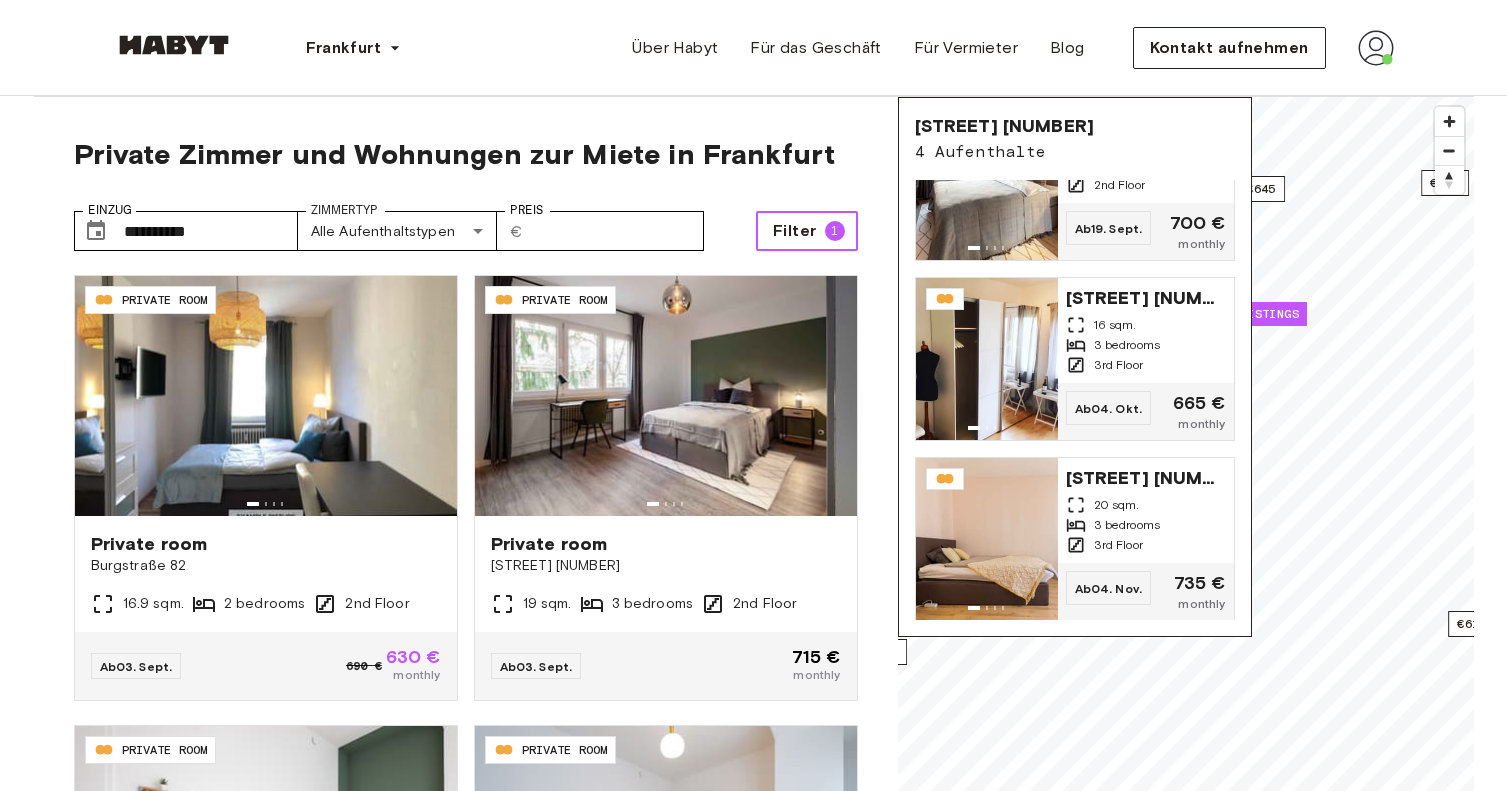 click on "Filter" at bounding box center [794, 231] 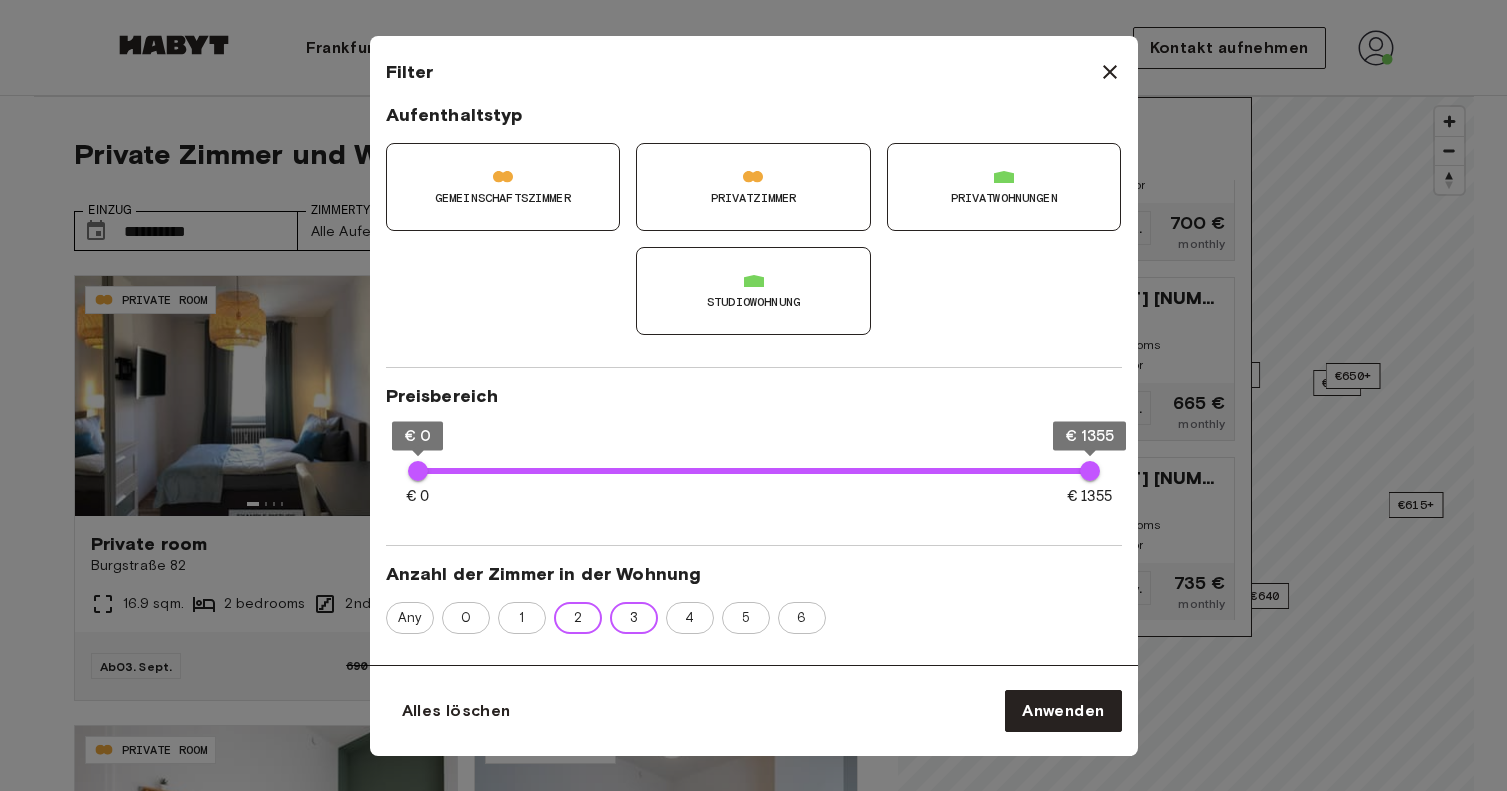 scroll, scrollTop: 282, scrollLeft: 0, axis: vertical 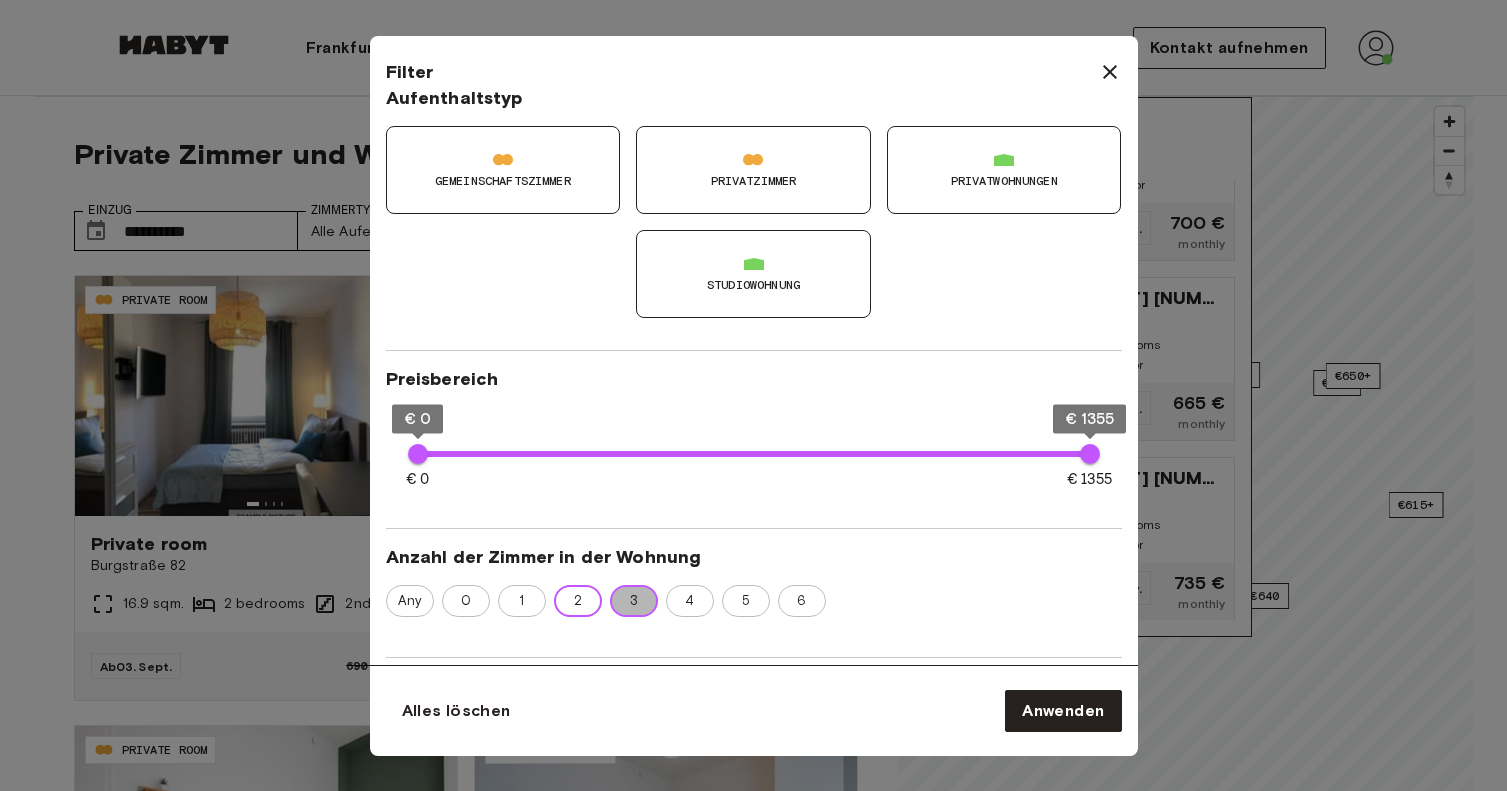 click on "3" at bounding box center (634, 601) 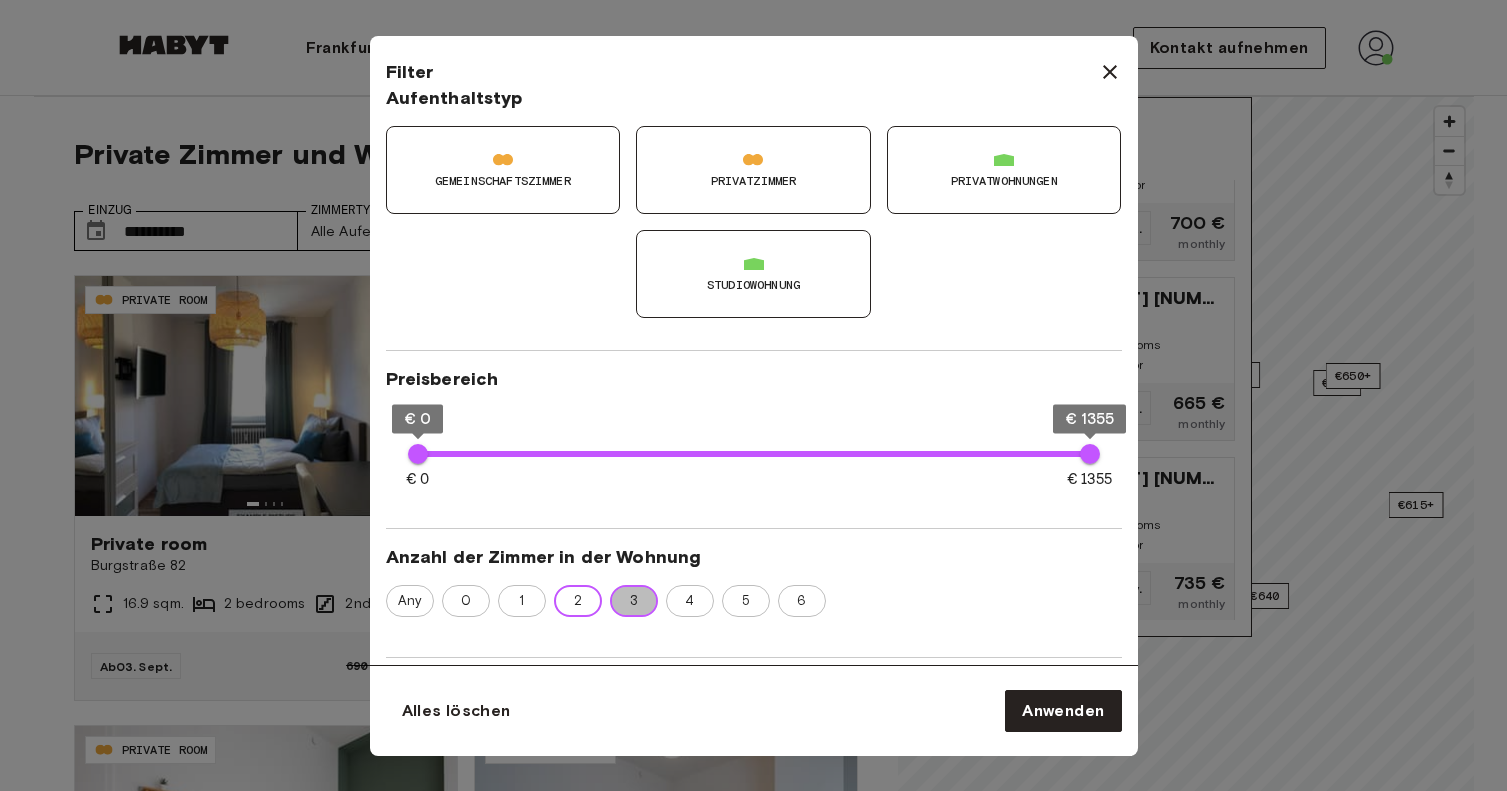 scroll, scrollTop: 0, scrollLeft: 0, axis: both 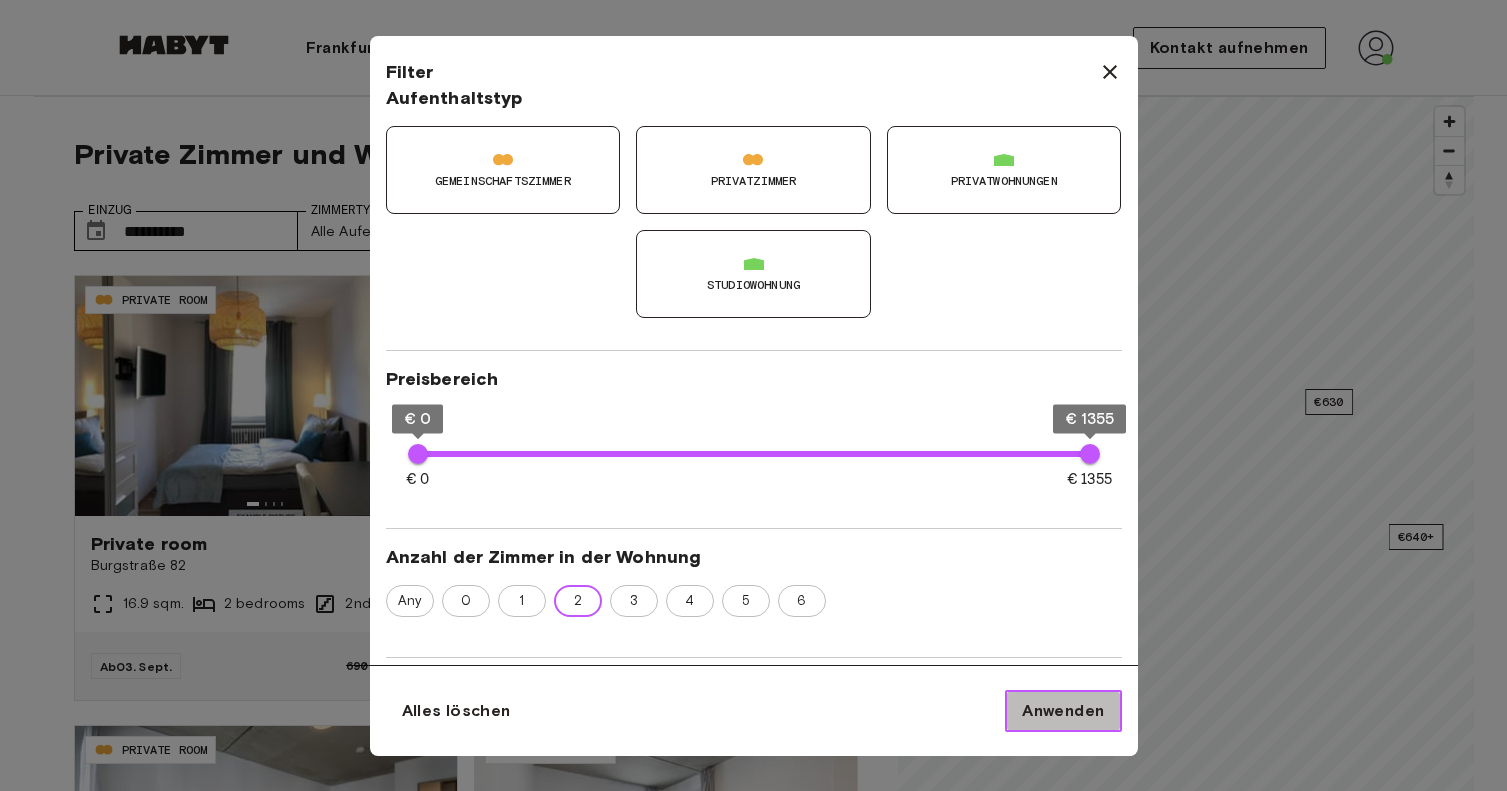 click on "Anwenden" at bounding box center [1063, 711] 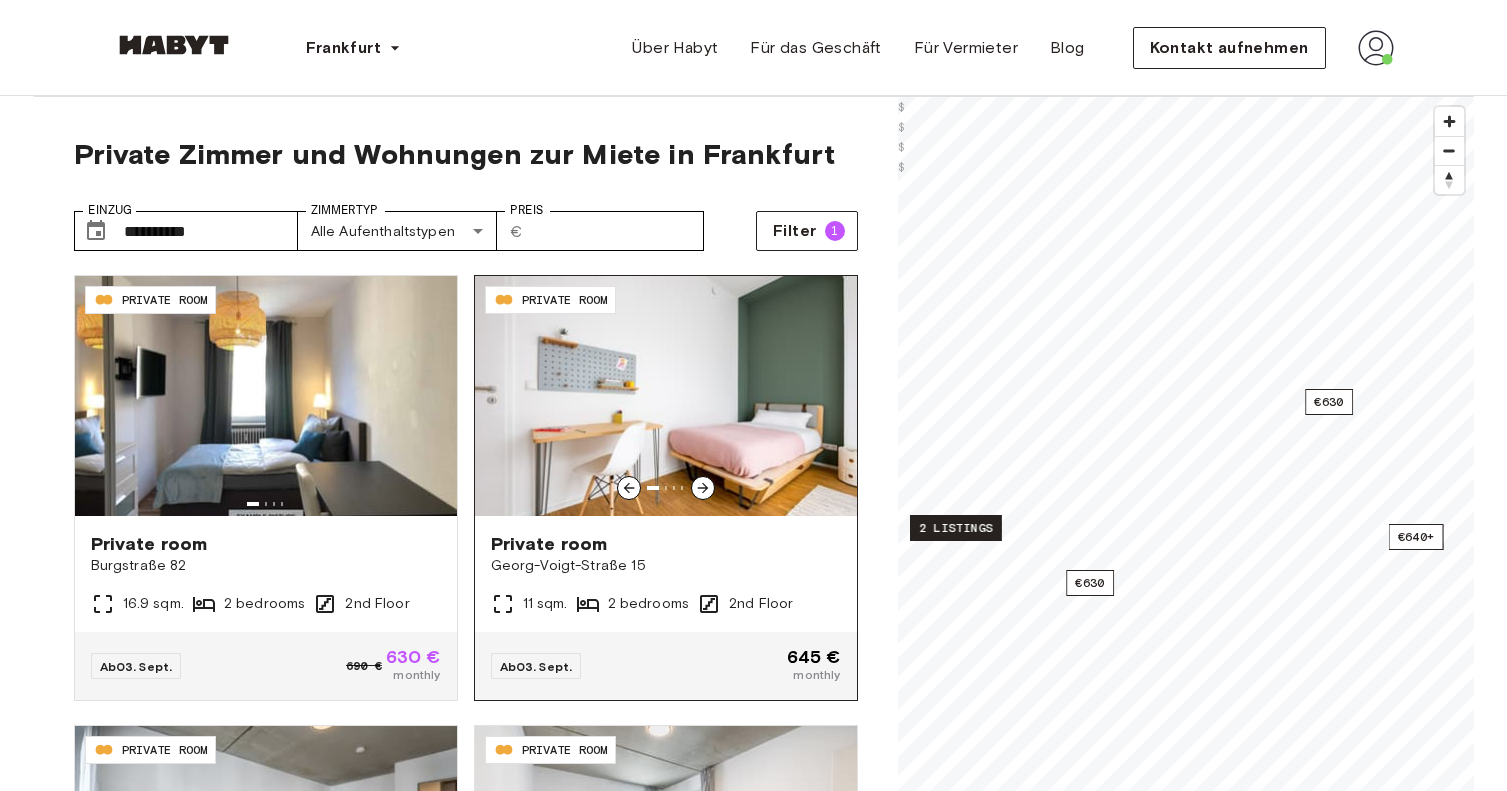 click 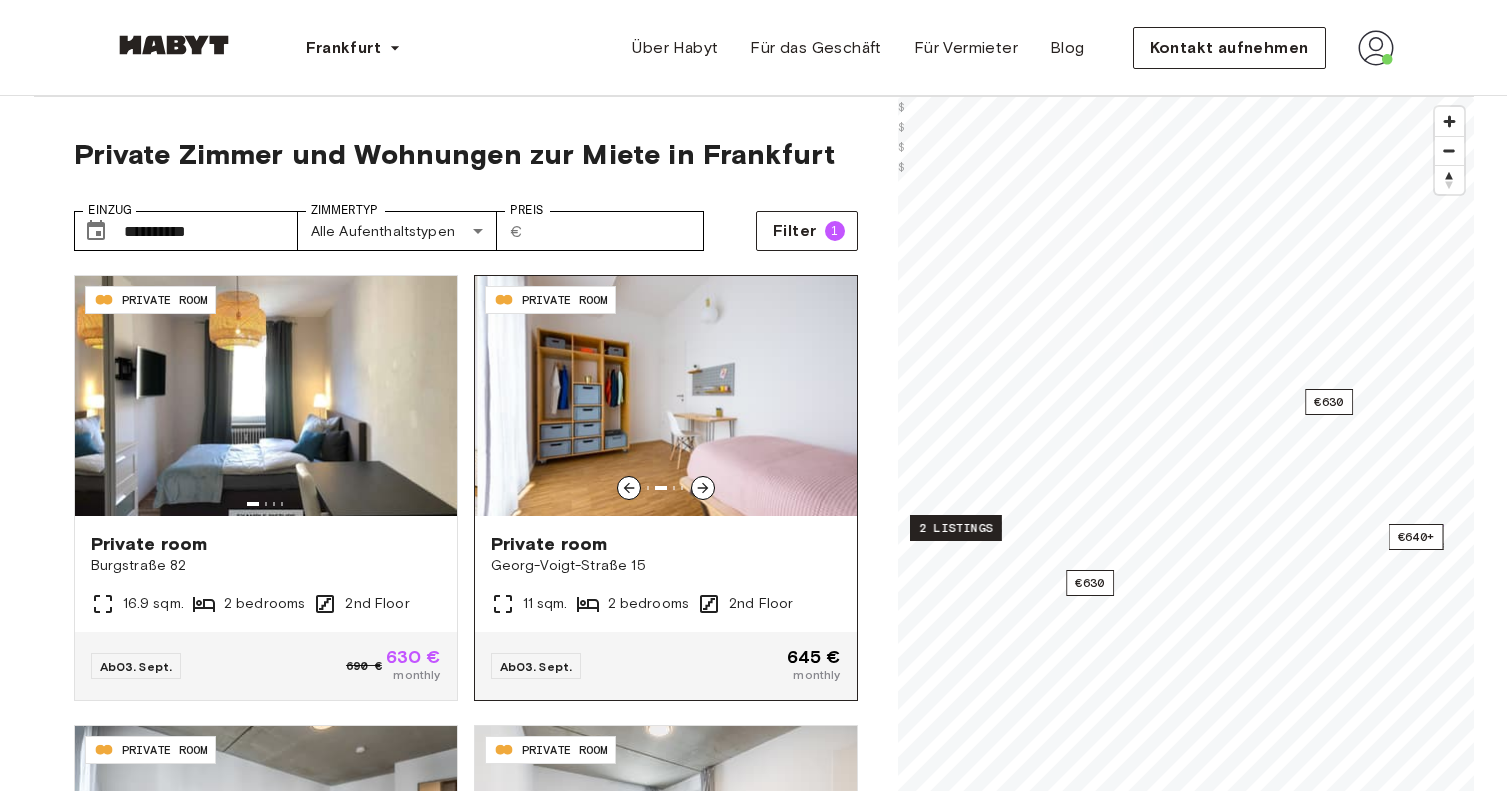 click 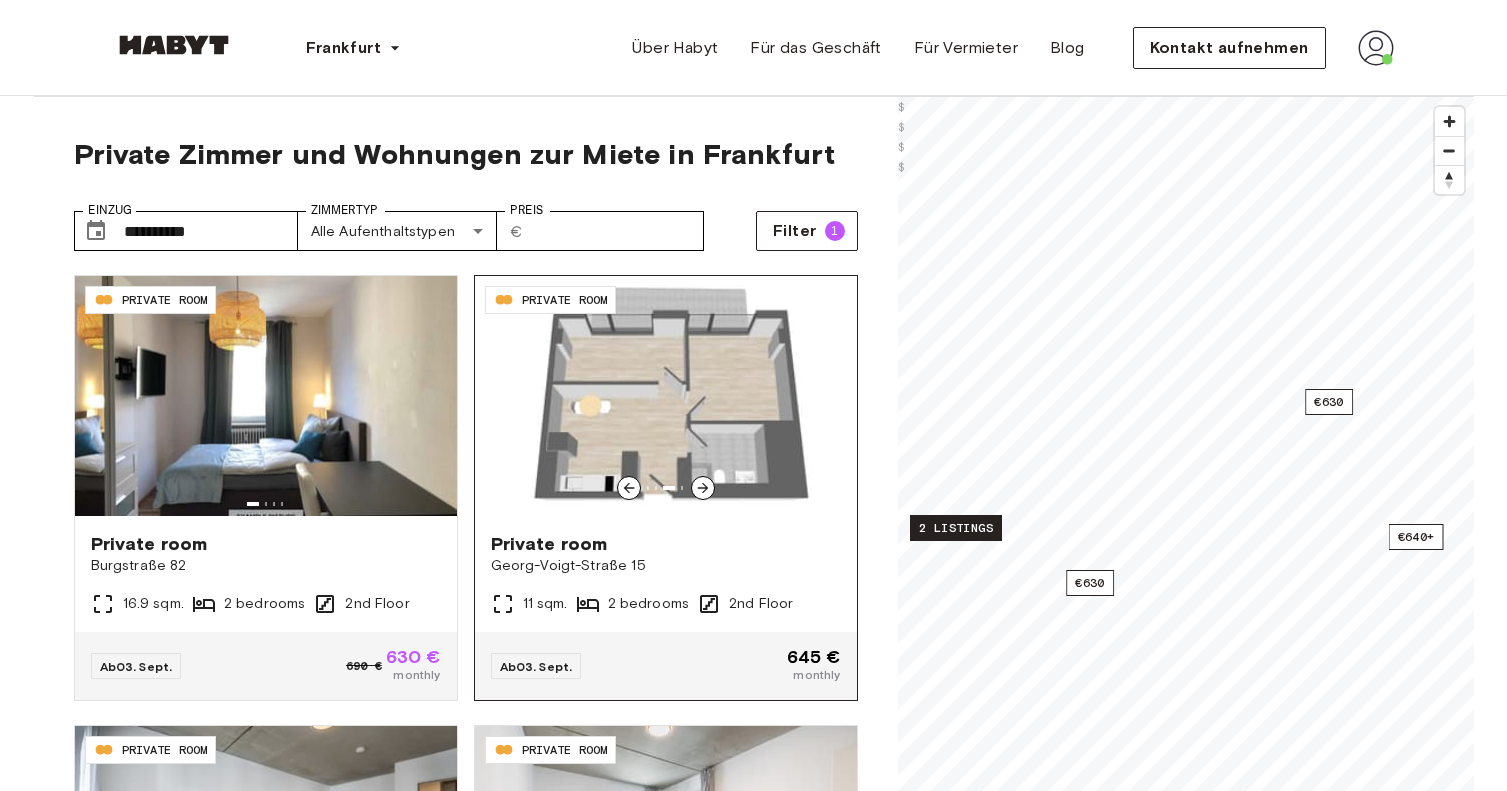 click 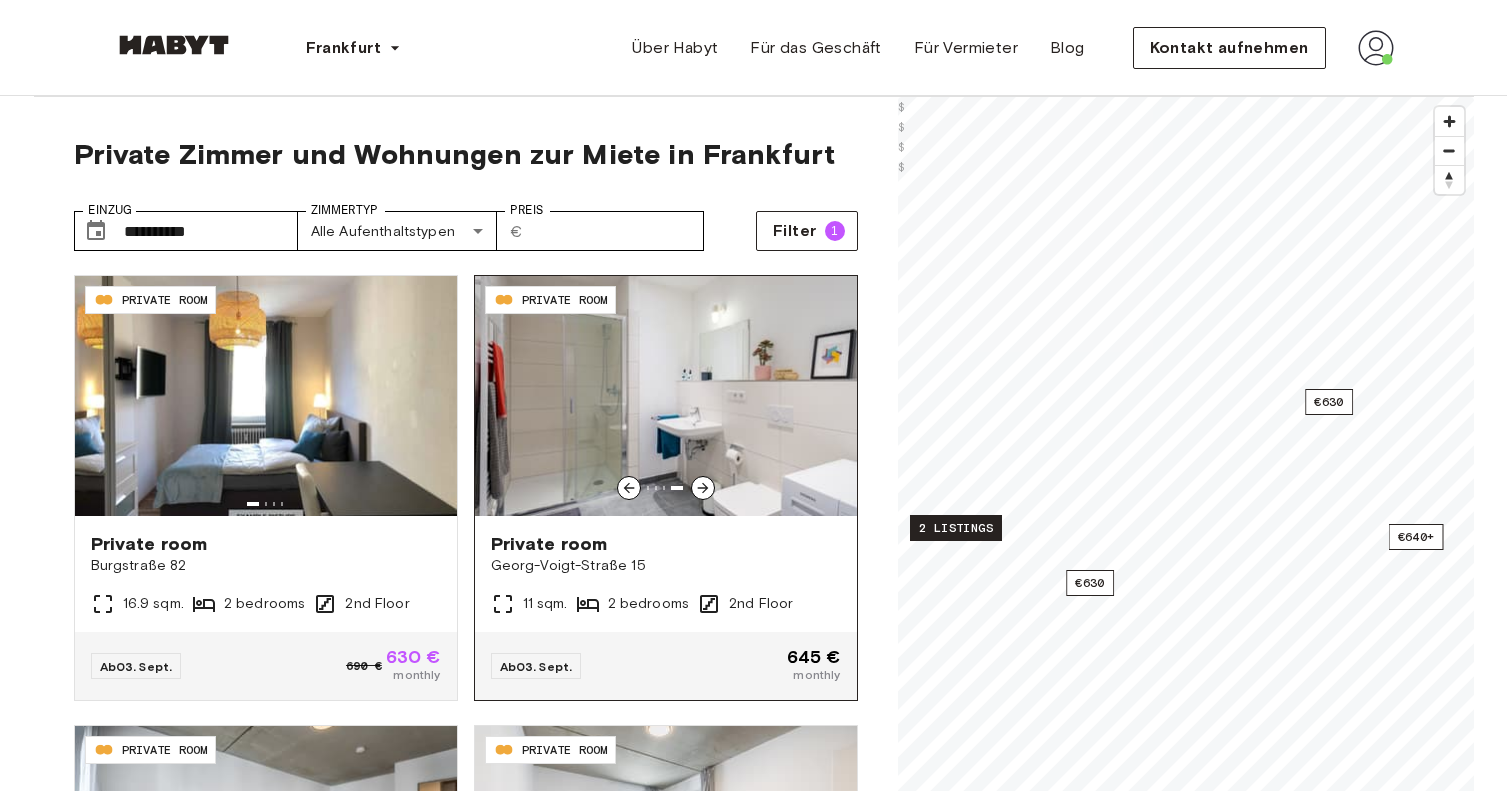 click 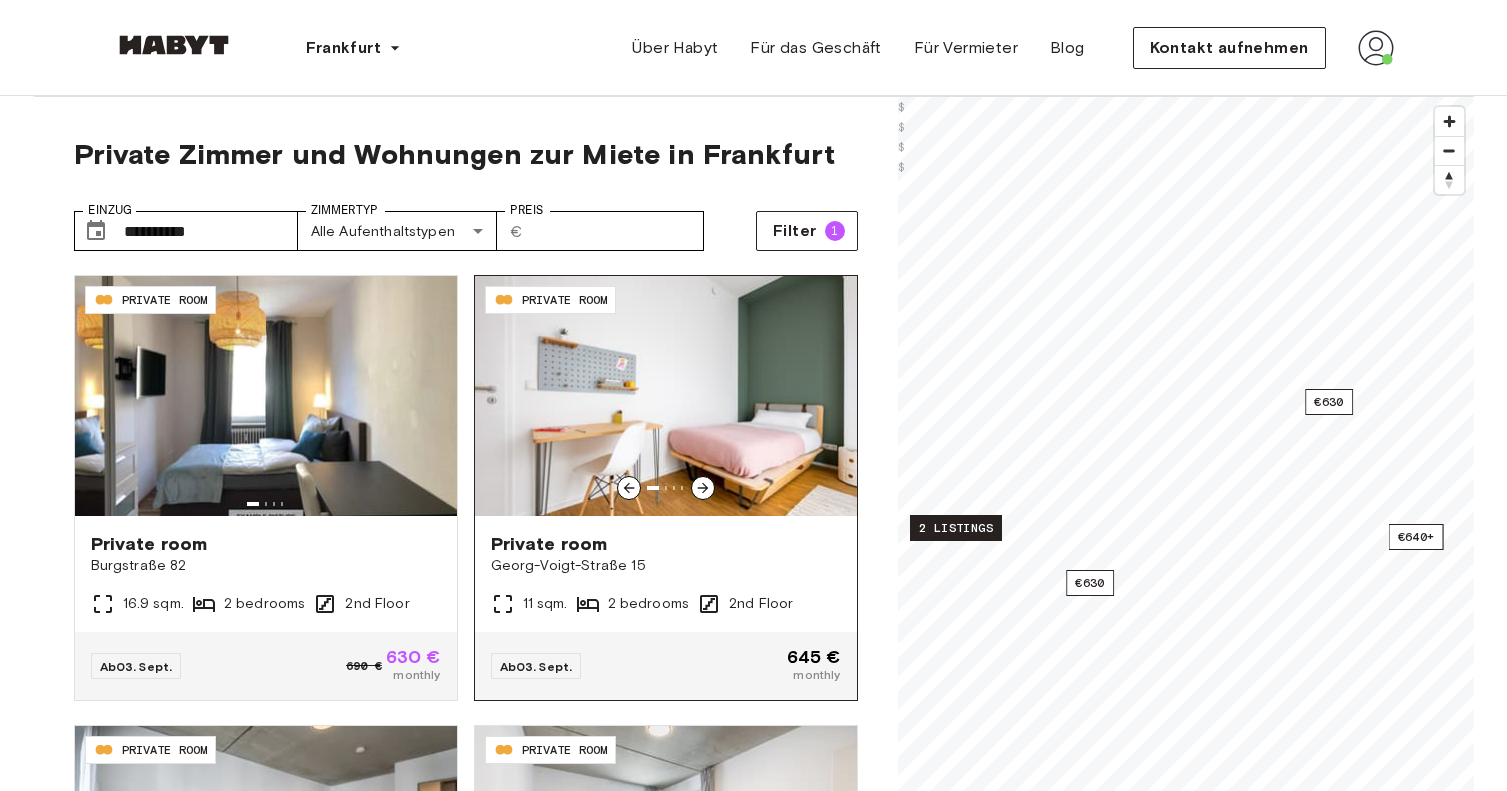 click at bounding box center [703, 488] 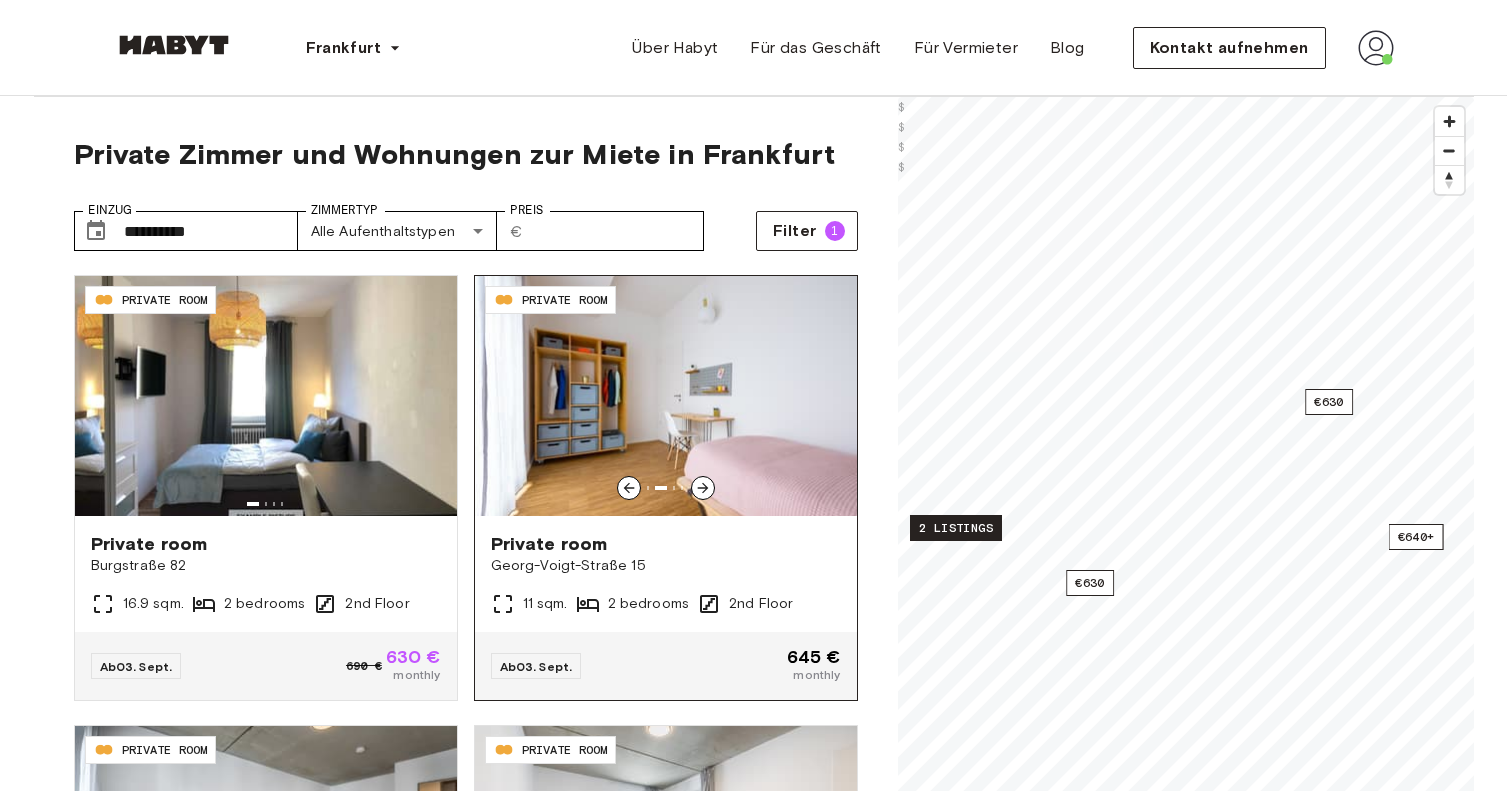 click at bounding box center (703, 488) 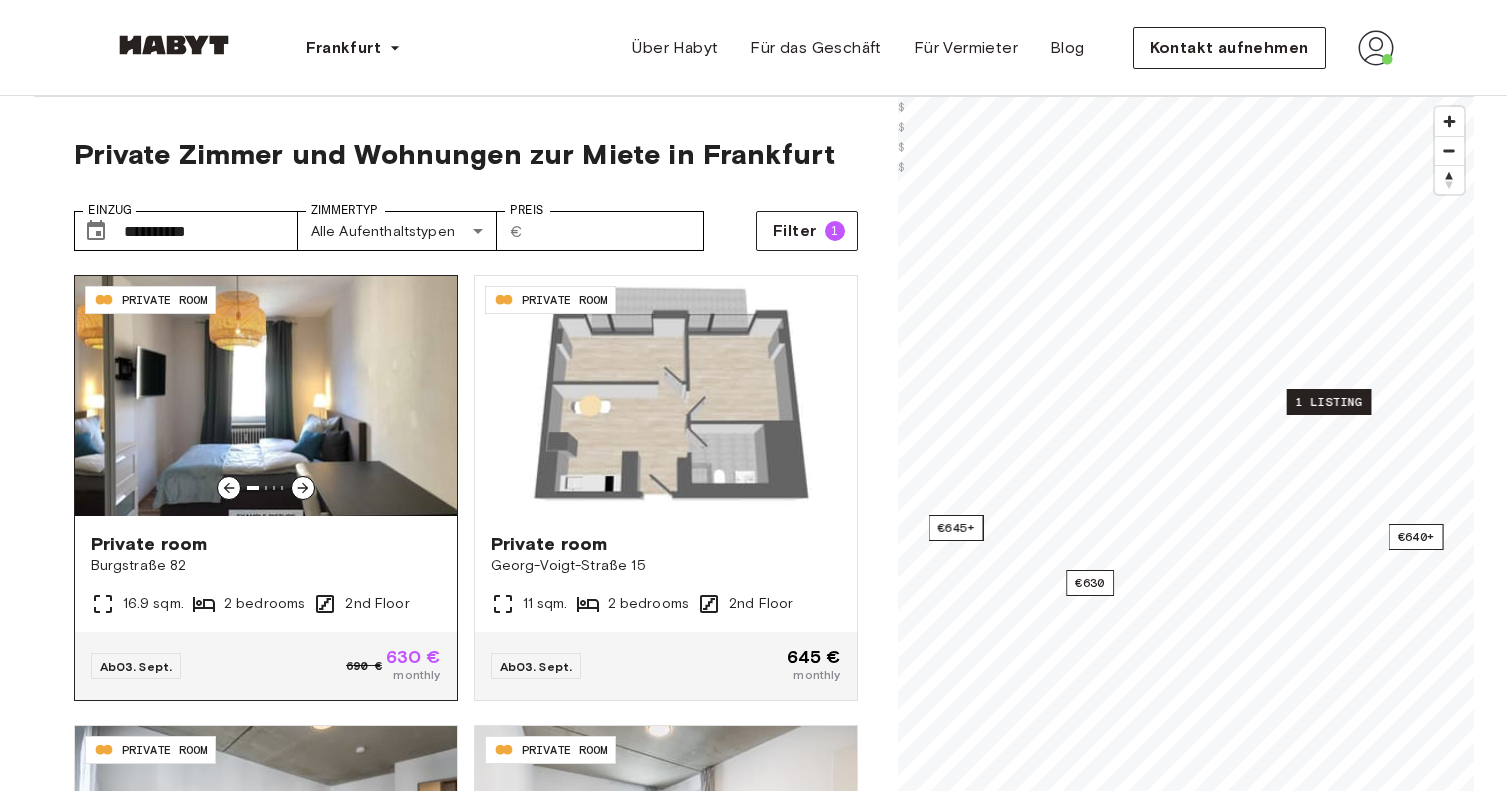 click 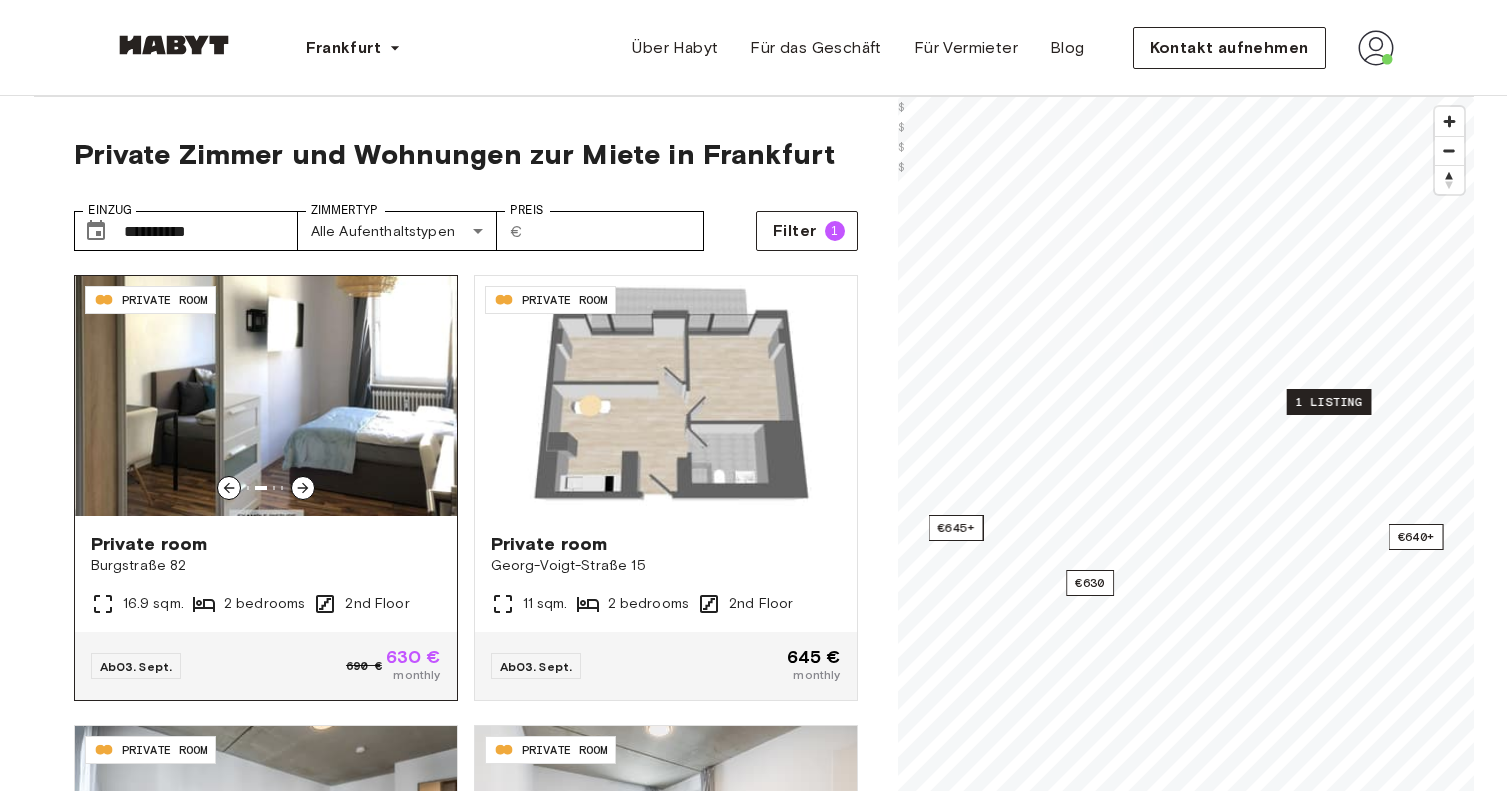 click 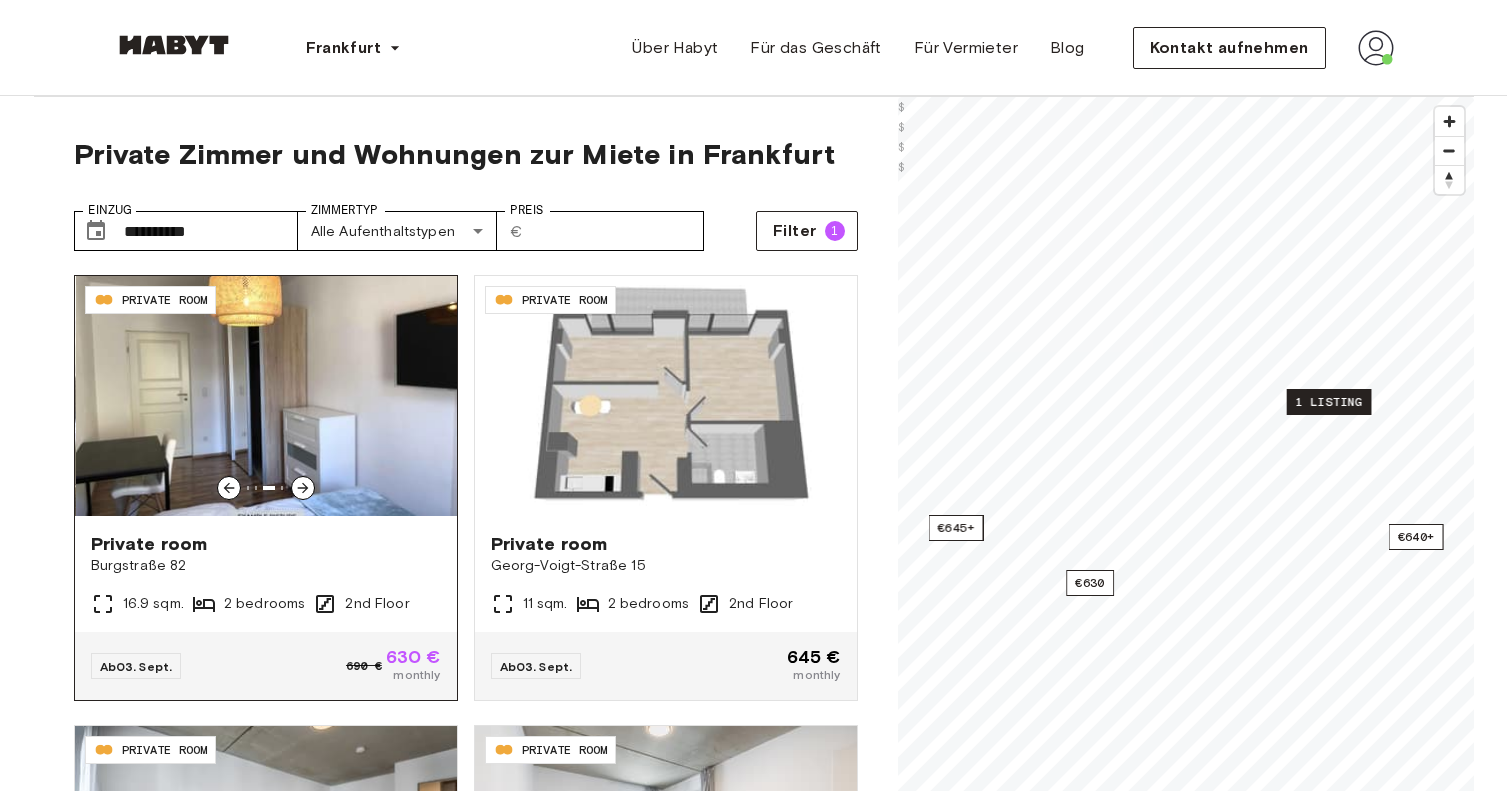 click 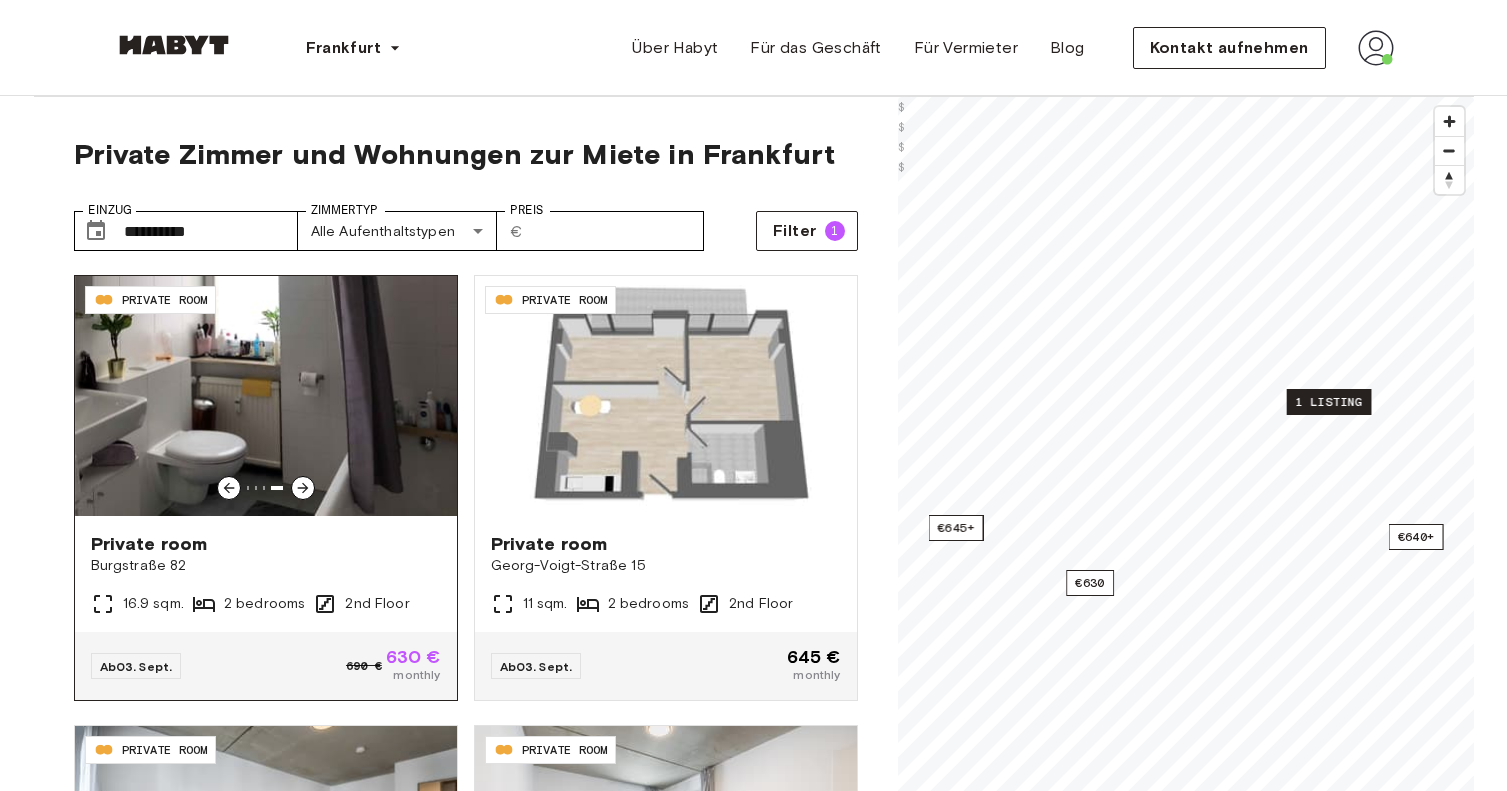 click 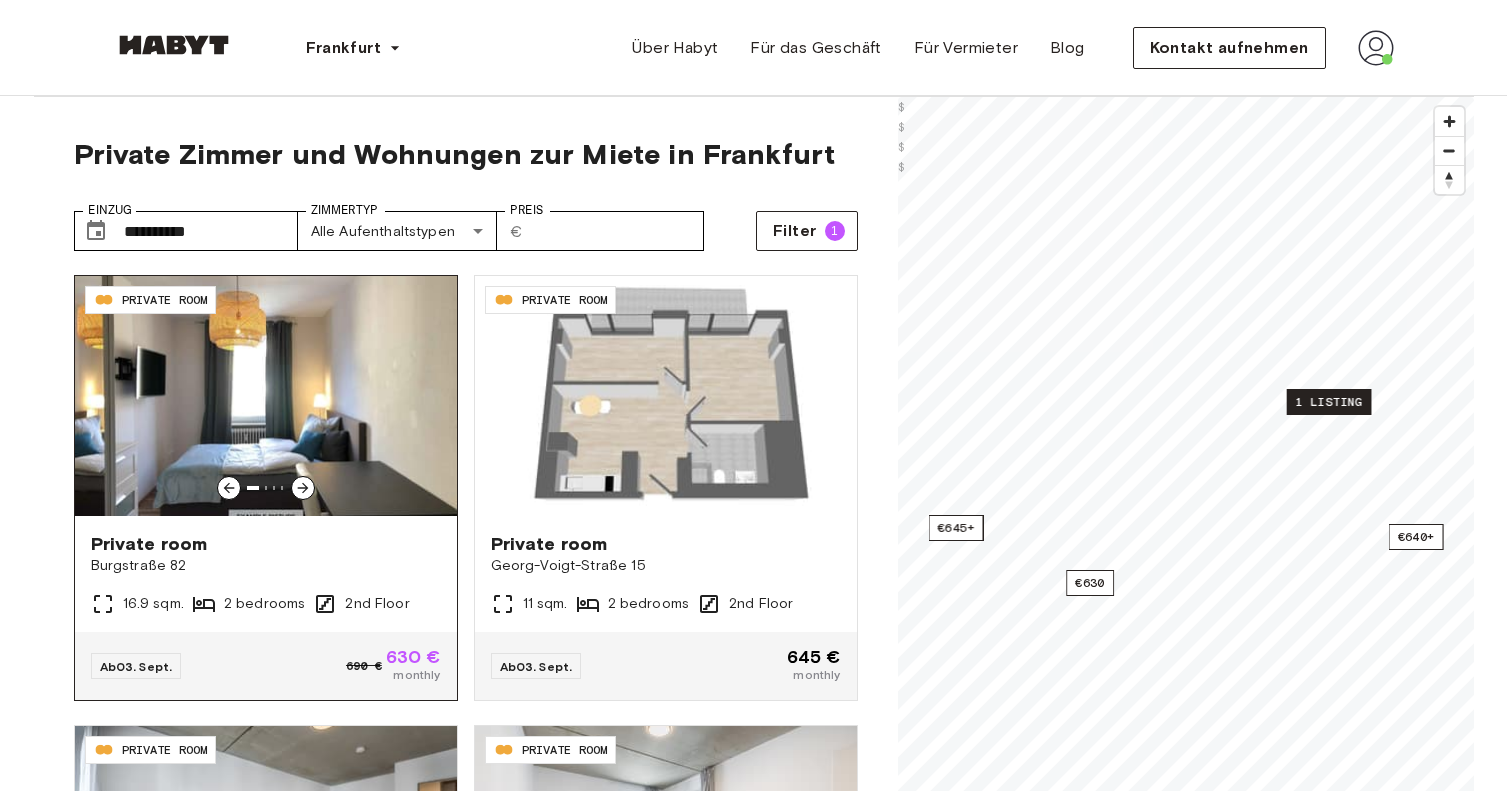 click 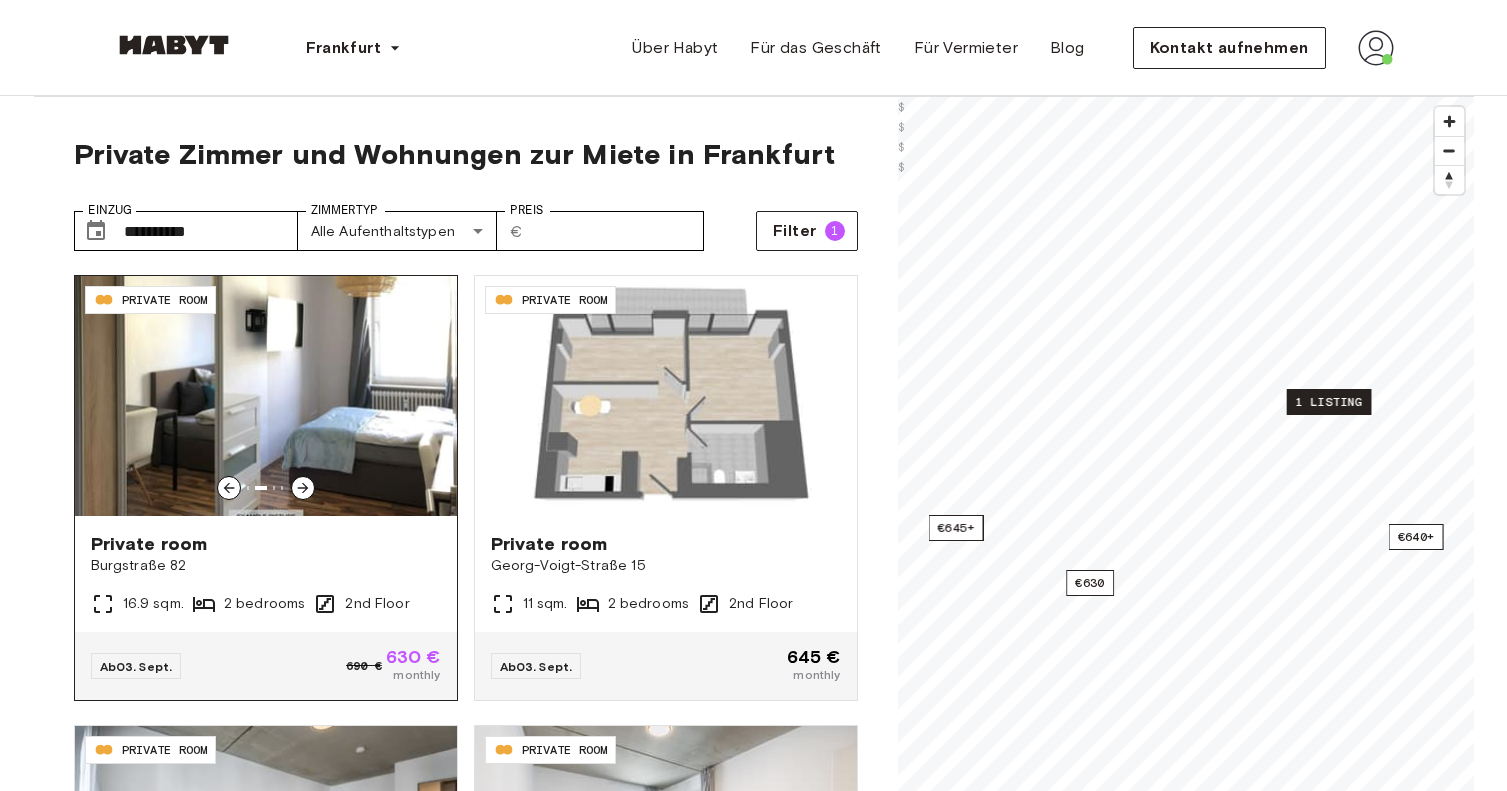 click 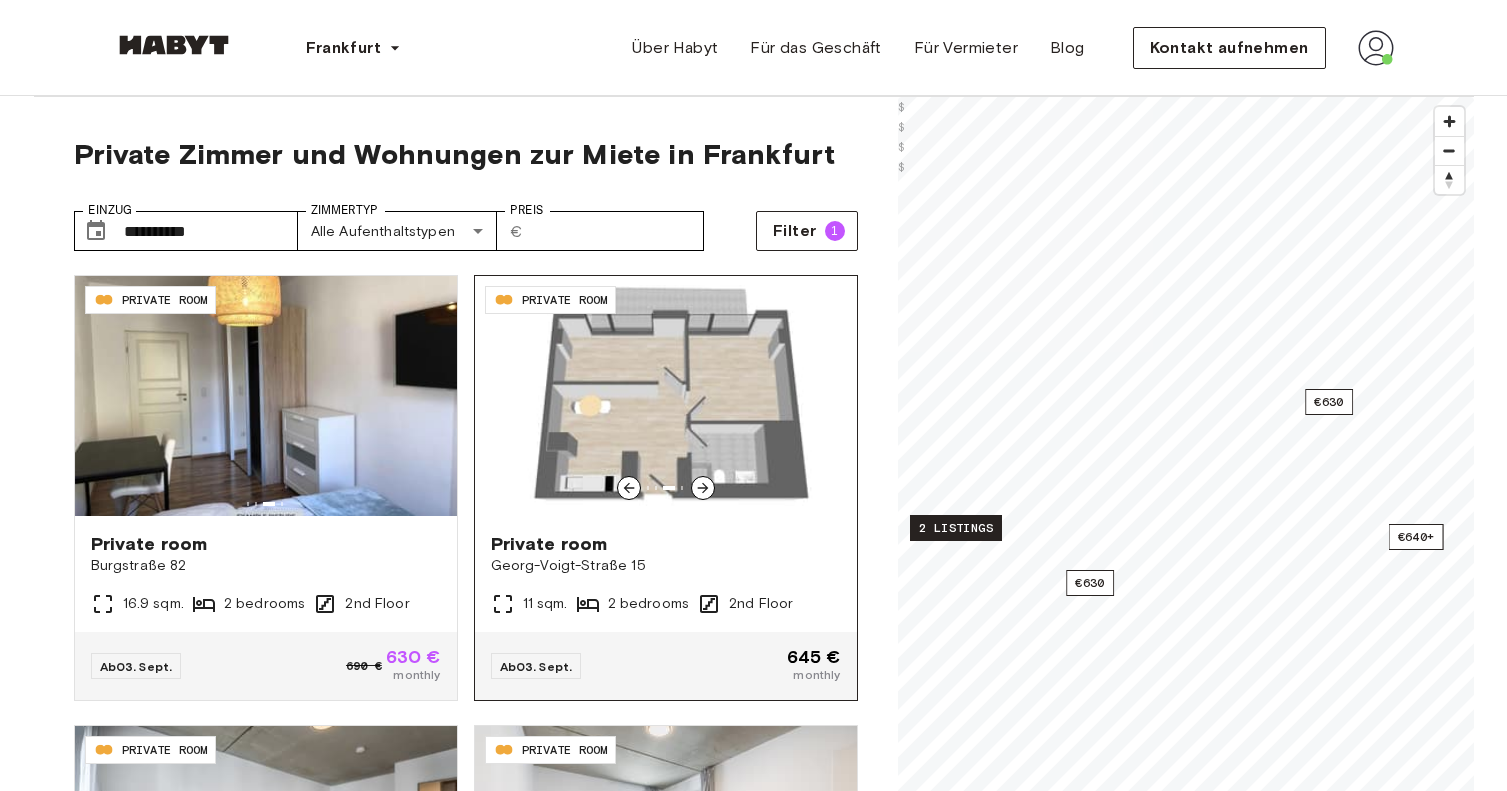 click at bounding box center [666, 396] 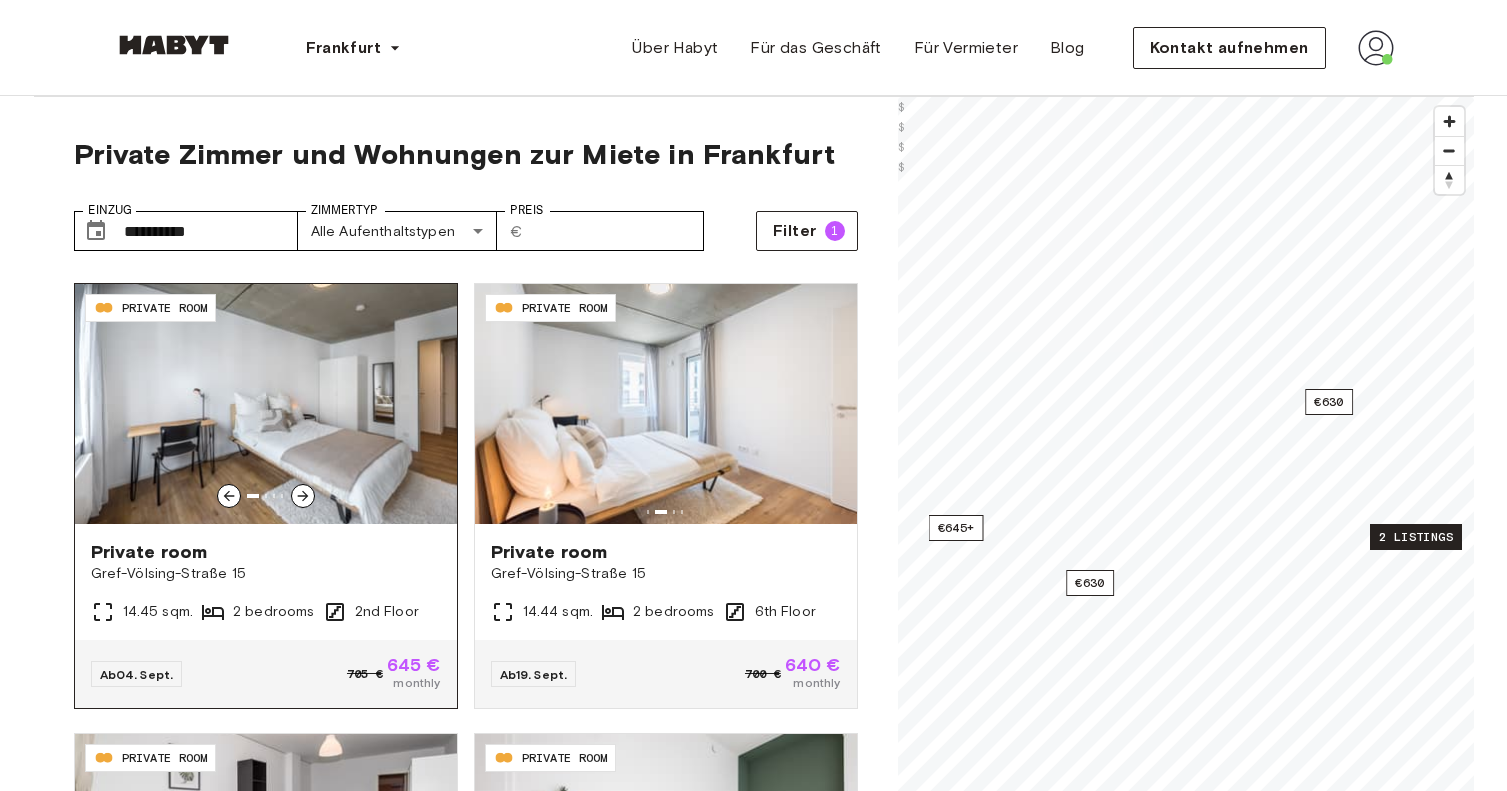 scroll, scrollTop: 444, scrollLeft: 0, axis: vertical 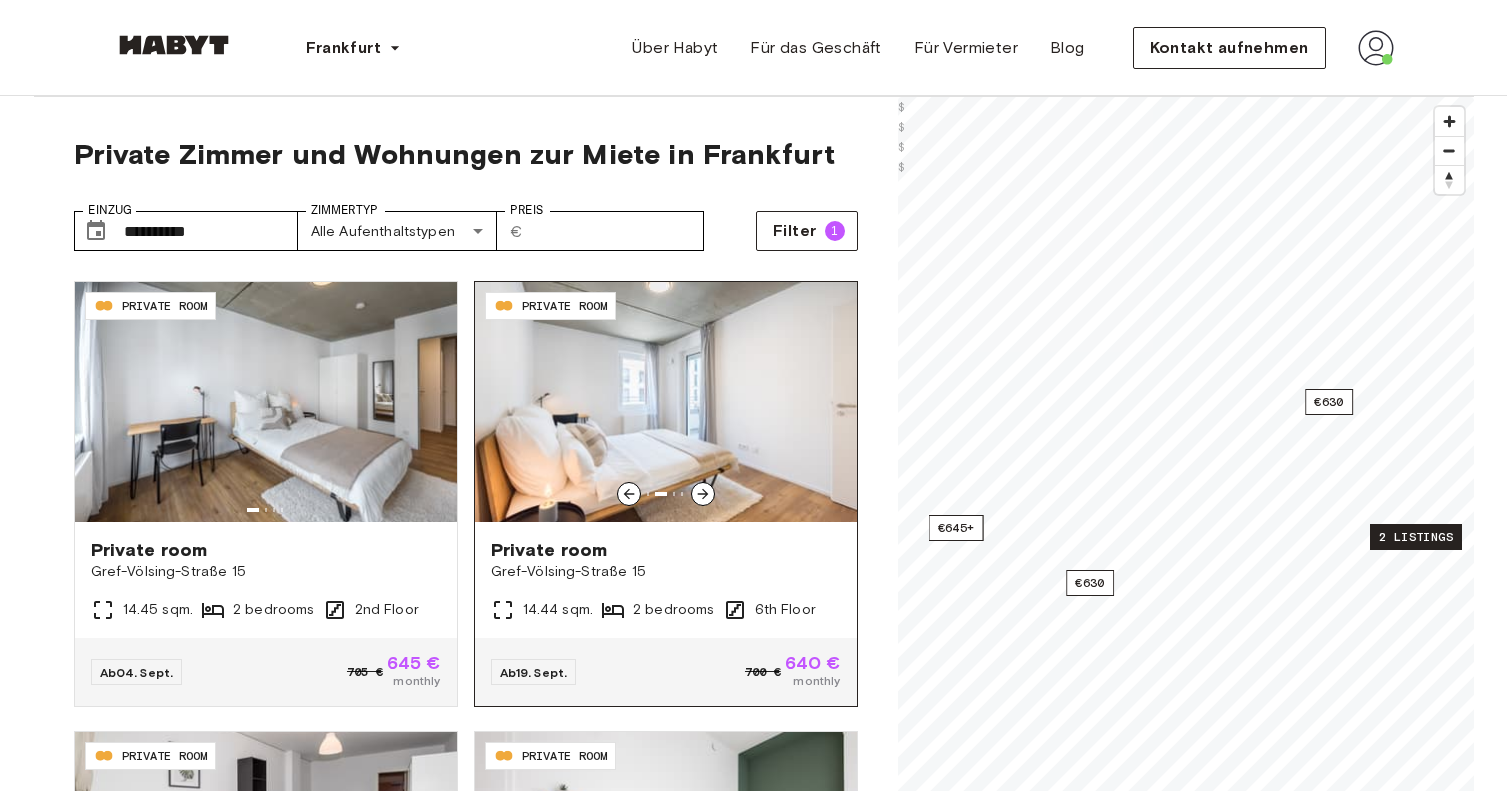 click 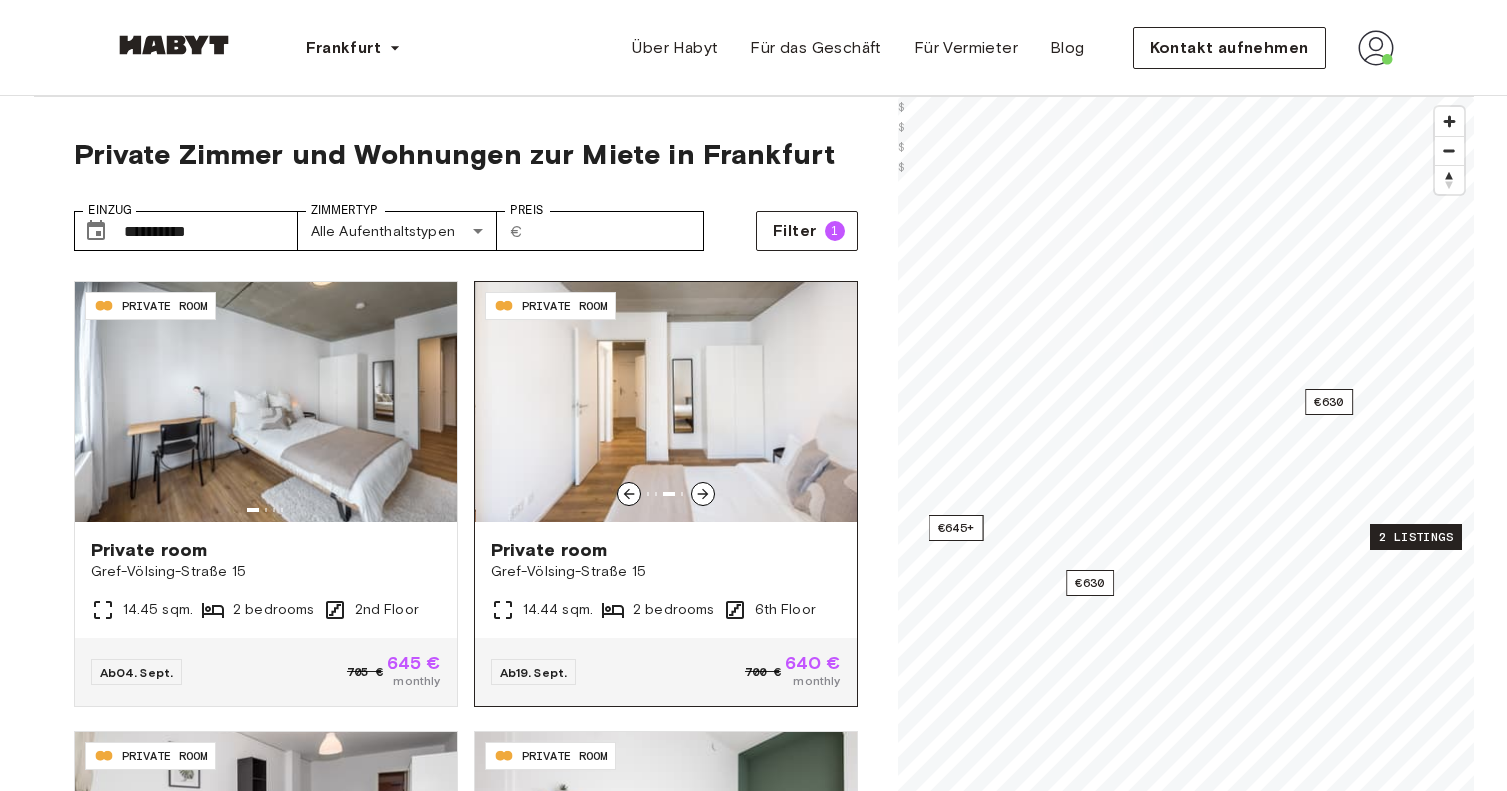 click 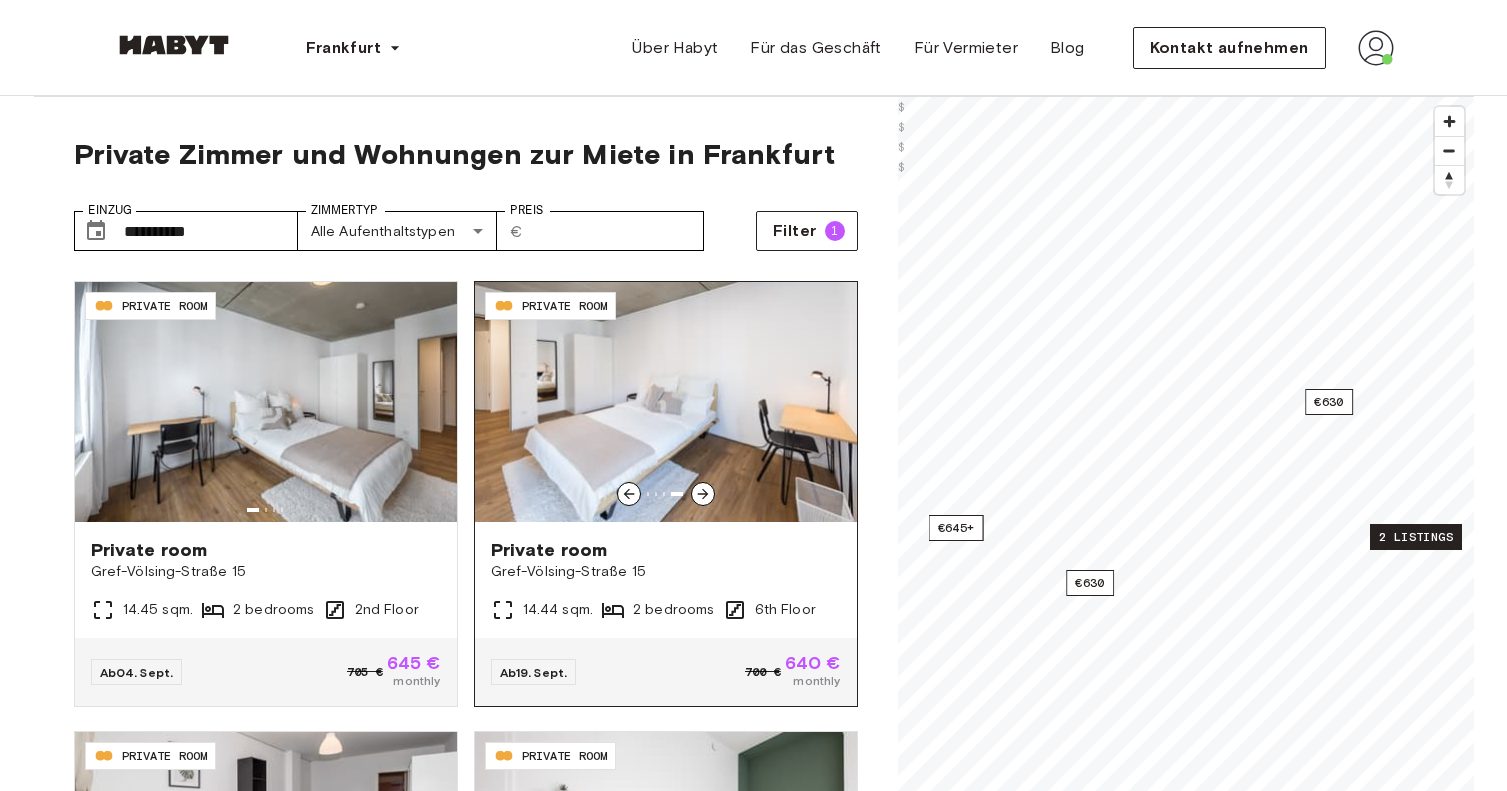 click 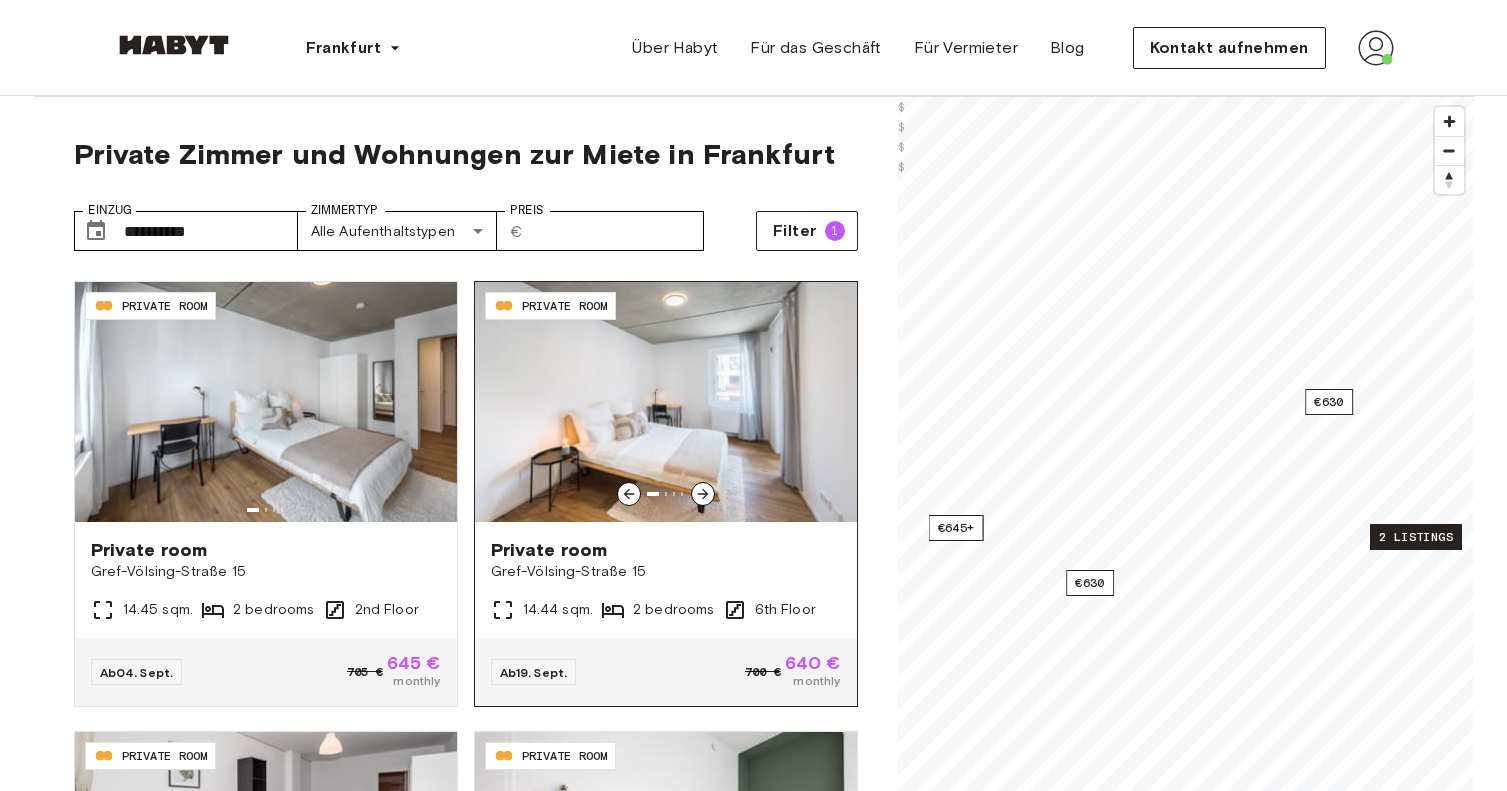 click 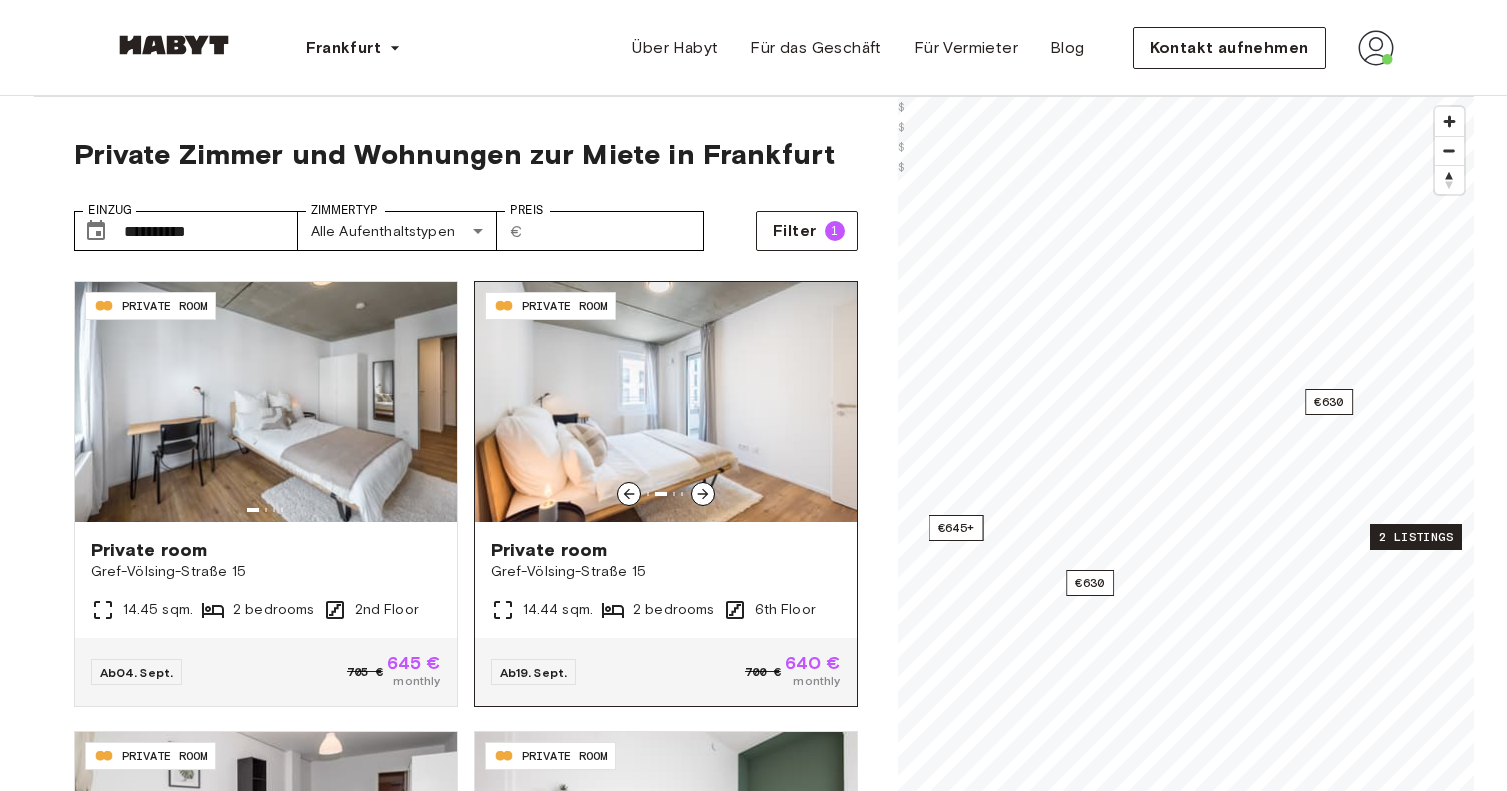 click 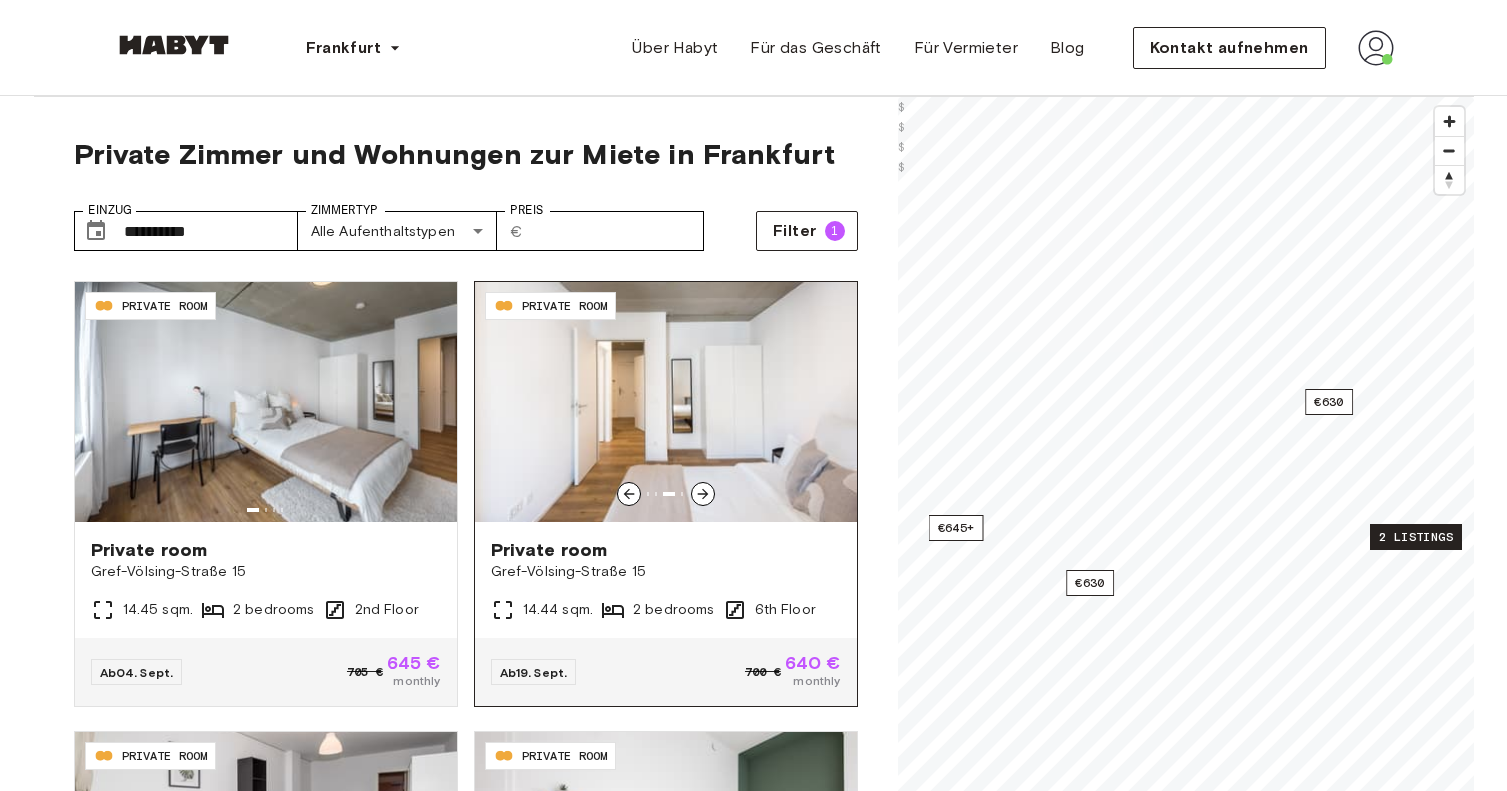 click 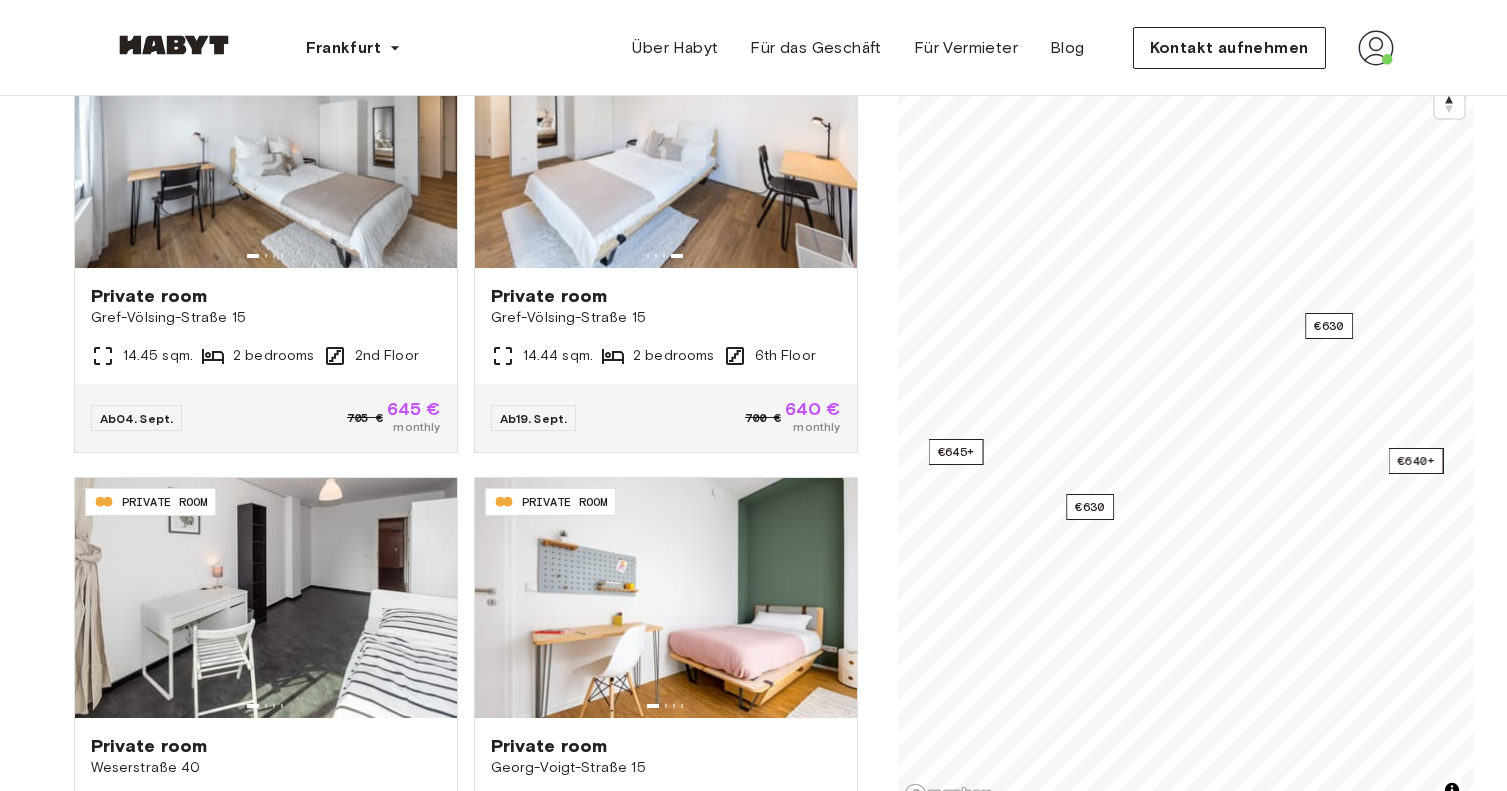 scroll, scrollTop: 257, scrollLeft: 0, axis: vertical 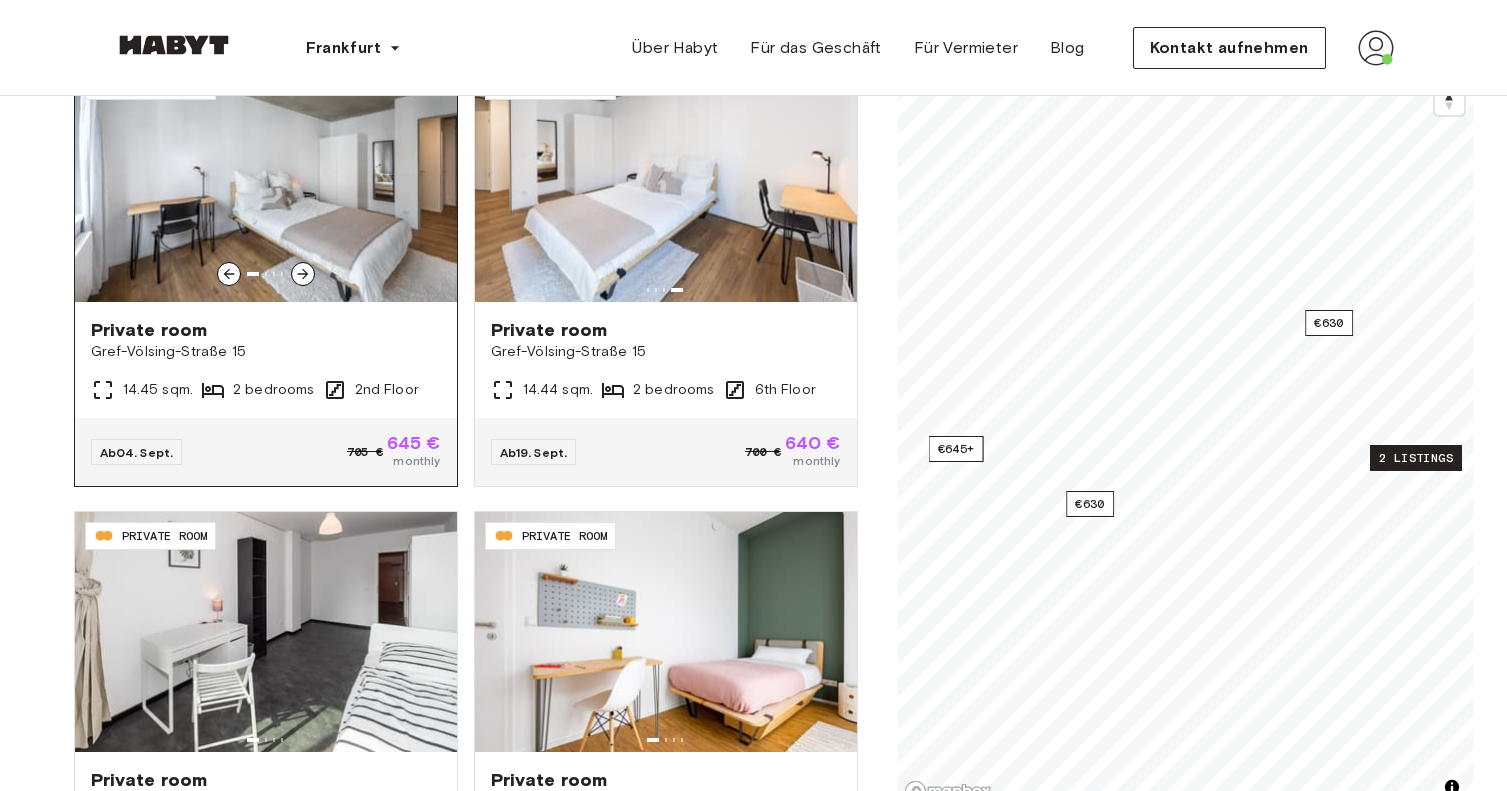 click at bounding box center (266, 182) 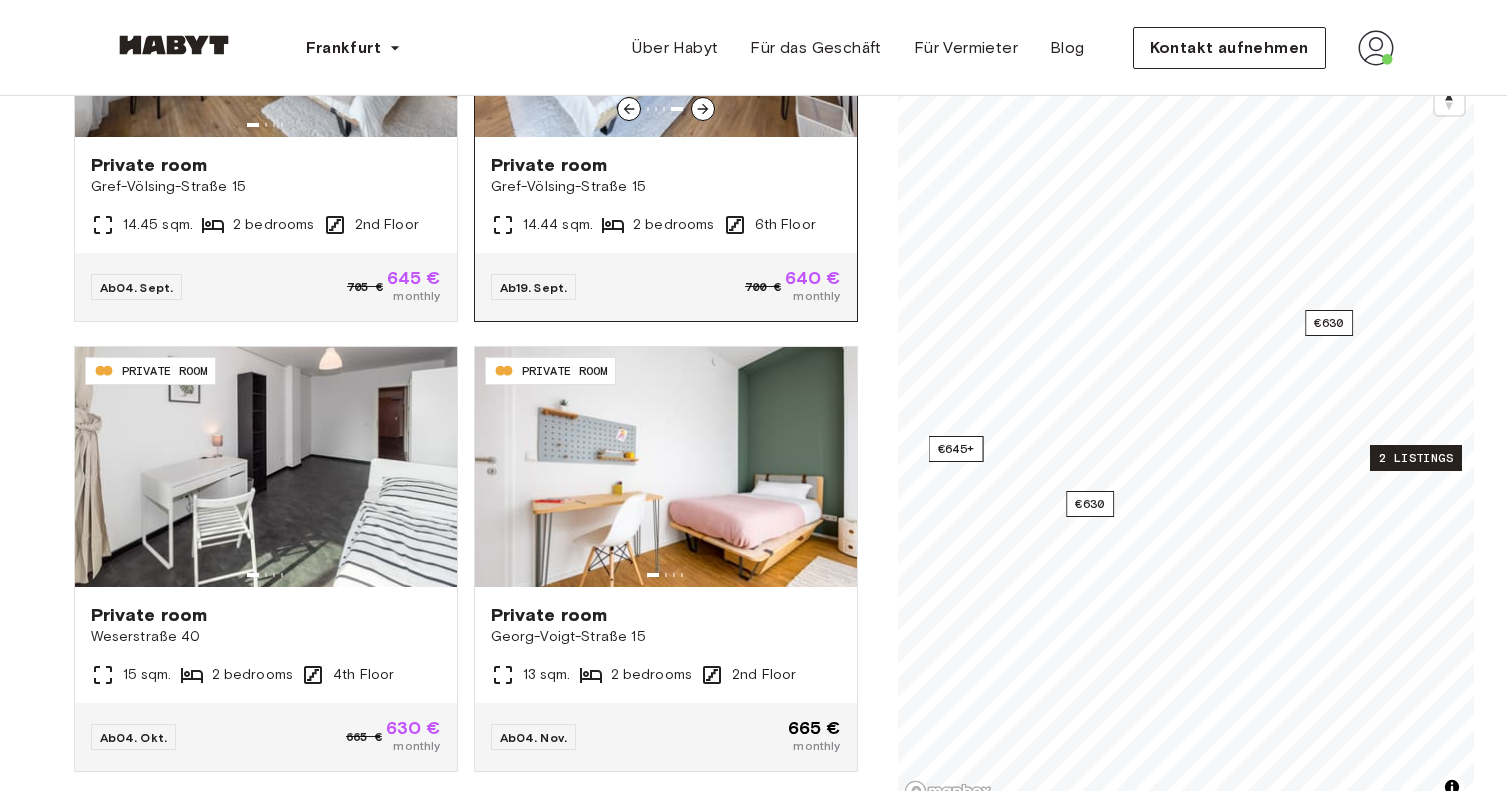 scroll, scrollTop: 575, scrollLeft: 0, axis: vertical 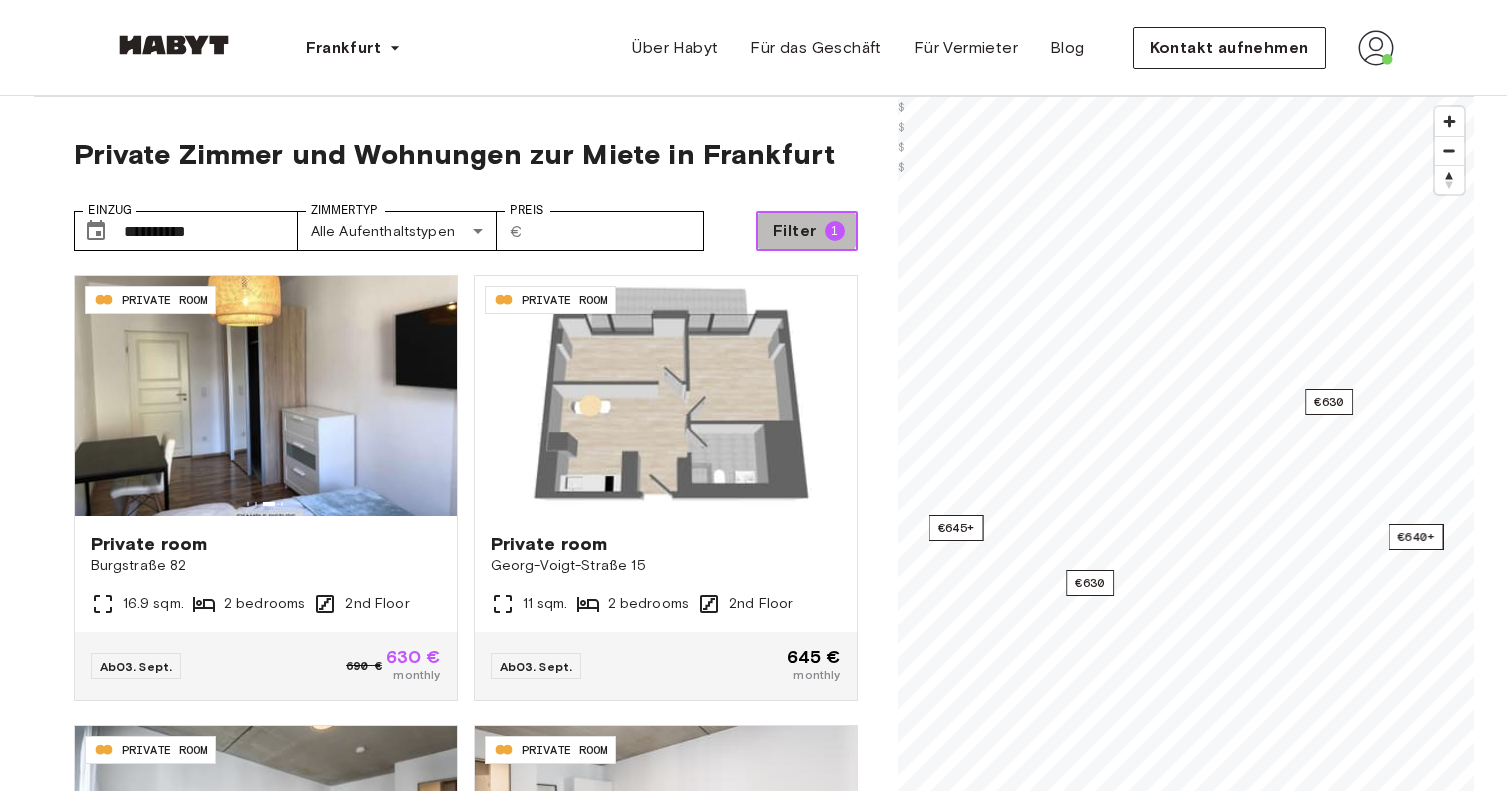 click on "Filter 1" at bounding box center (806, 231) 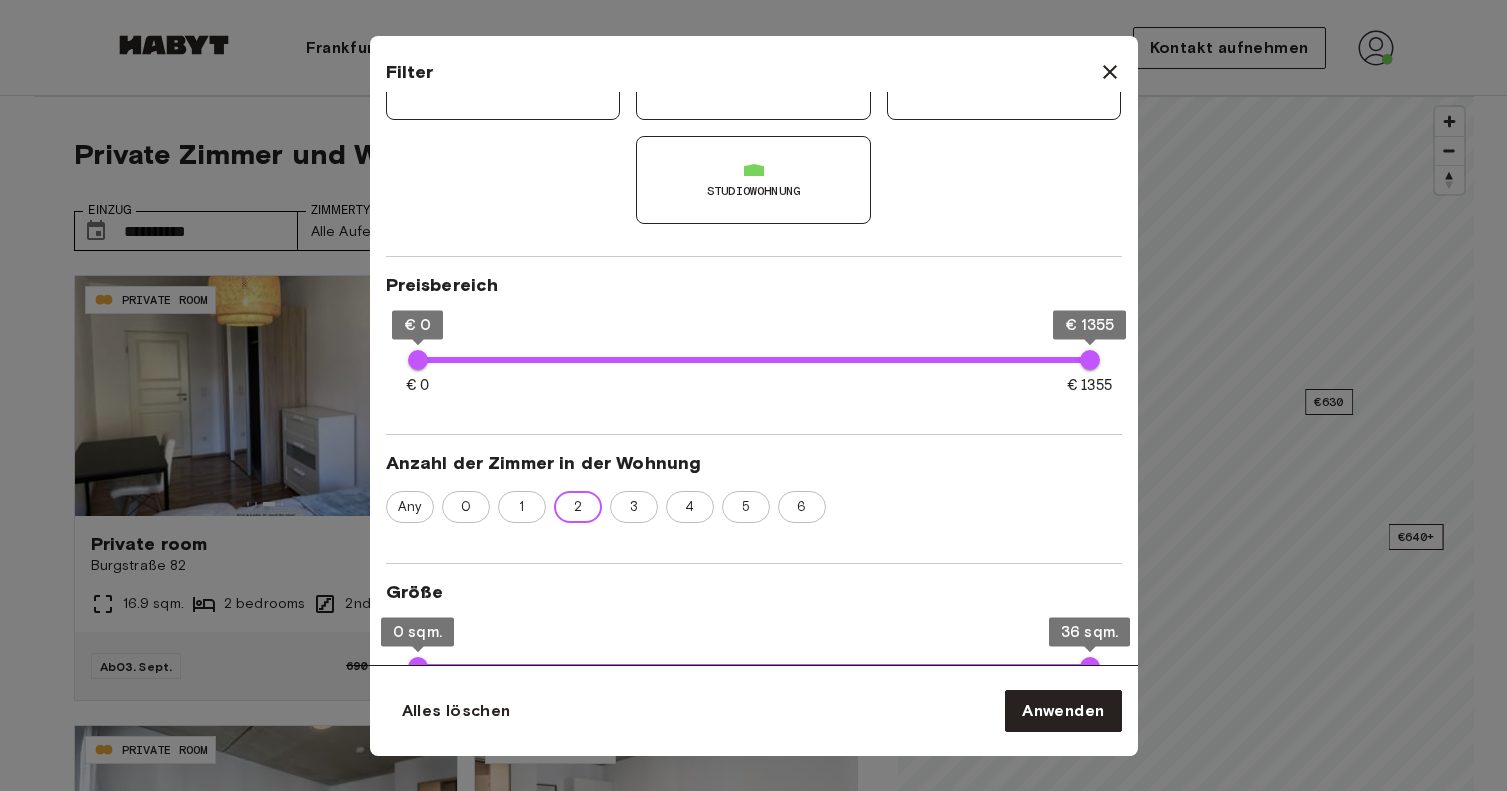 scroll, scrollTop: 377, scrollLeft: 0, axis: vertical 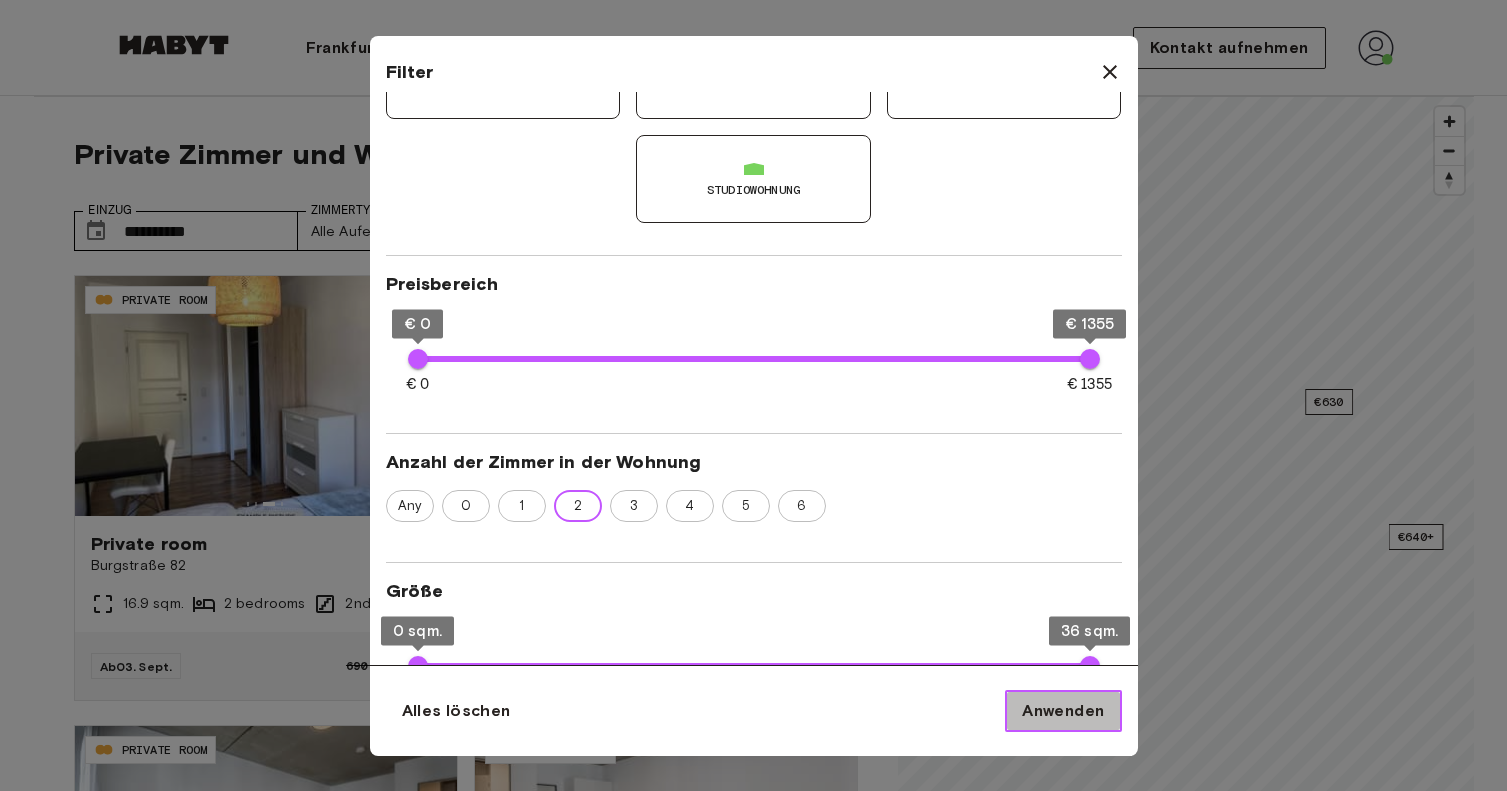 click on "Anwenden" at bounding box center (1063, 711) 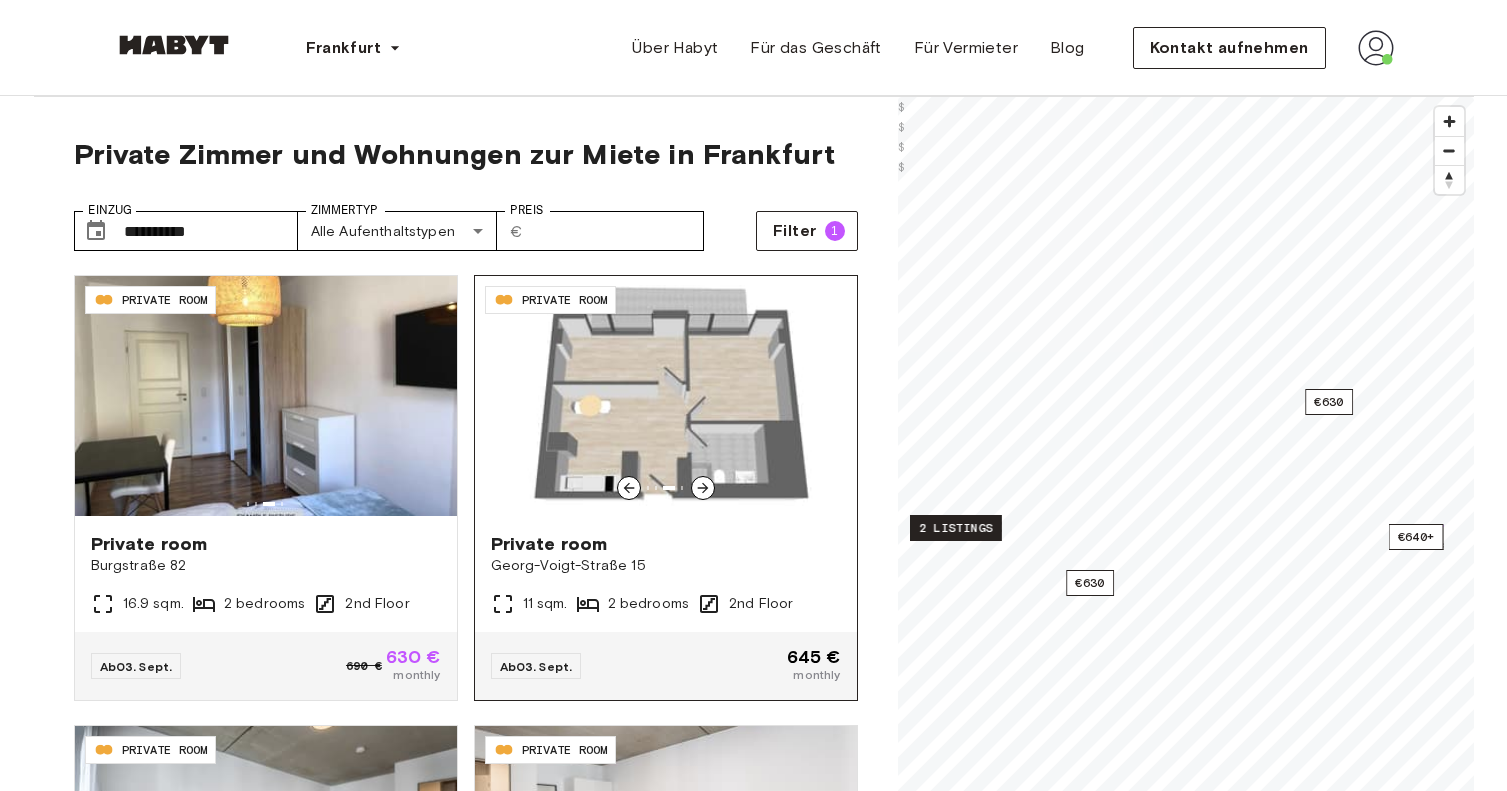 click 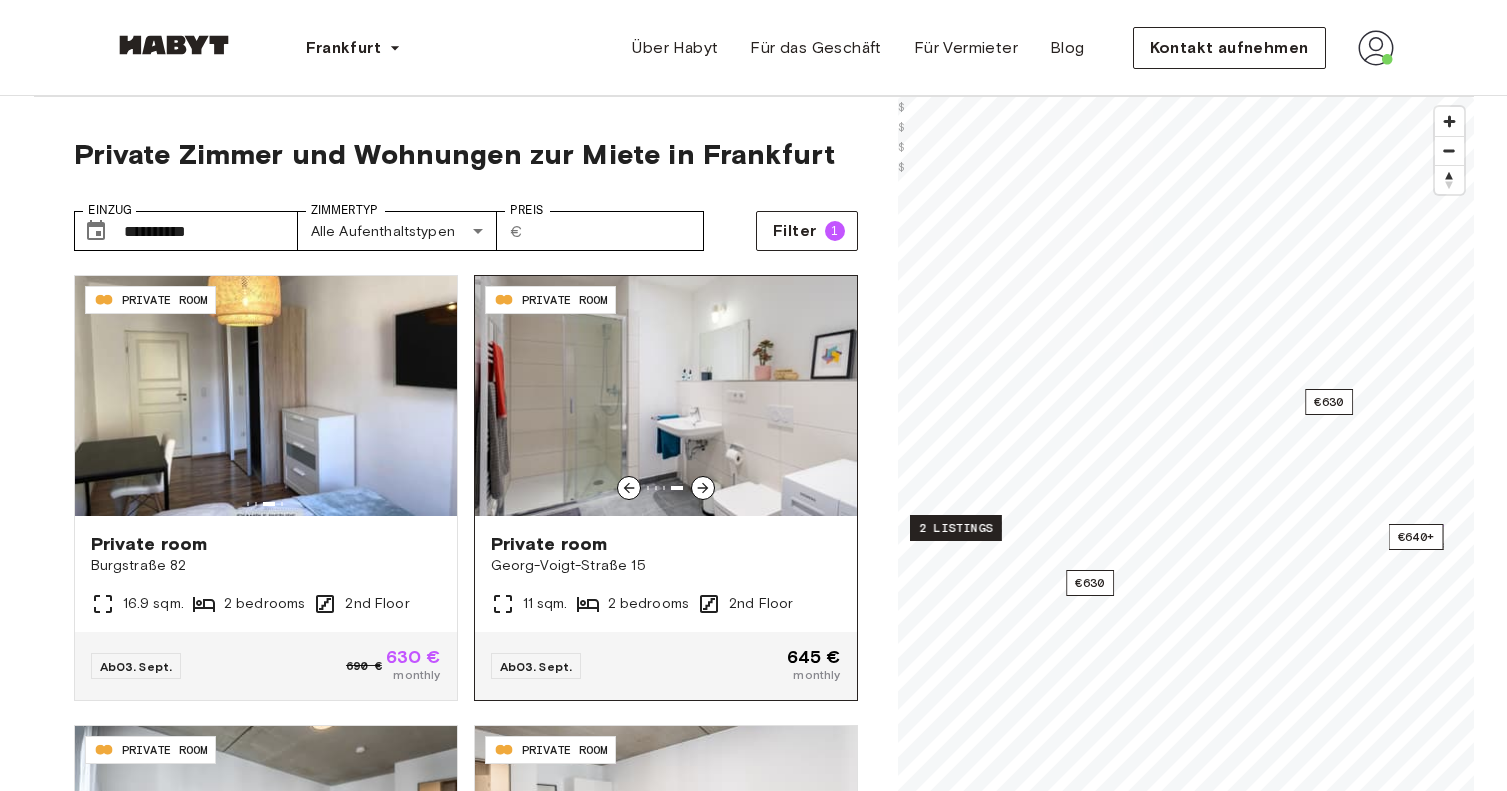 click 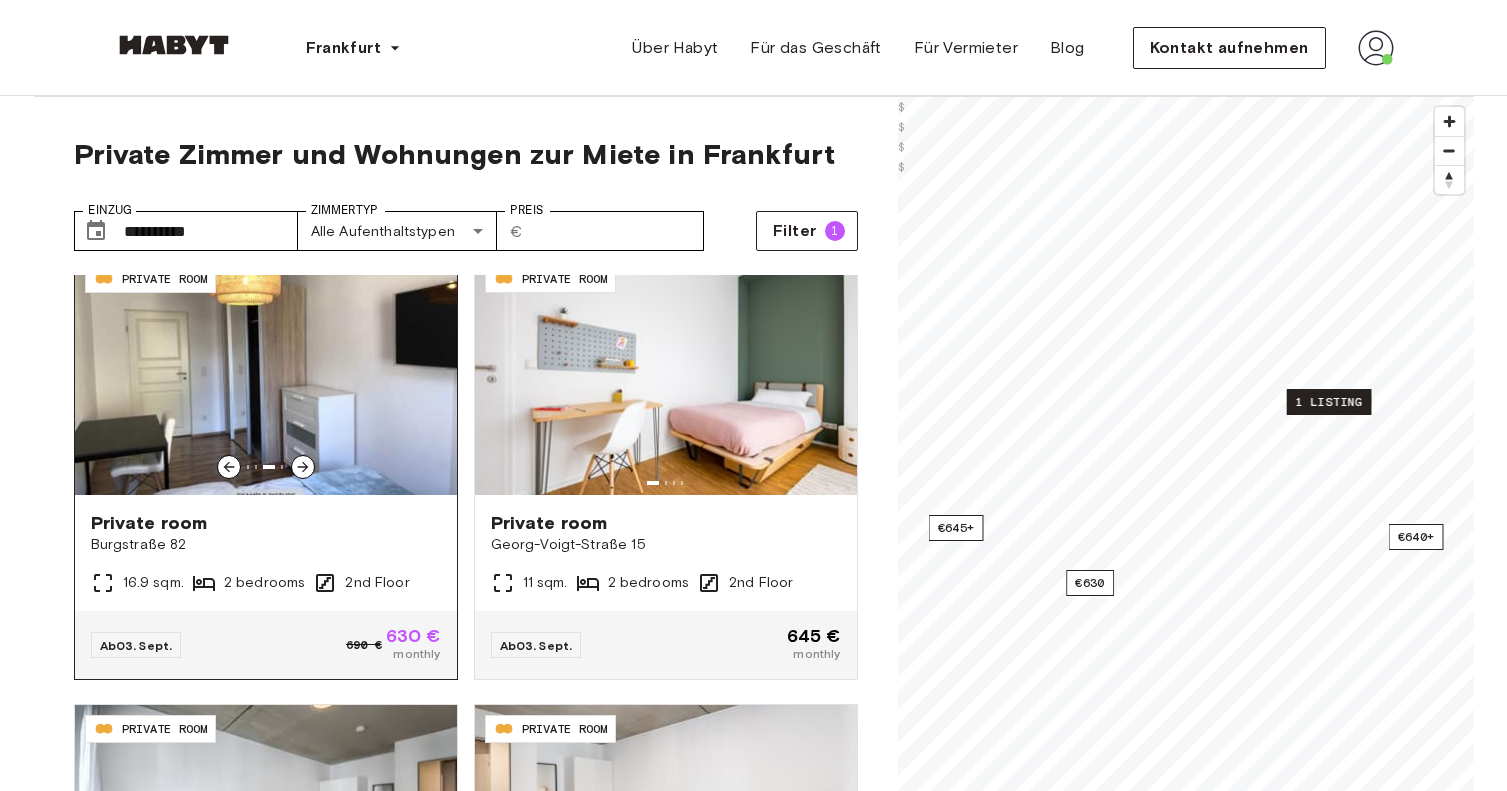 scroll, scrollTop: 25, scrollLeft: 0, axis: vertical 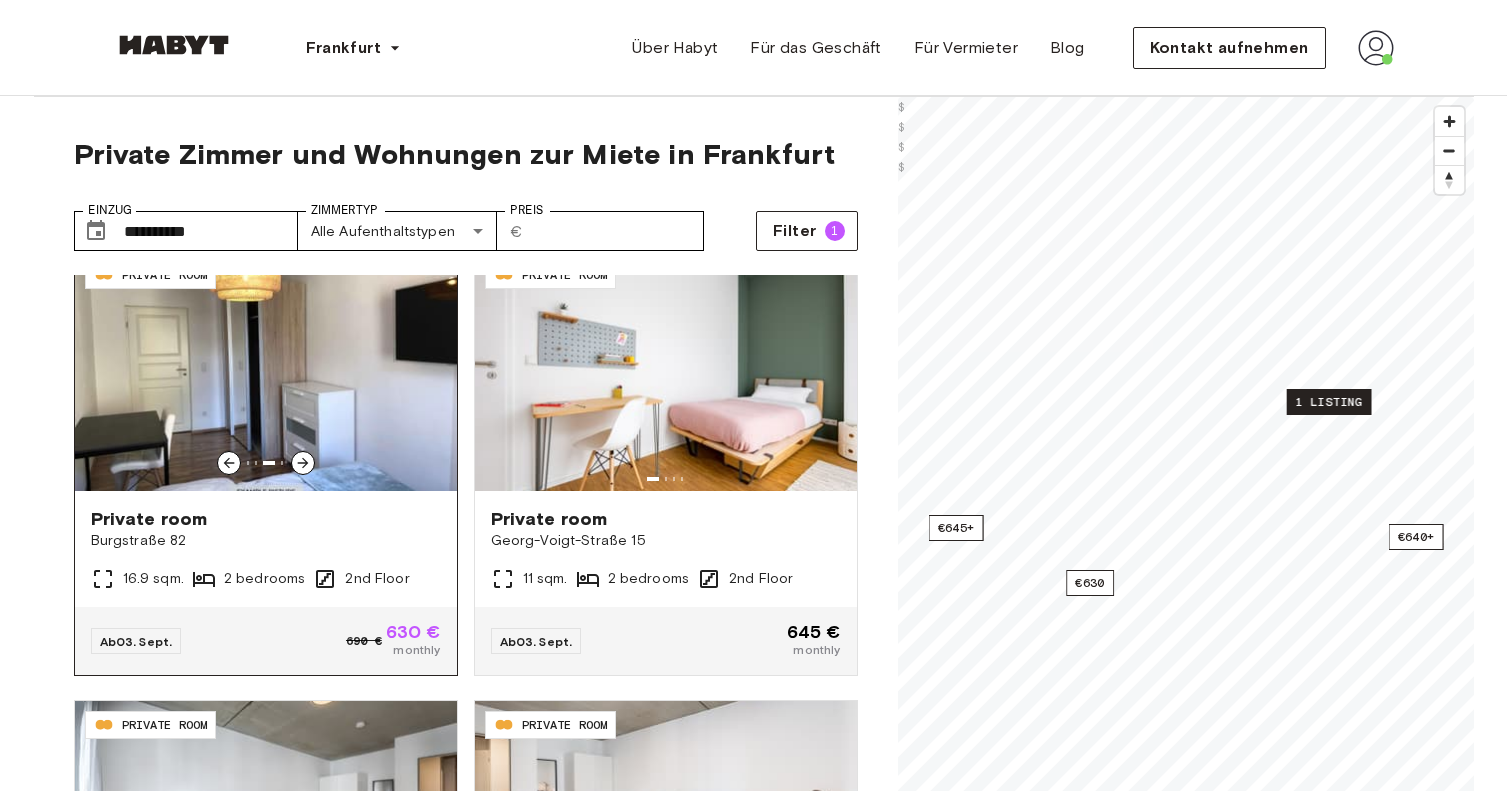 click 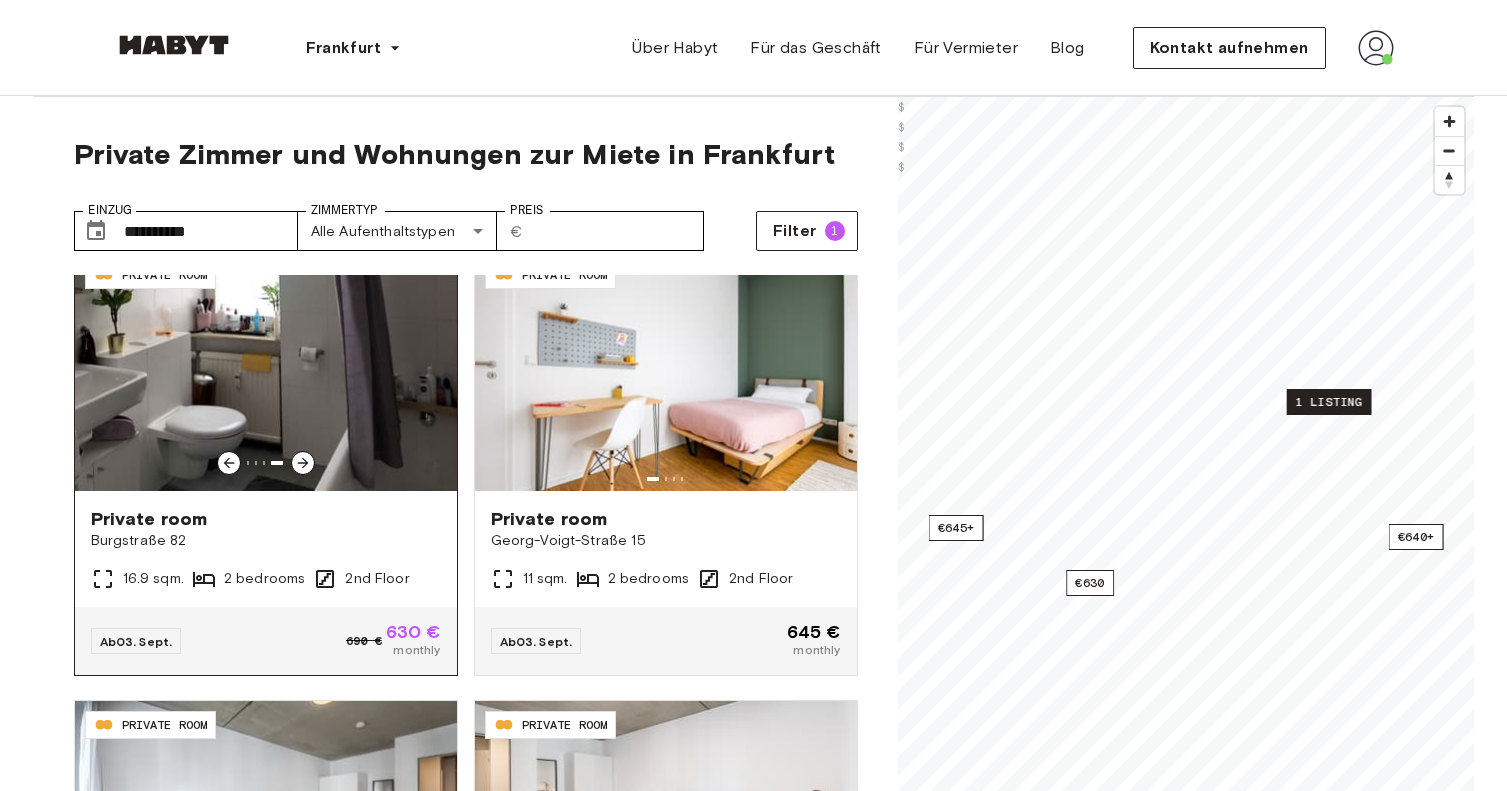 click 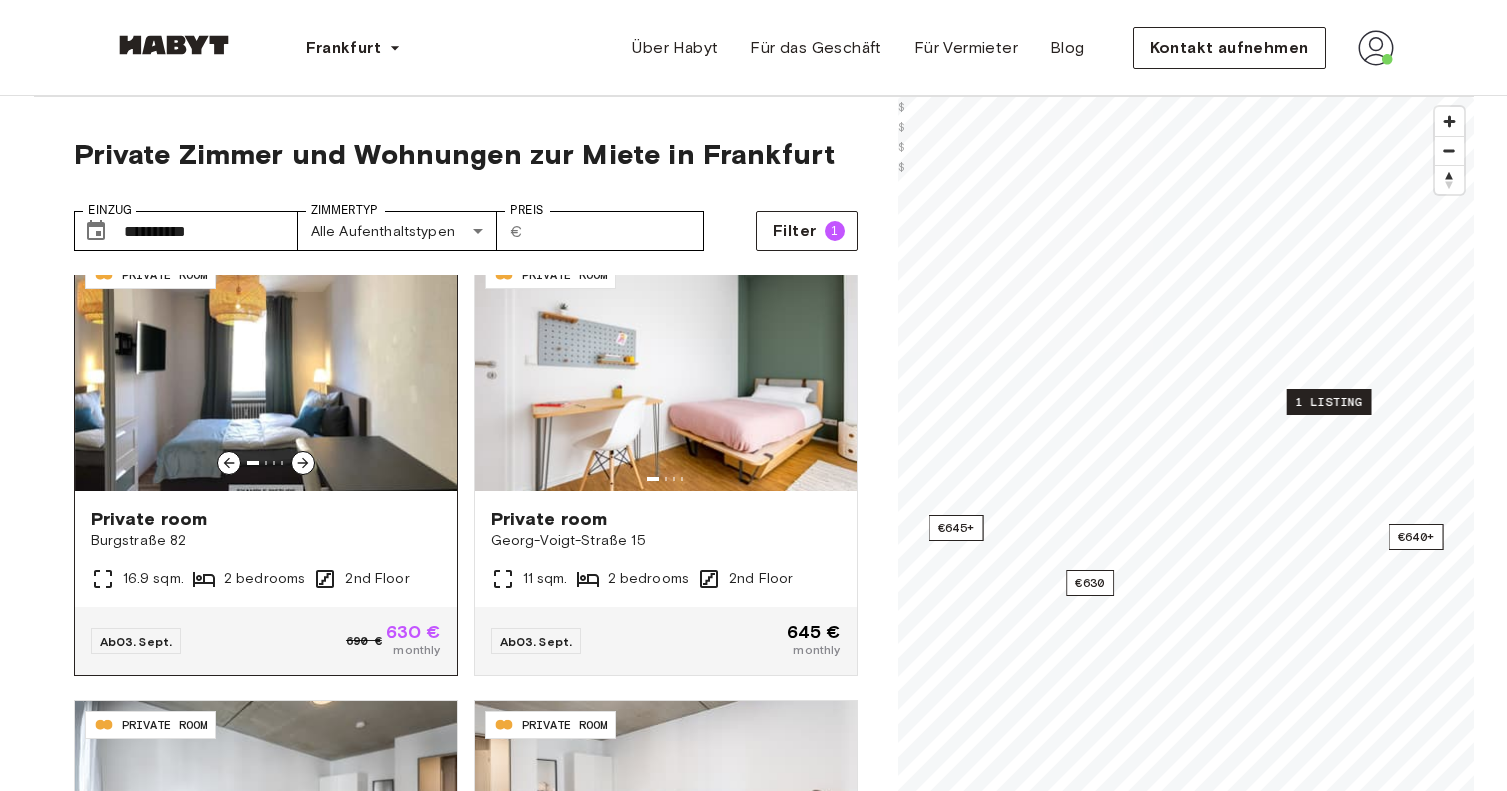 click 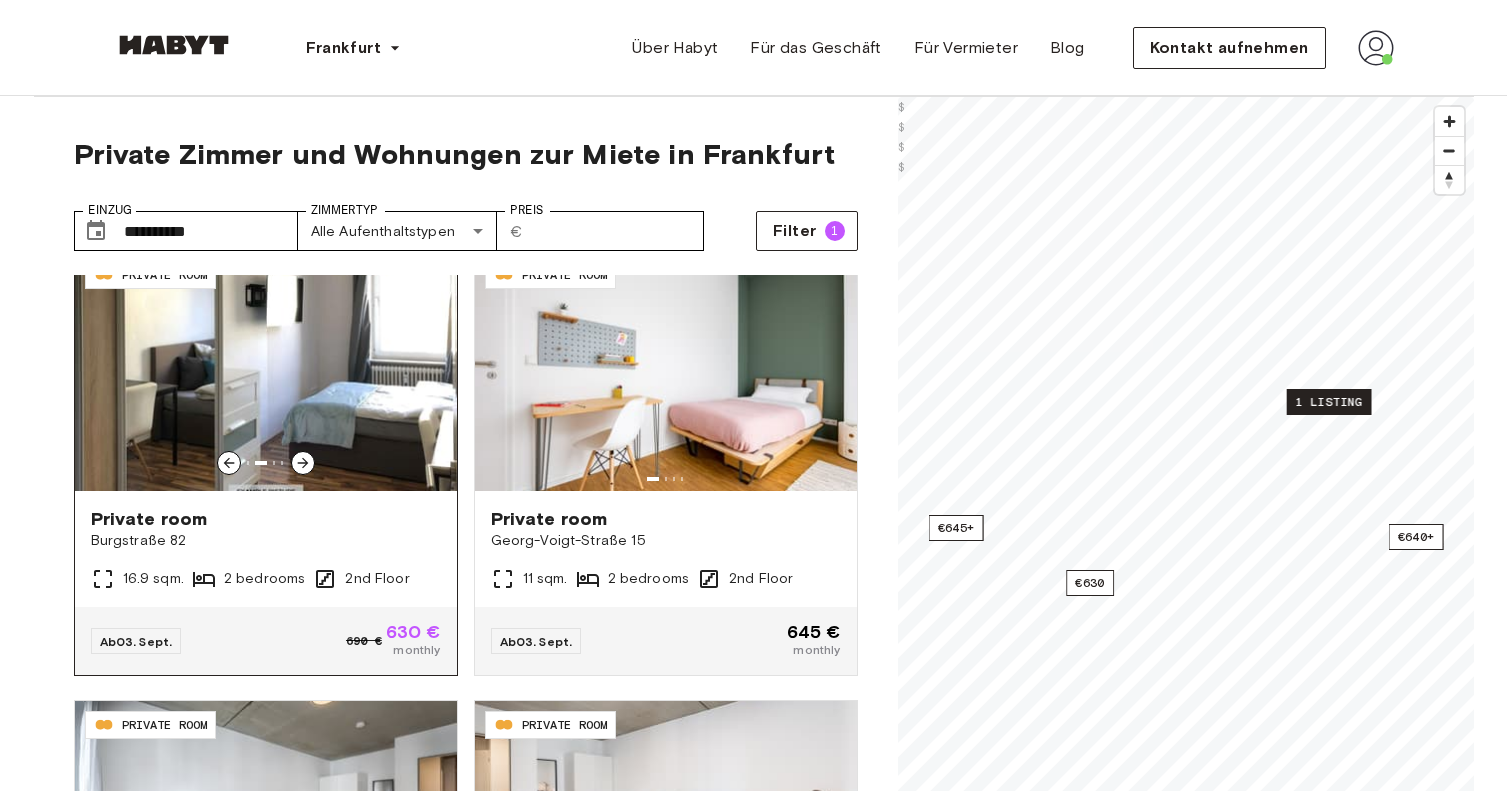 click 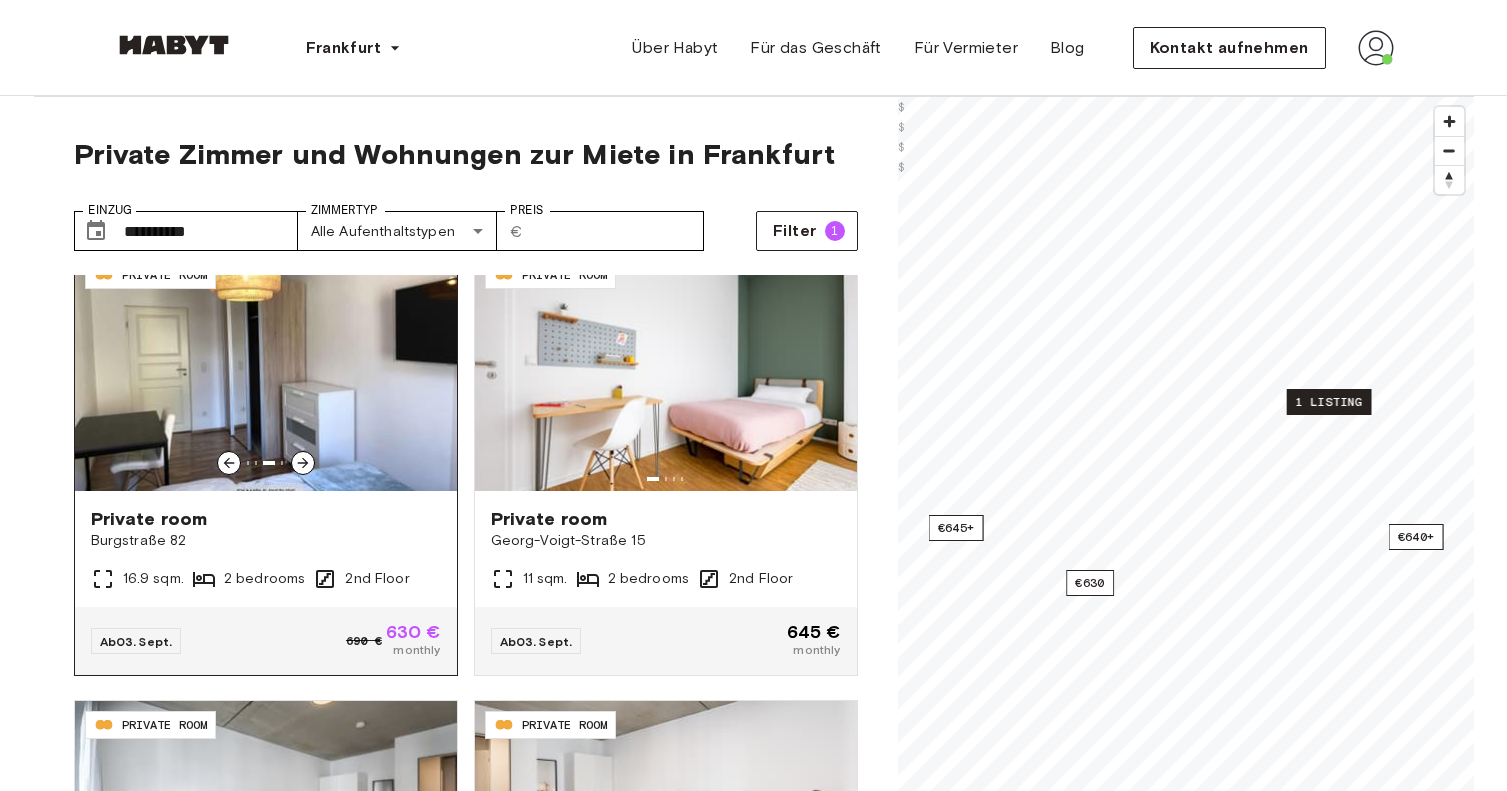 click 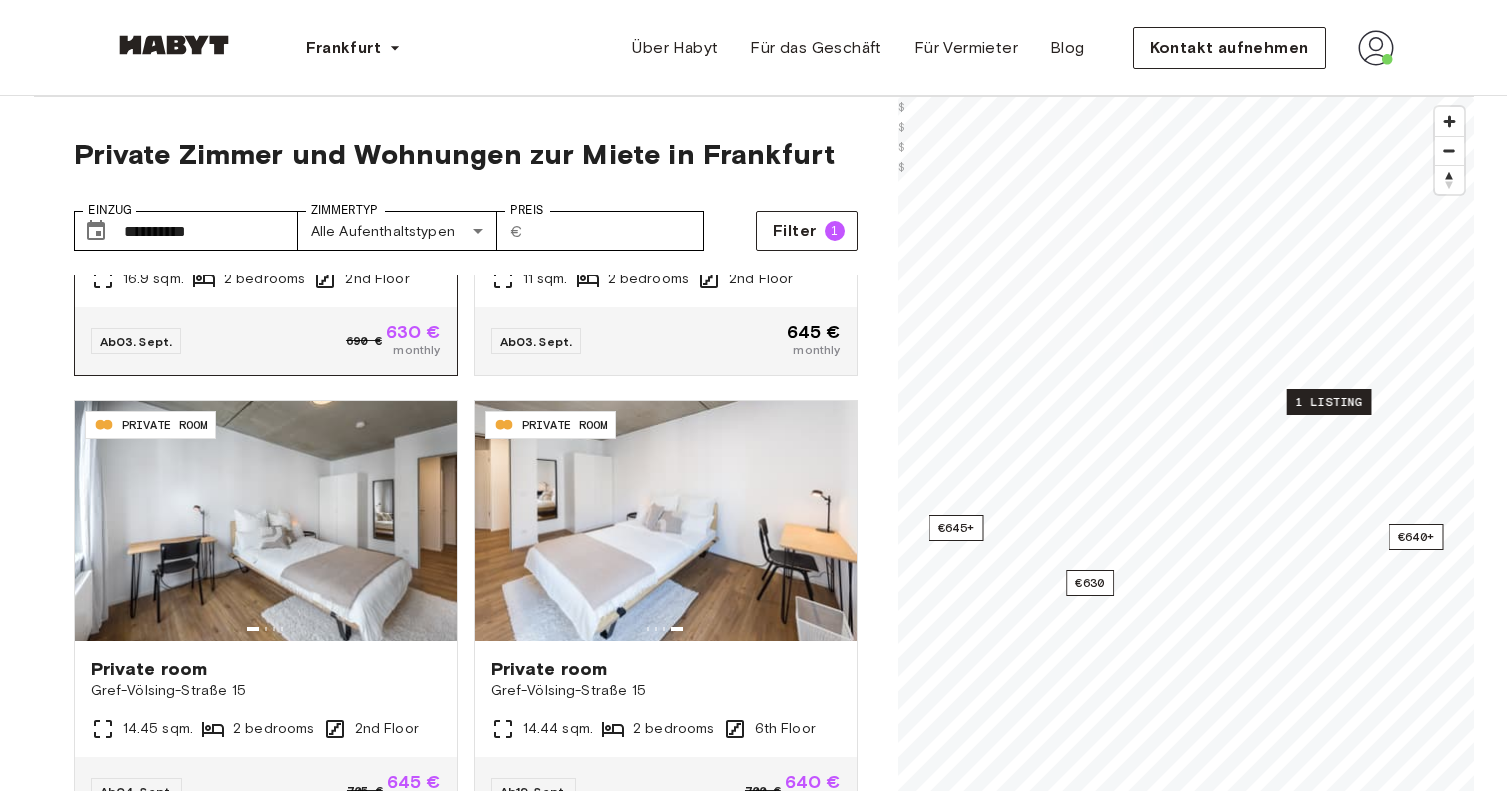 scroll, scrollTop: 401, scrollLeft: 0, axis: vertical 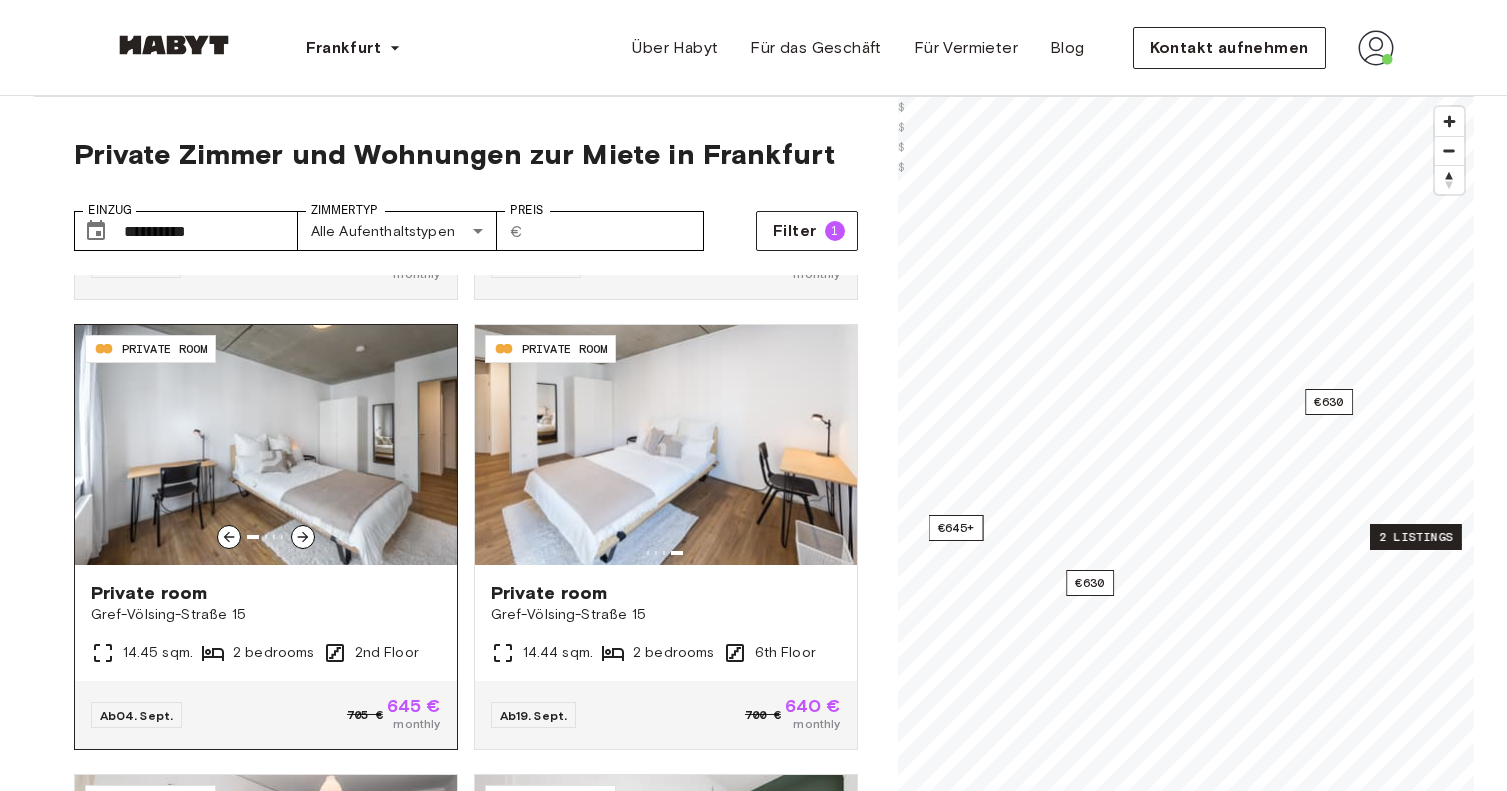 click 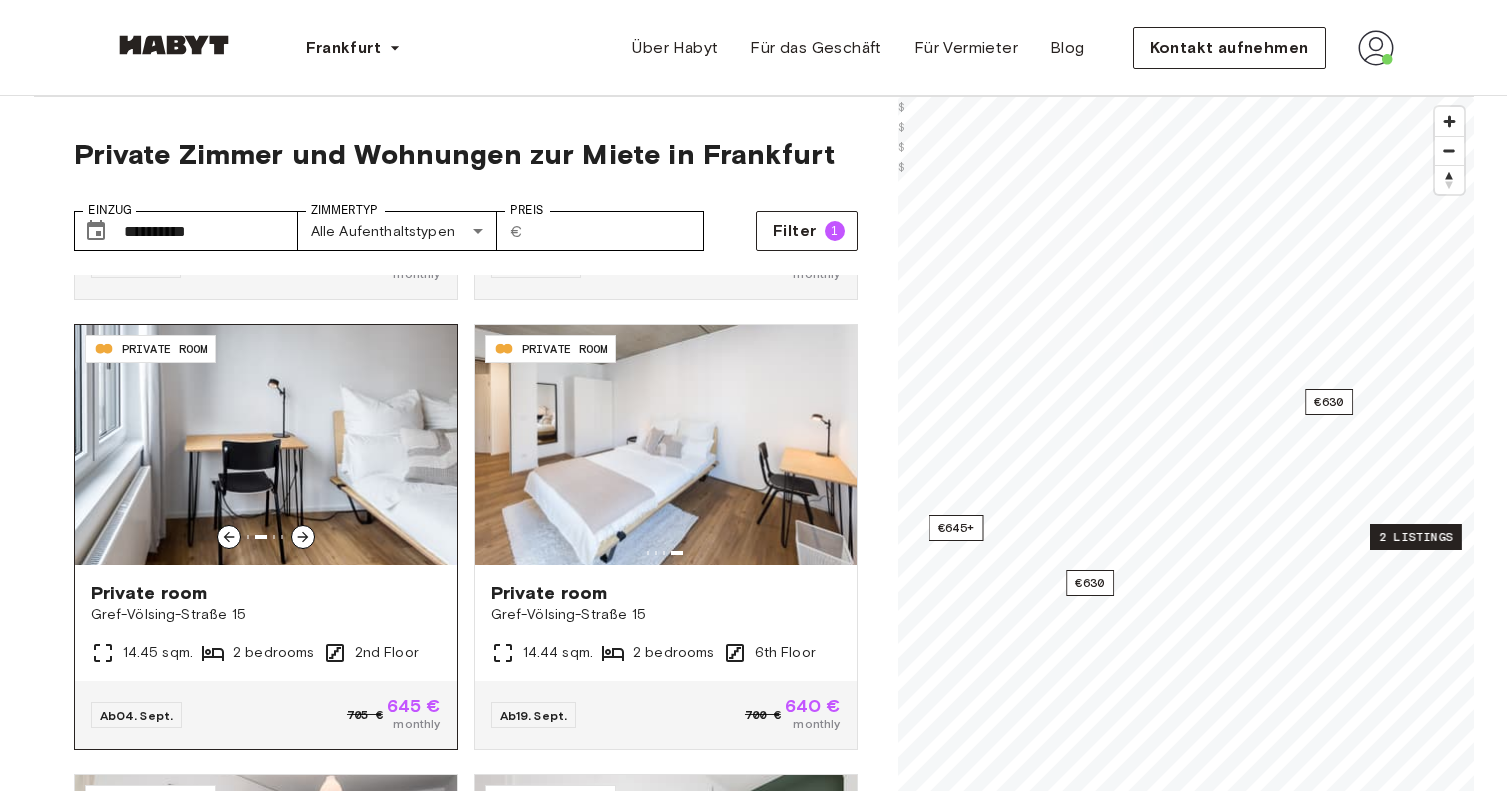 click 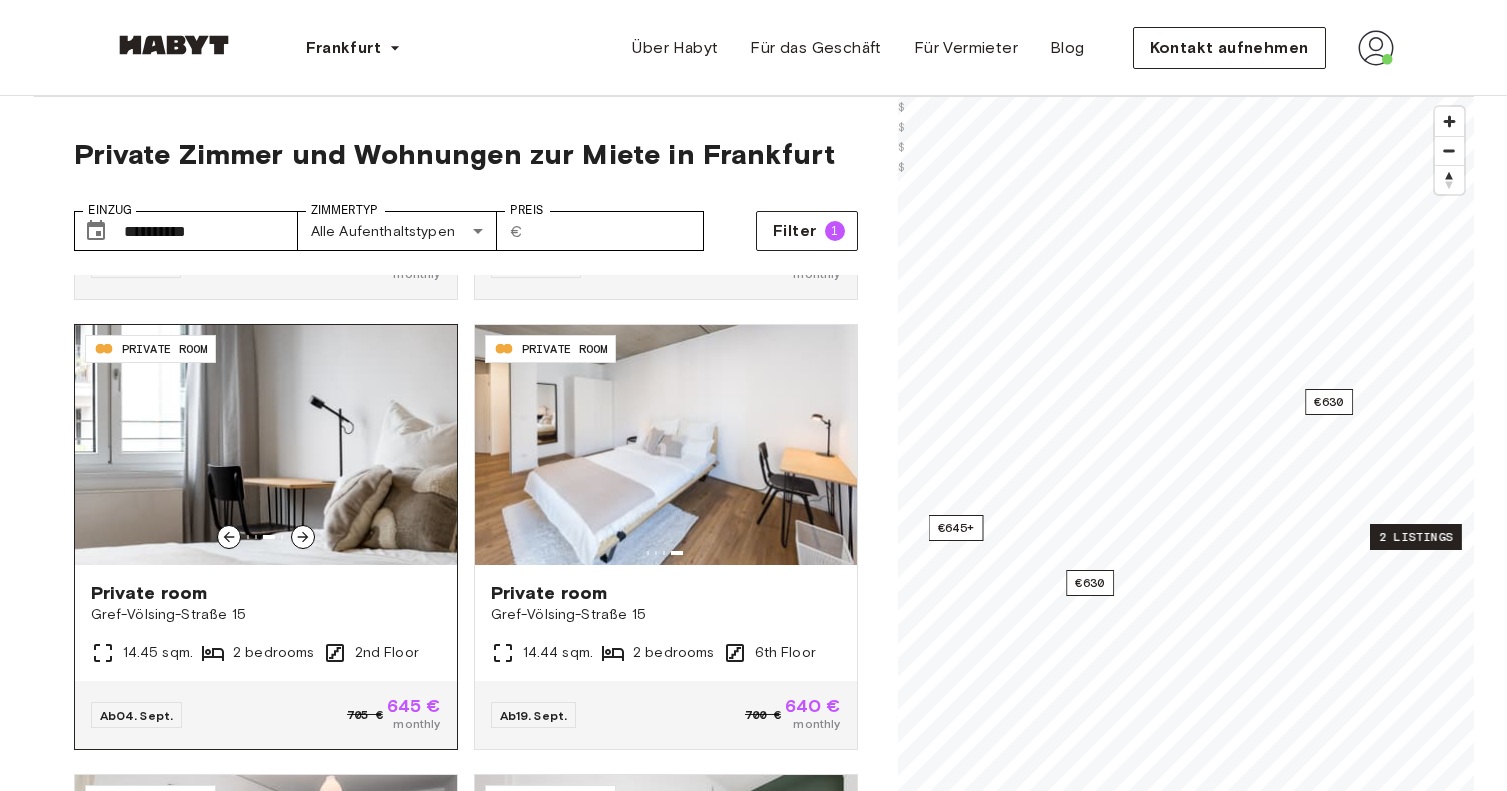 click 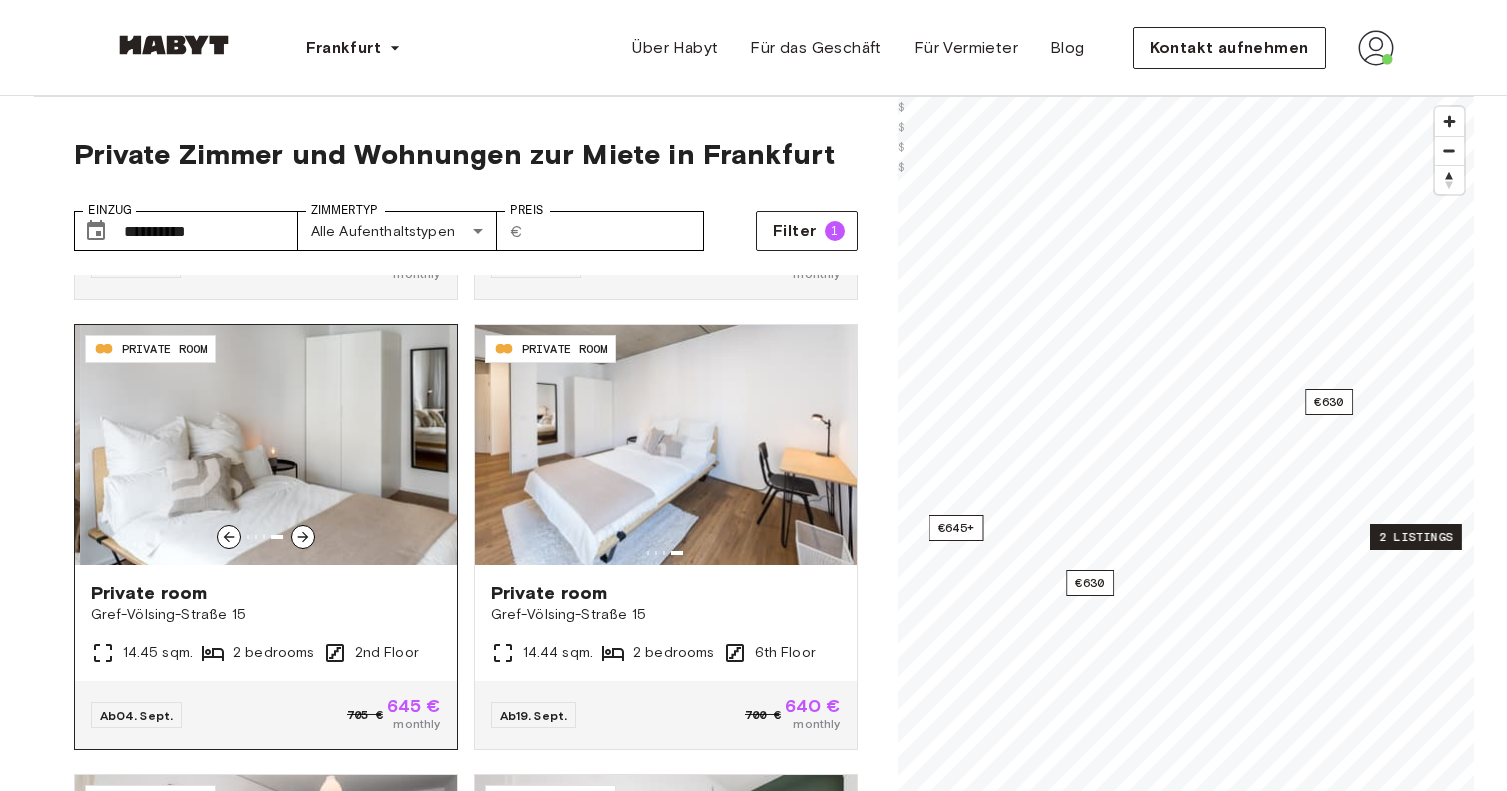 click 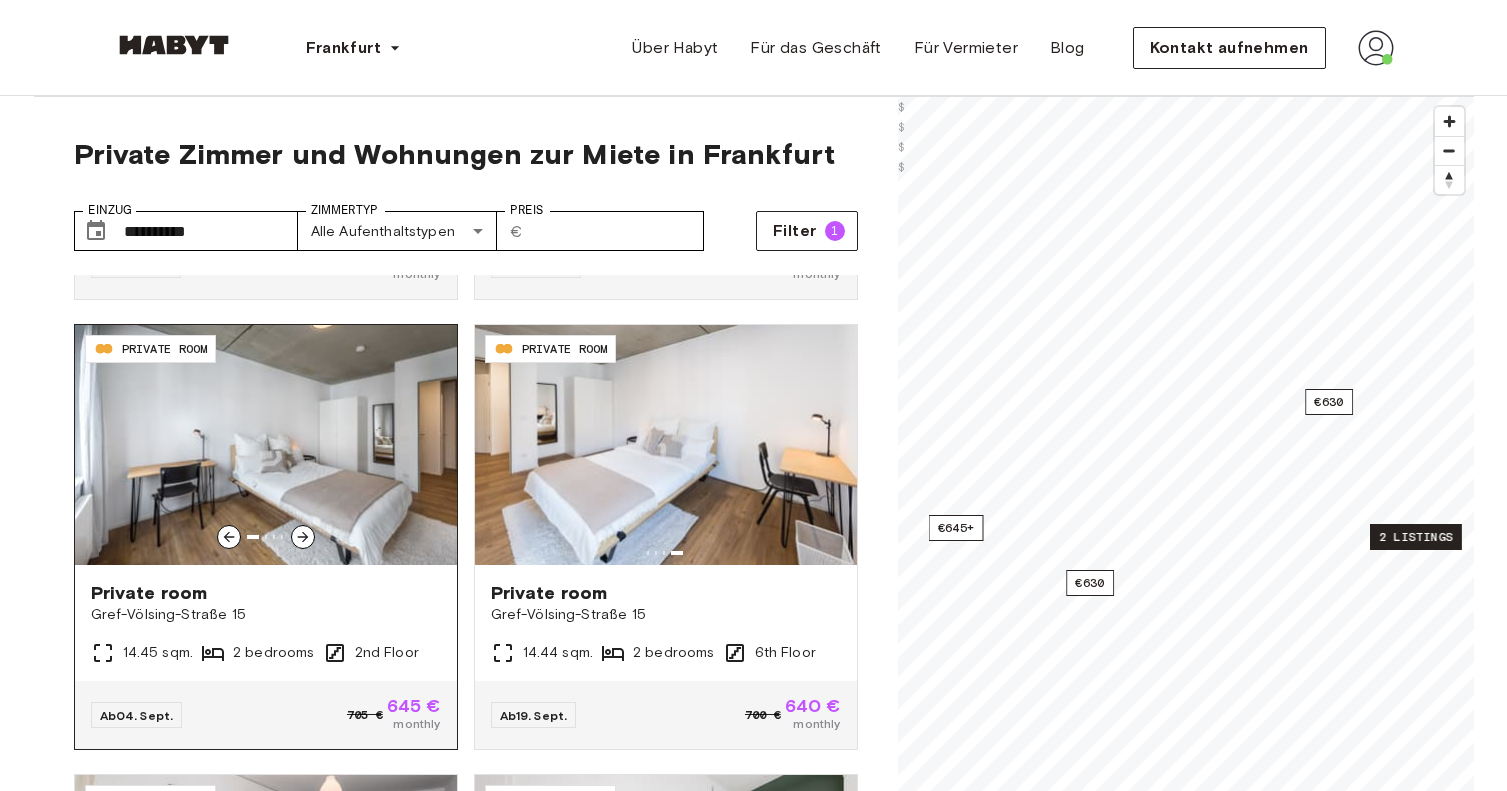 click 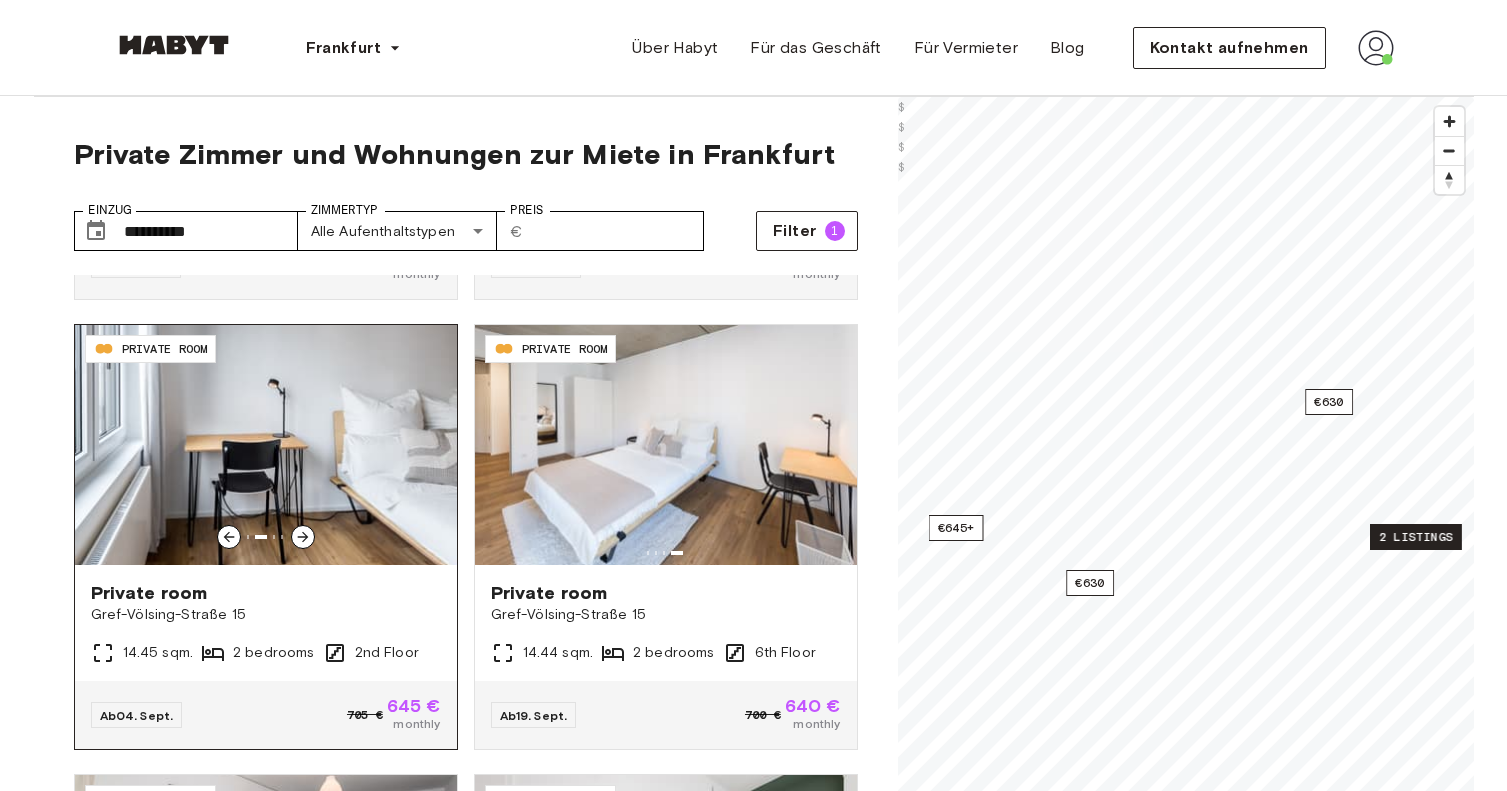 click 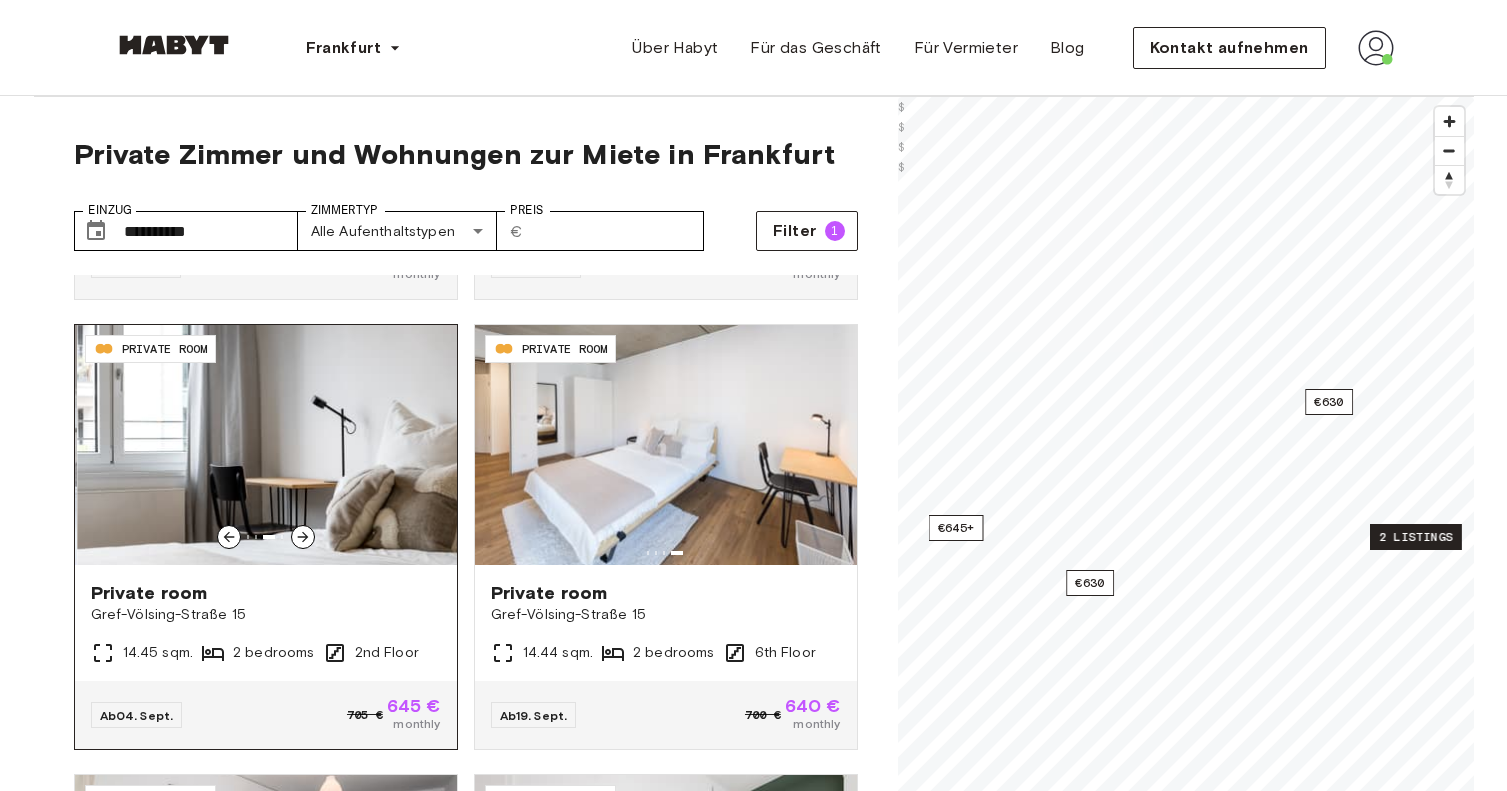 click 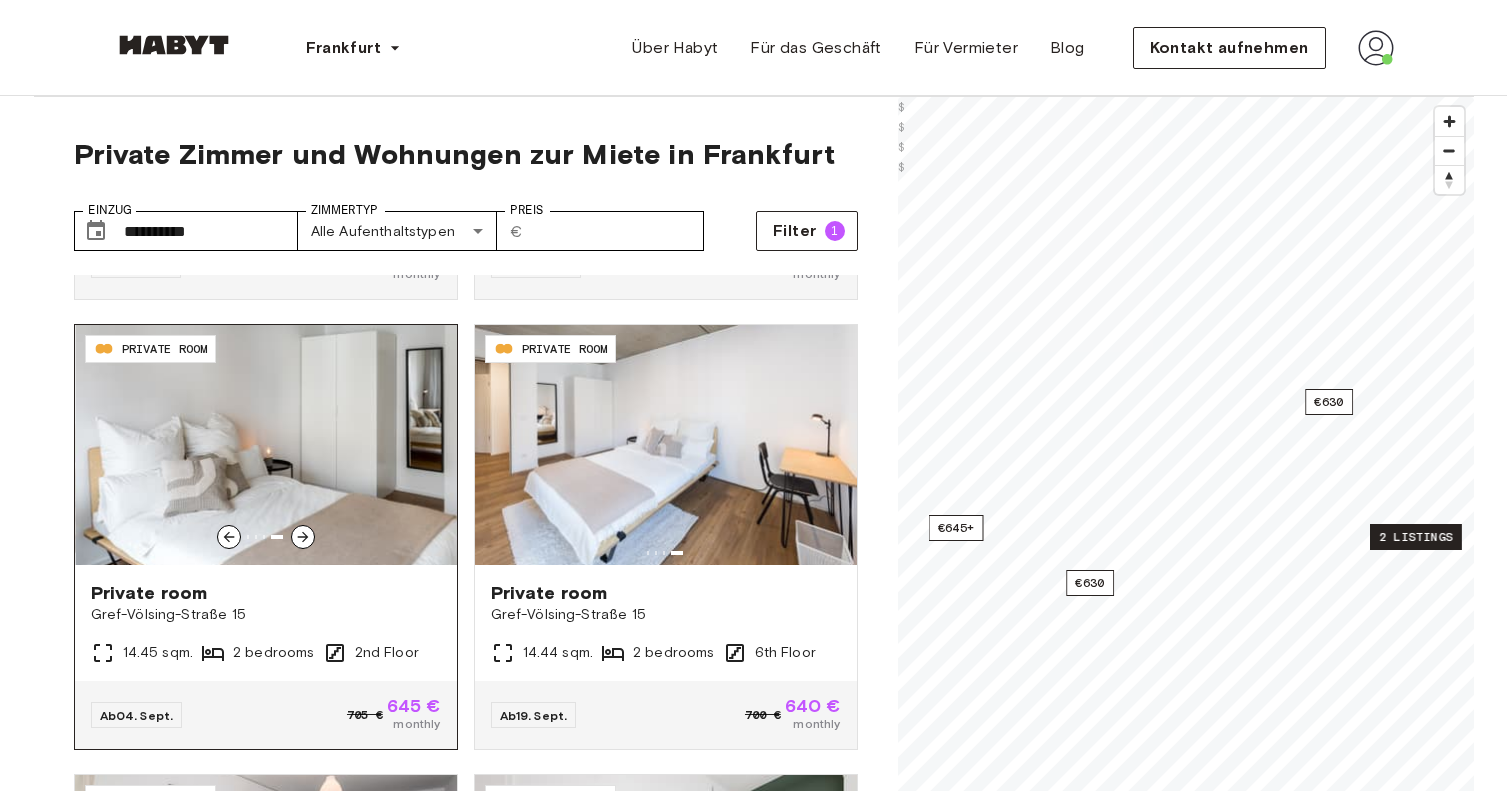 click 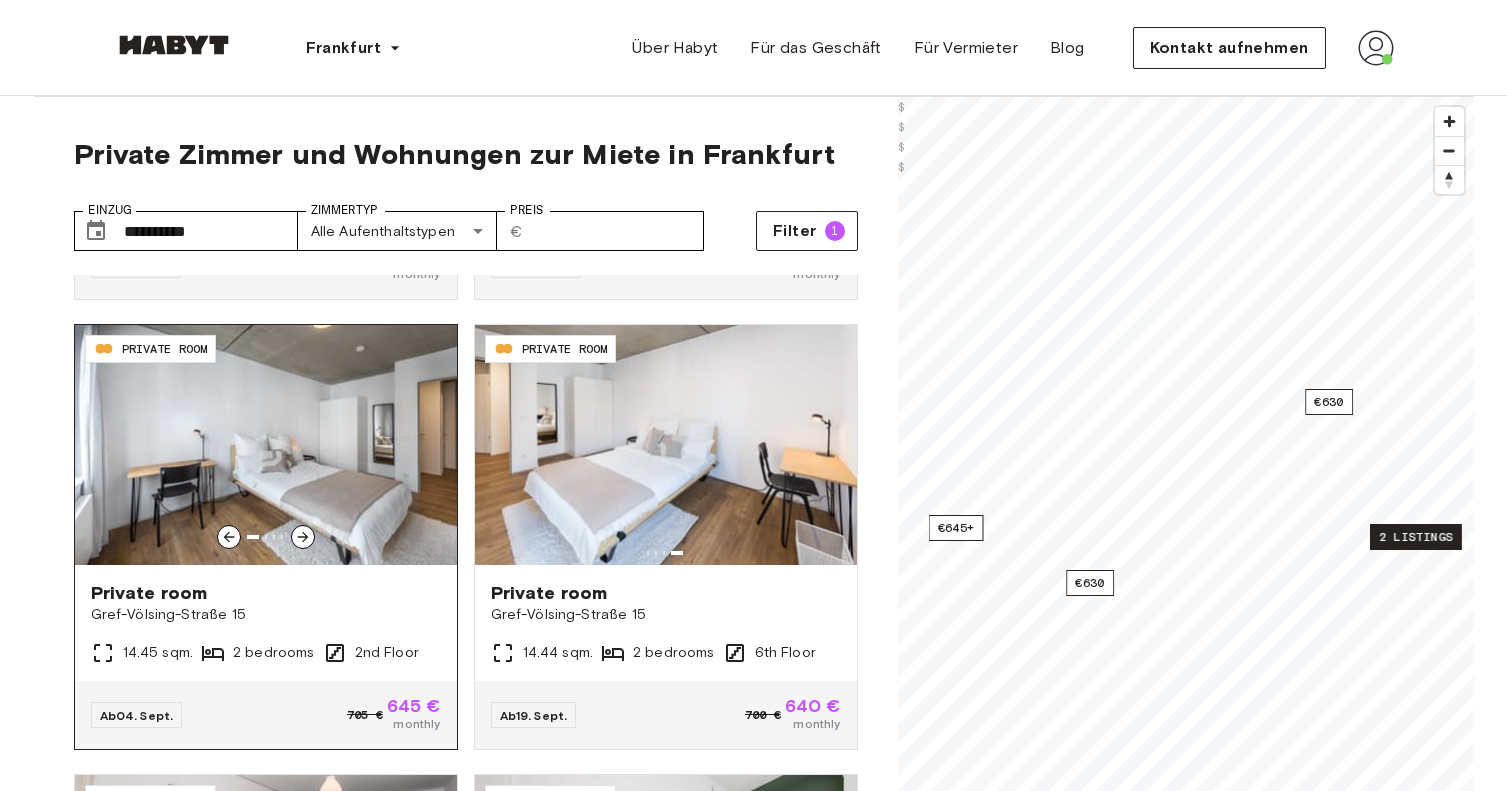 click 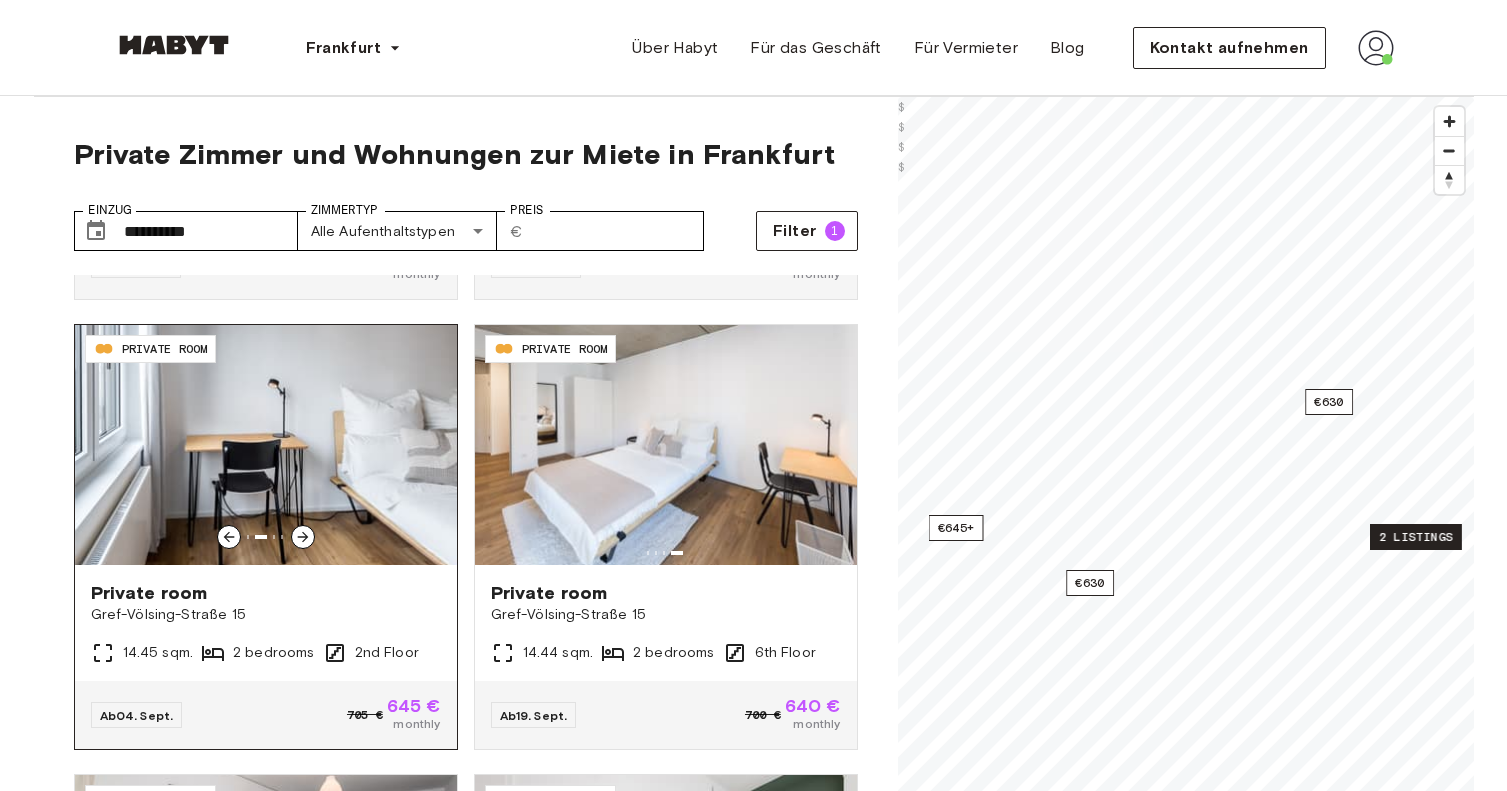 click 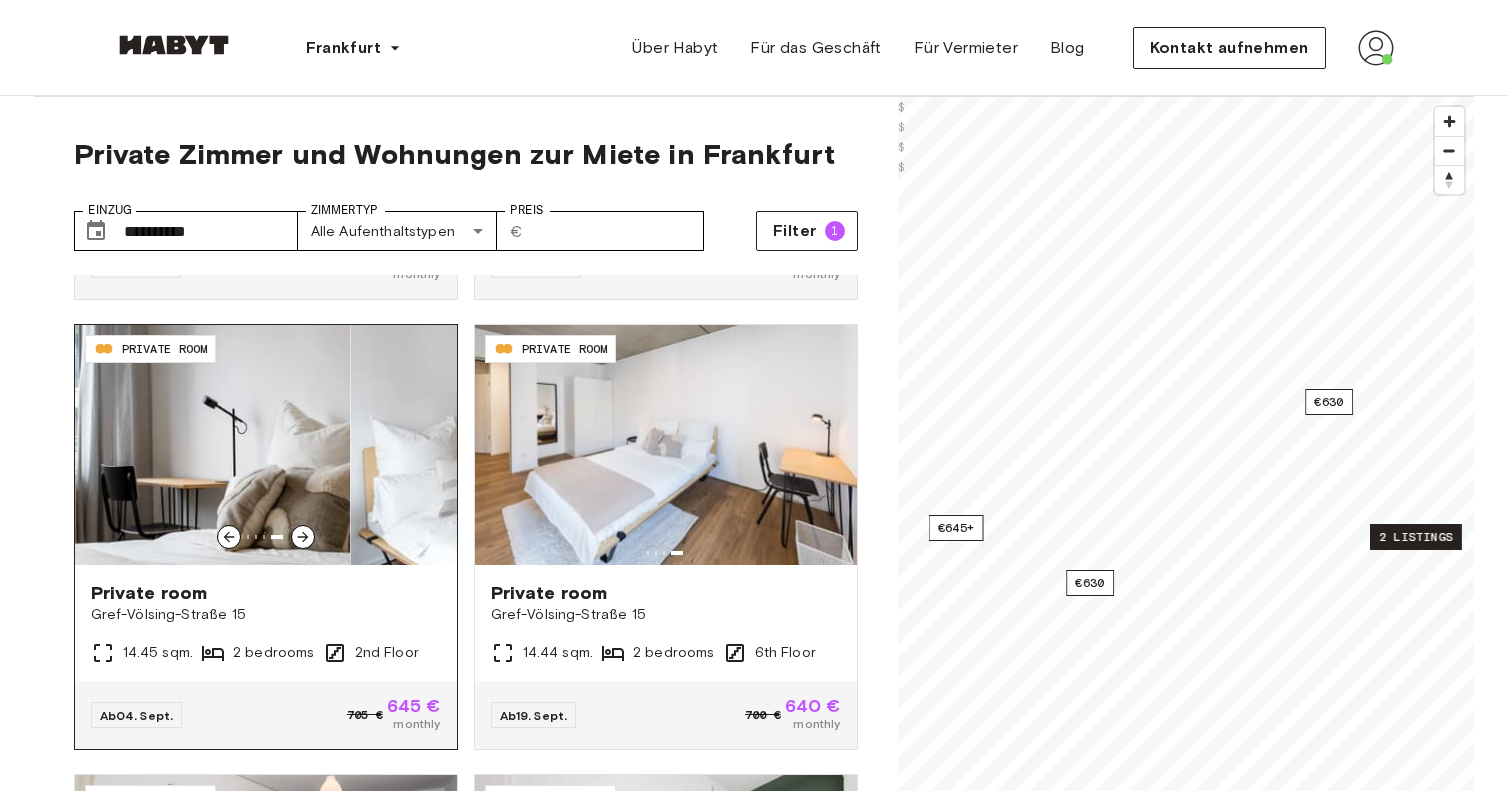 click 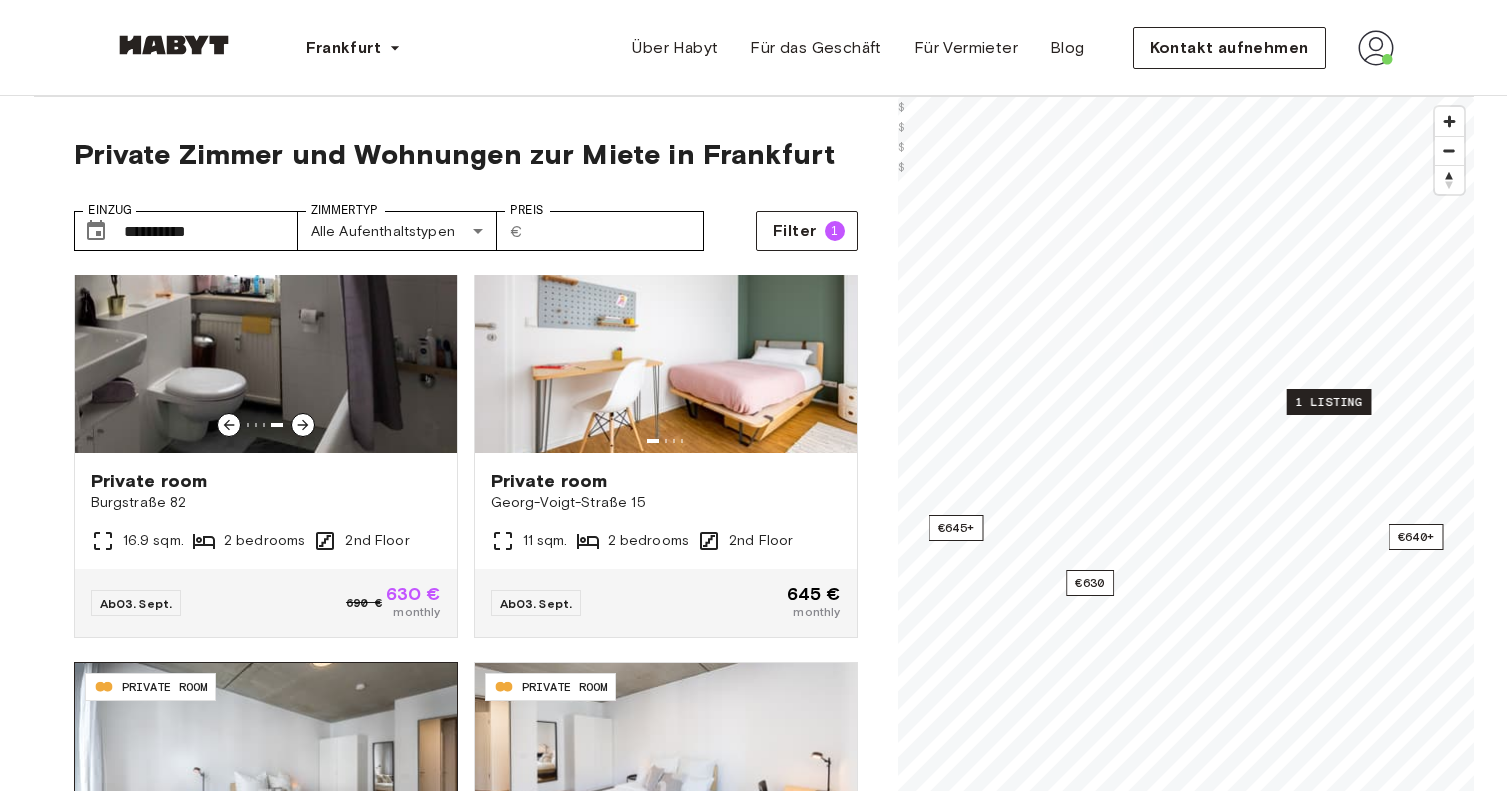 scroll, scrollTop: 57, scrollLeft: 0, axis: vertical 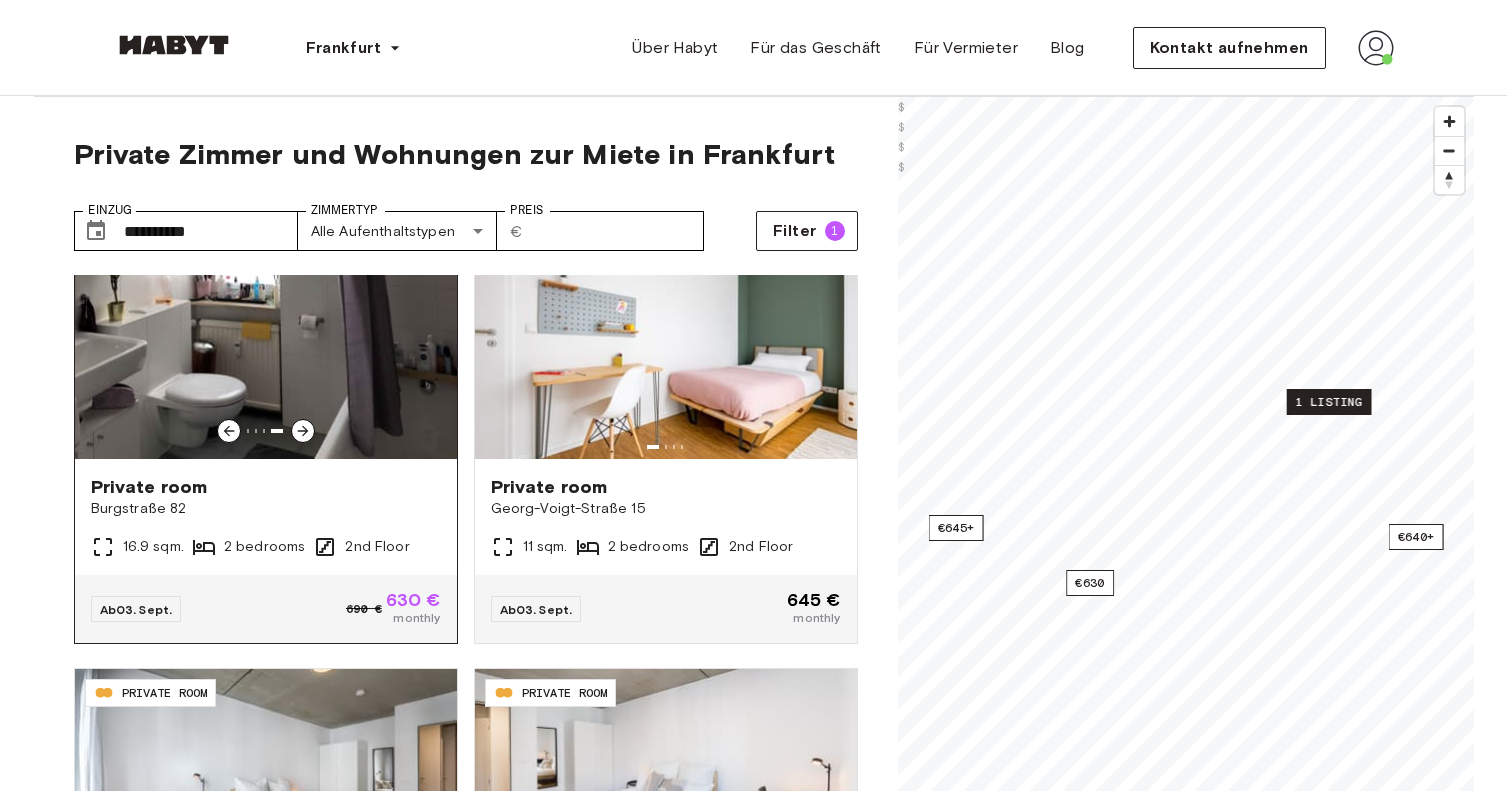 click at bounding box center [266, 339] 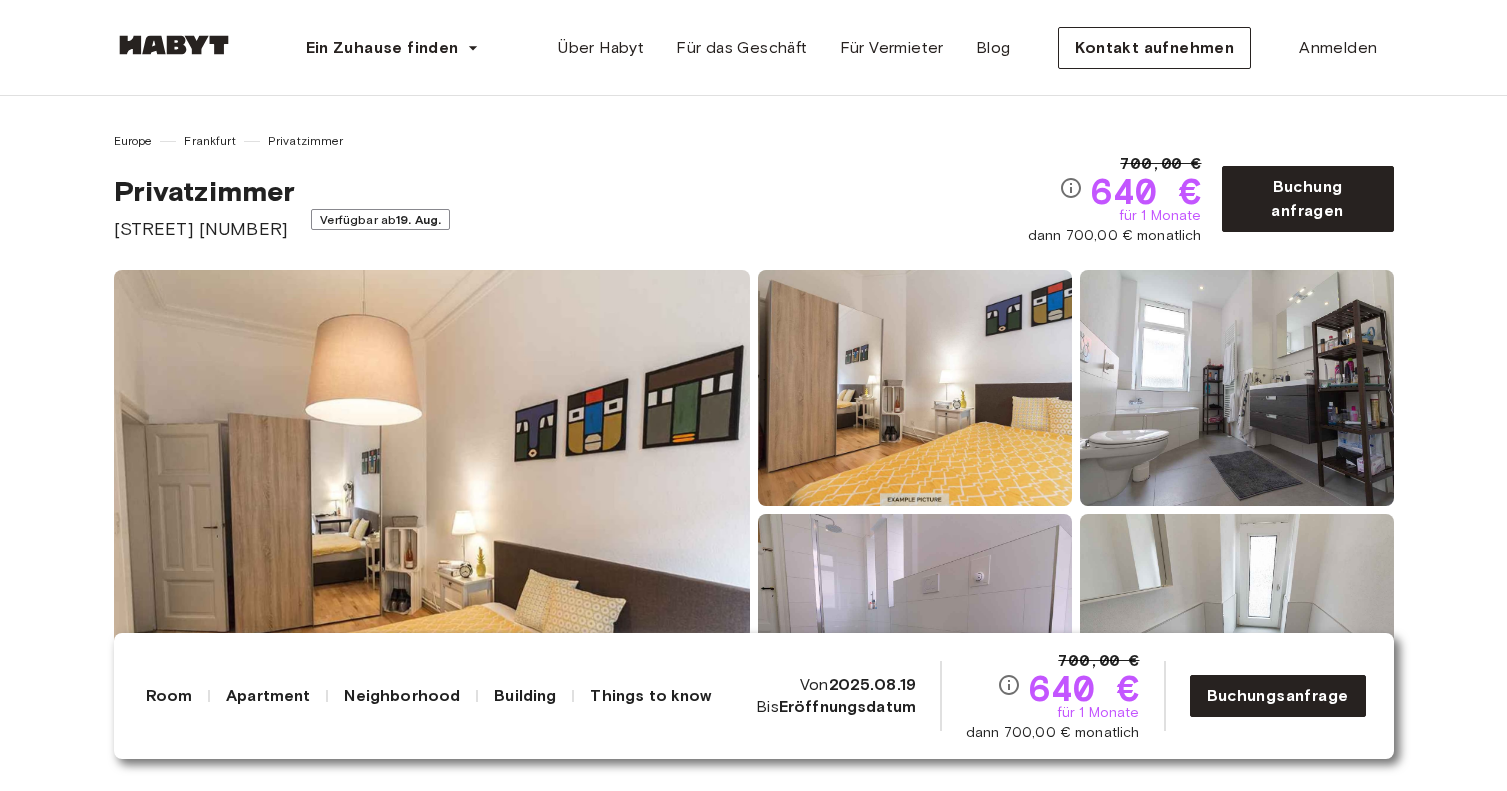 scroll, scrollTop: 44, scrollLeft: 0, axis: vertical 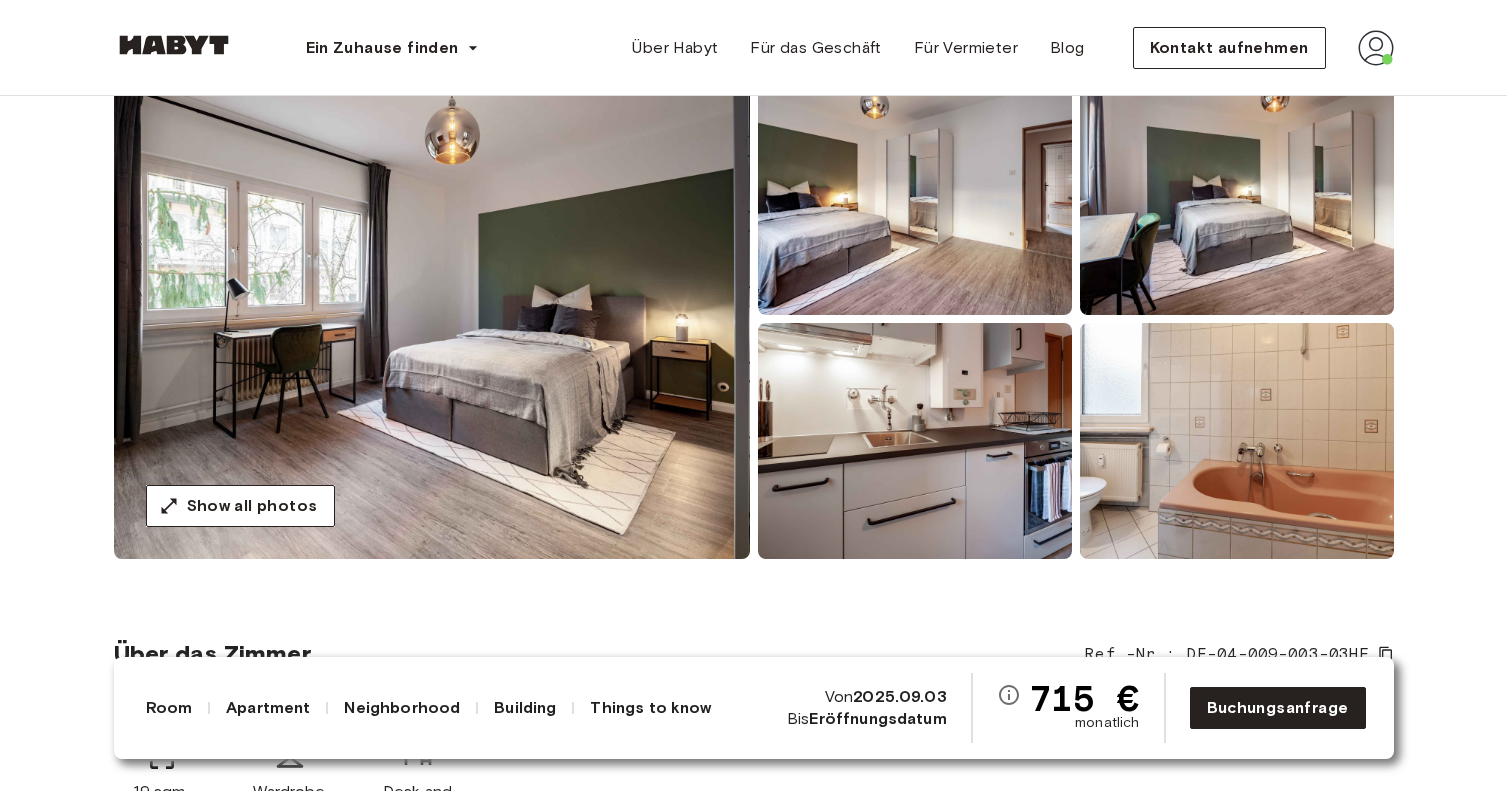 click at bounding box center (432, 319) 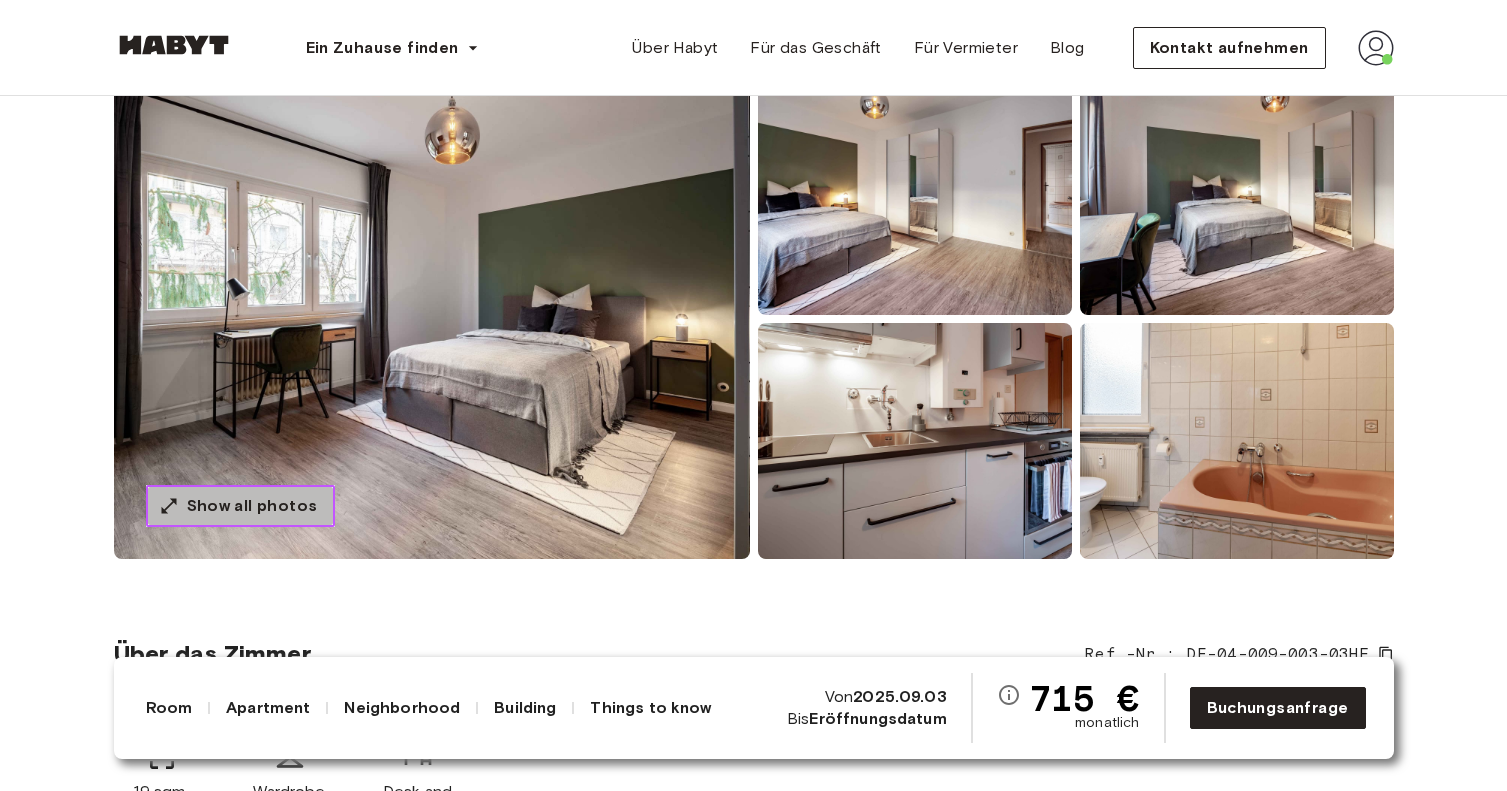 click on "Show all photos" at bounding box center [252, 506] 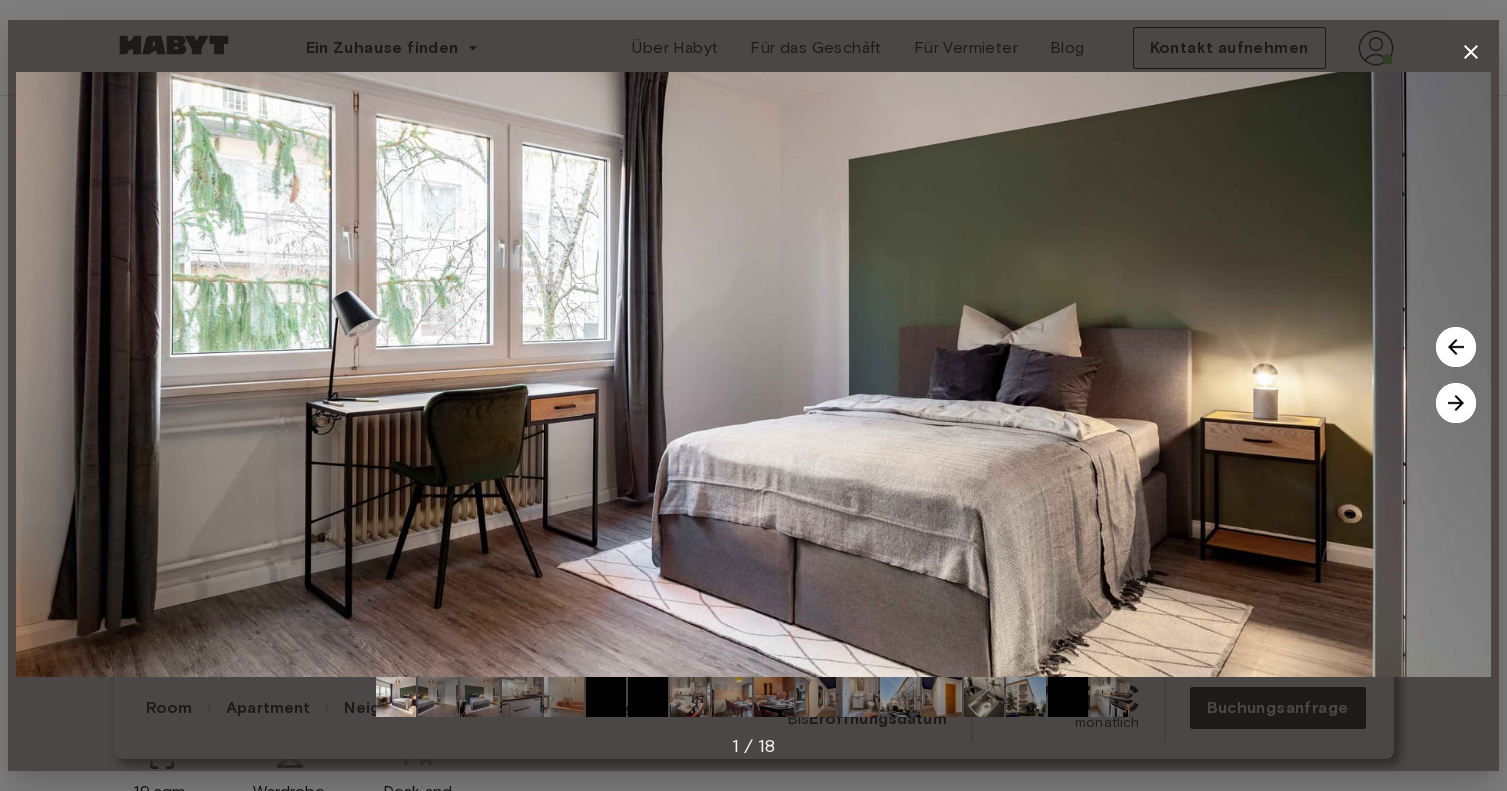 click 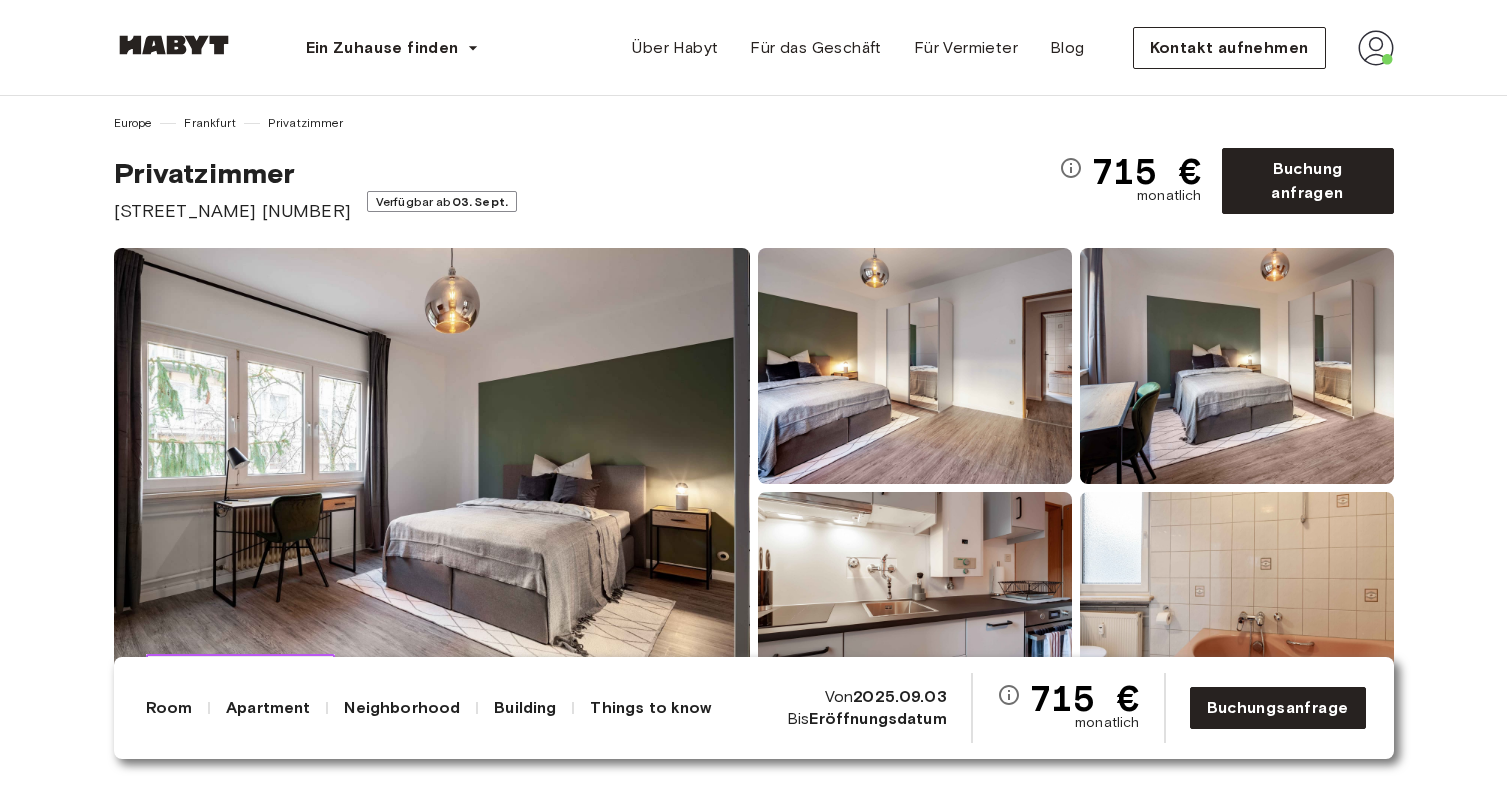scroll, scrollTop: 0, scrollLeft: 0, axis: both 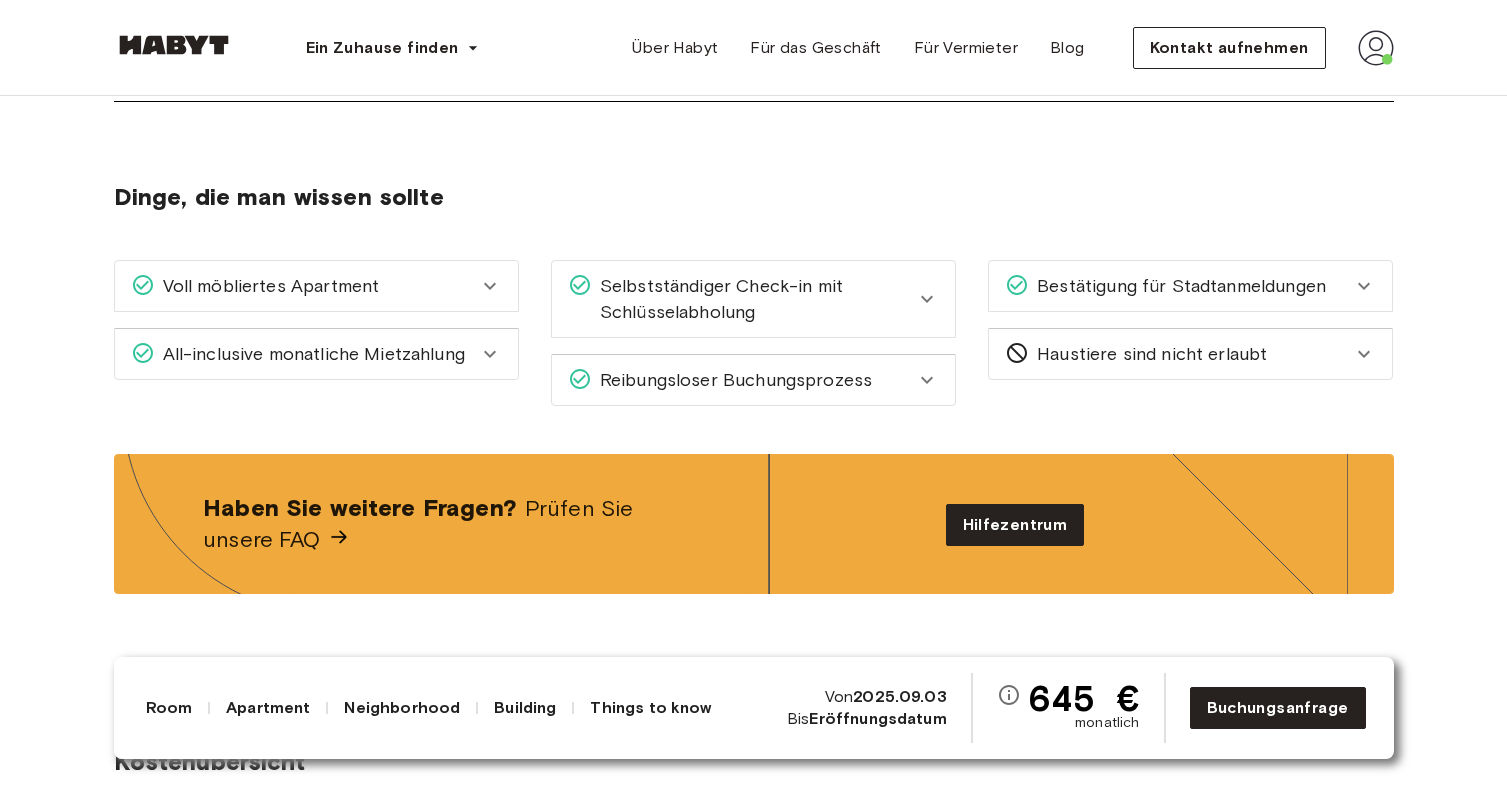 click on "Selbstständiger Check-in mit Schlüsselabholung" at bounding box center [753, 299] 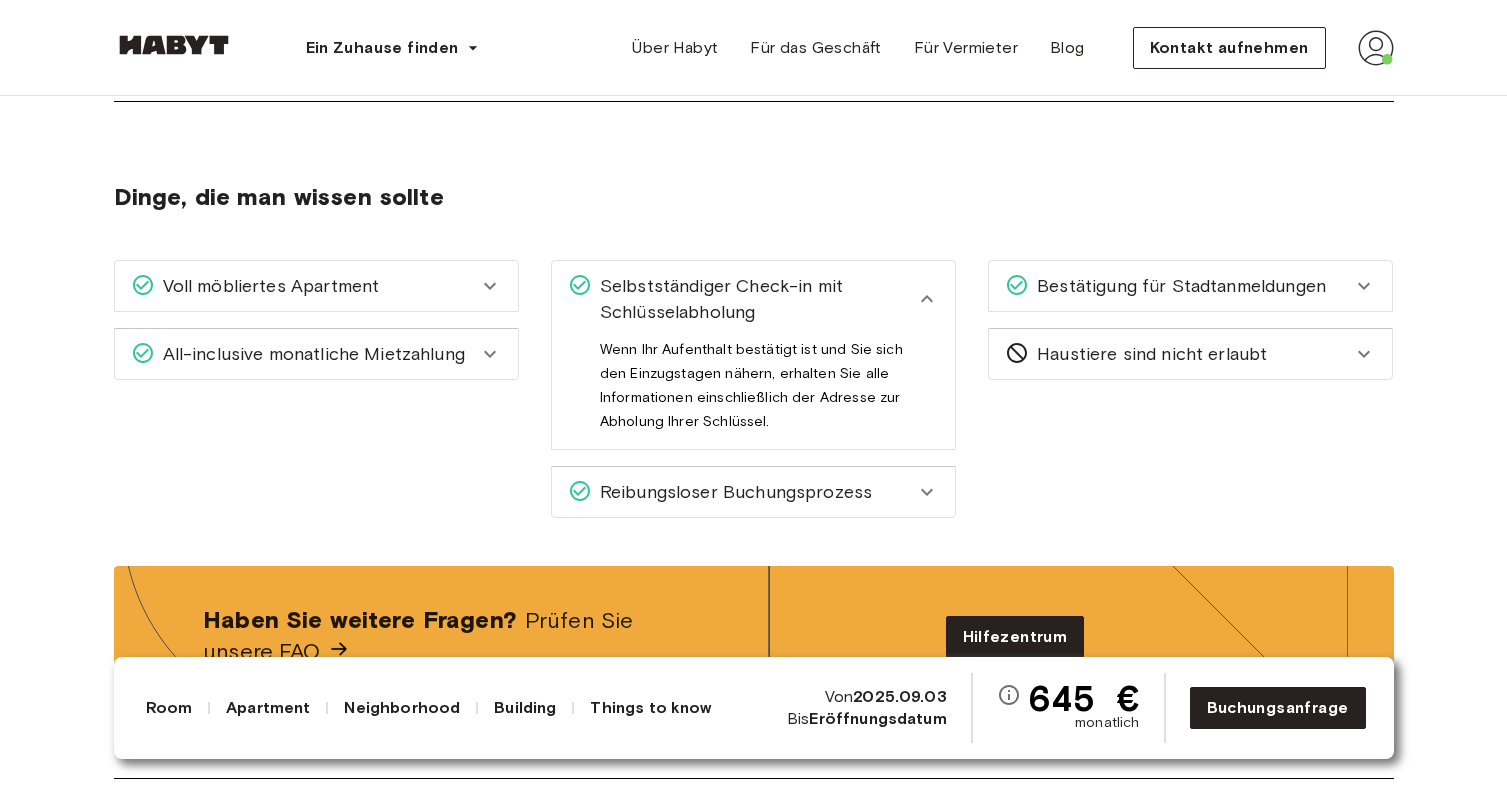 click 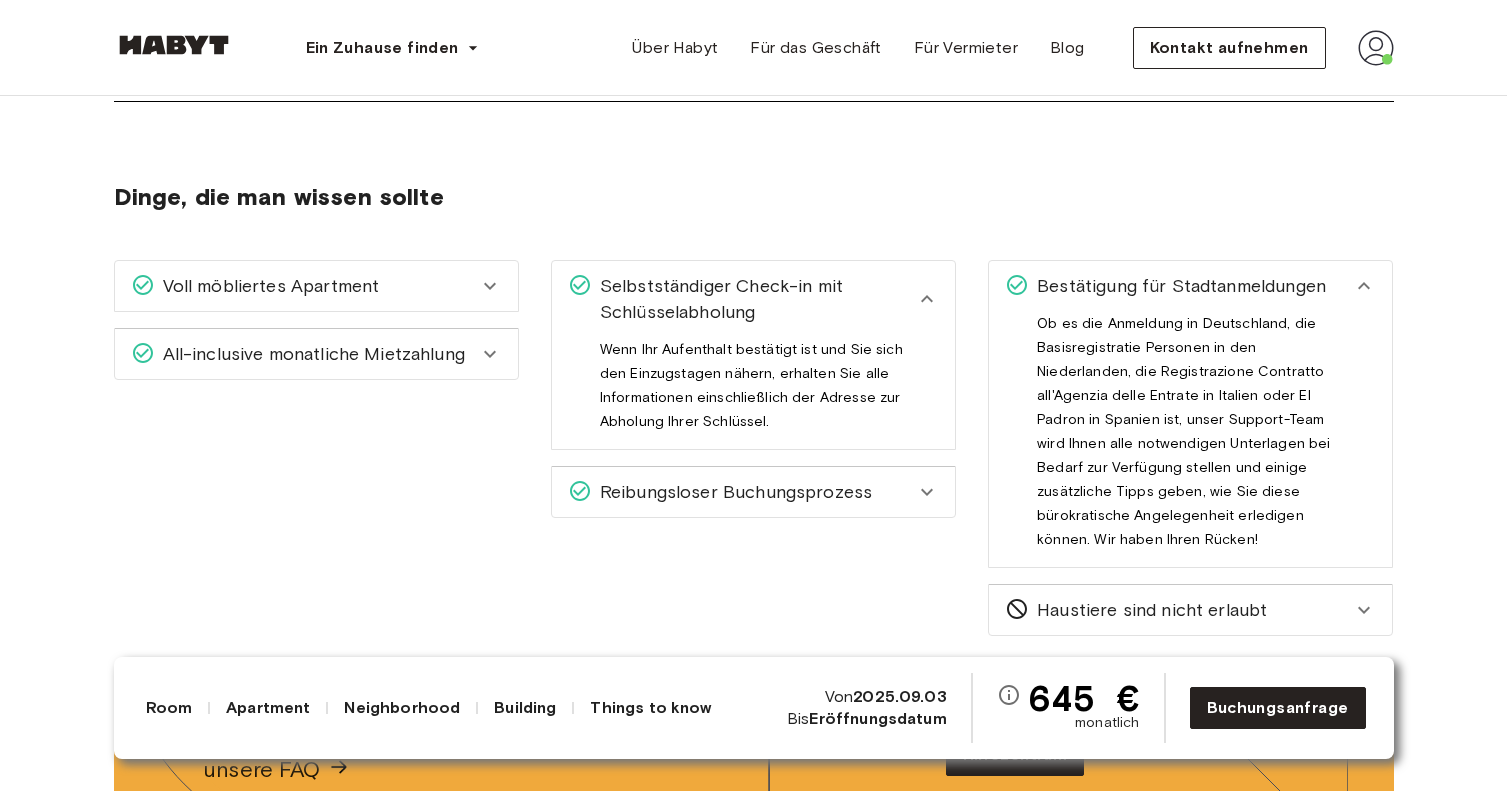 click 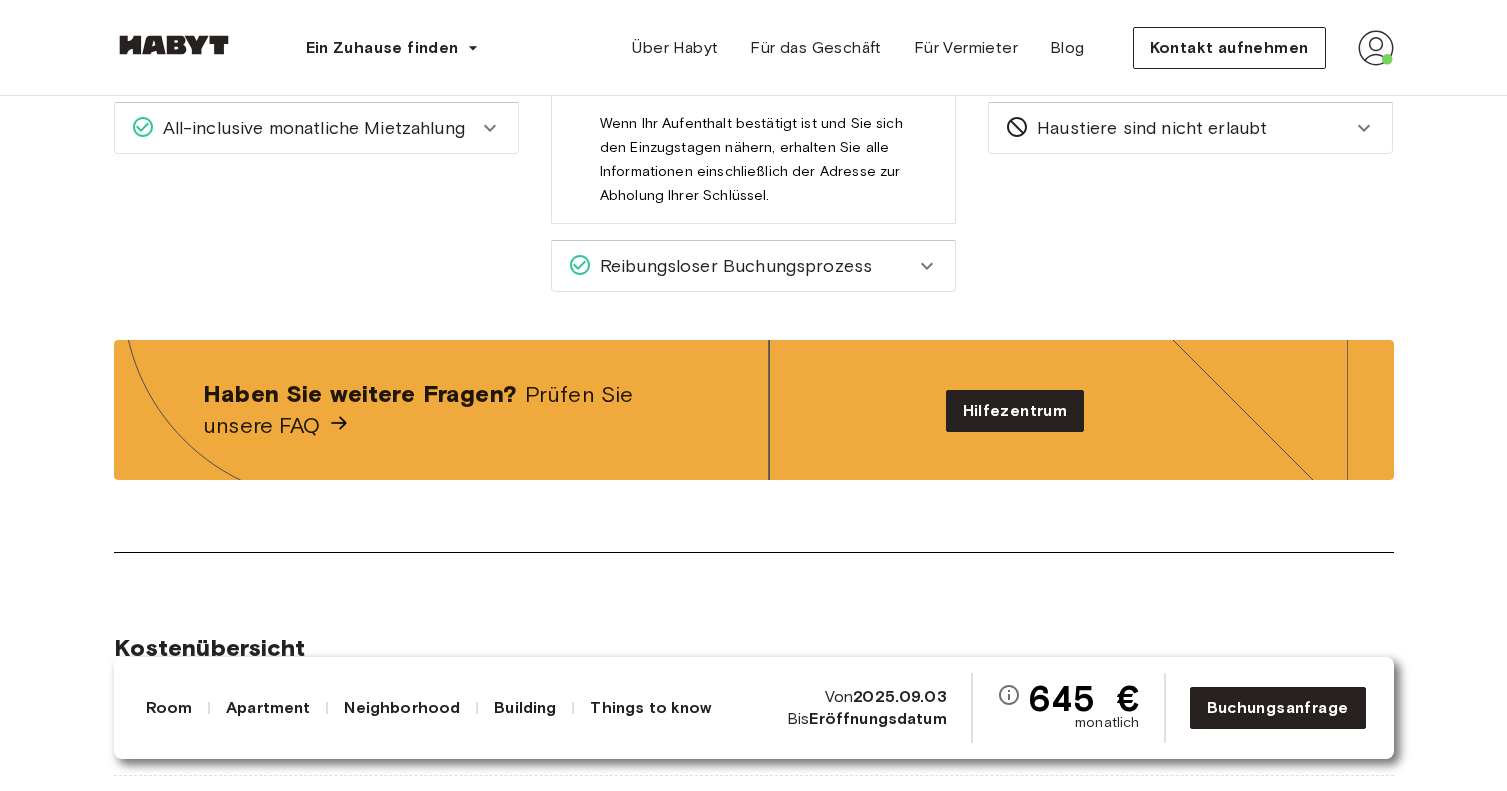 scroll, scrollTop: 3640, scrollLeft: 0, axis: vertical 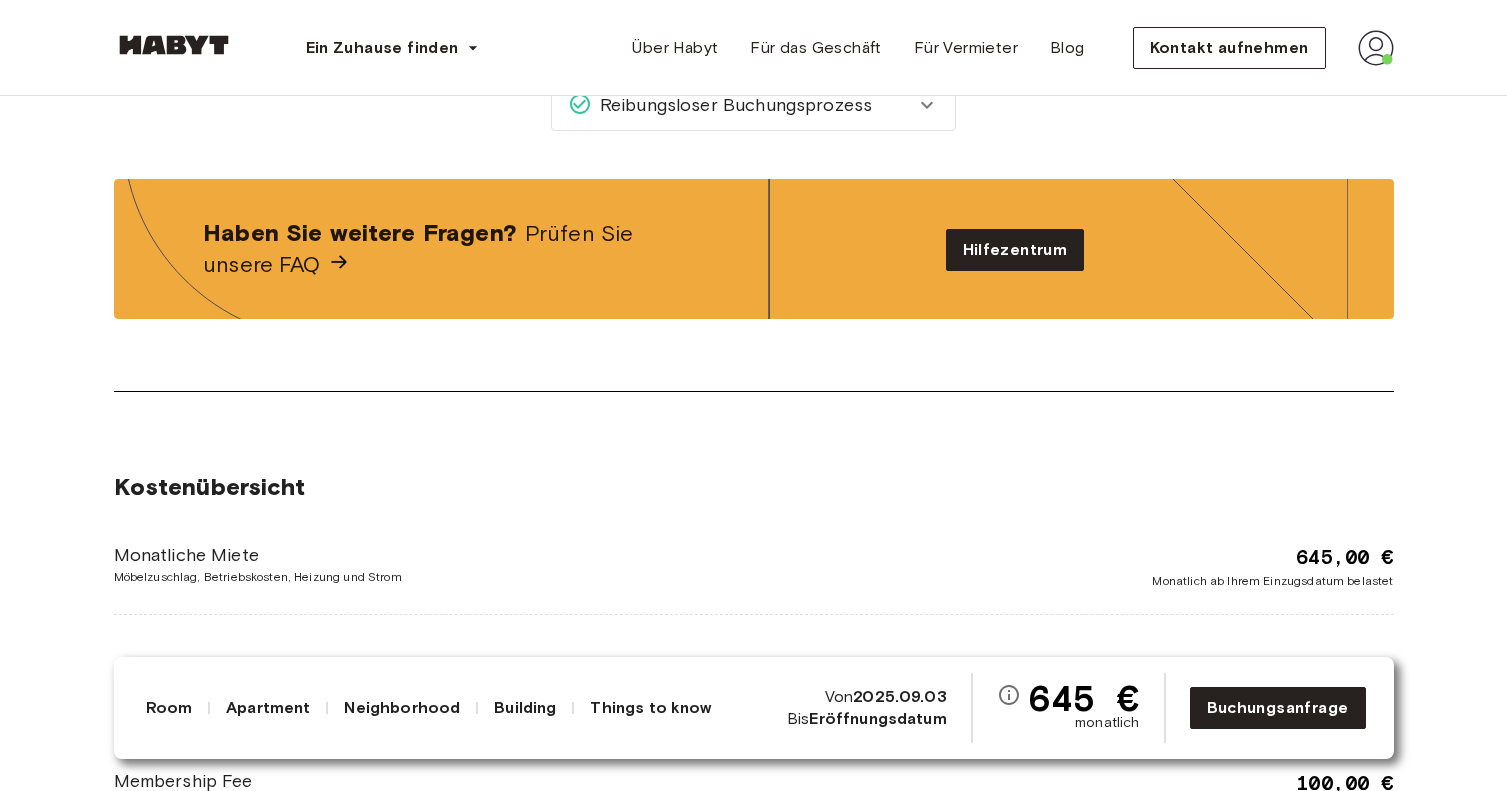 click on "Reibungsloser Buchungsprozess" at bounding box center (741, 105) 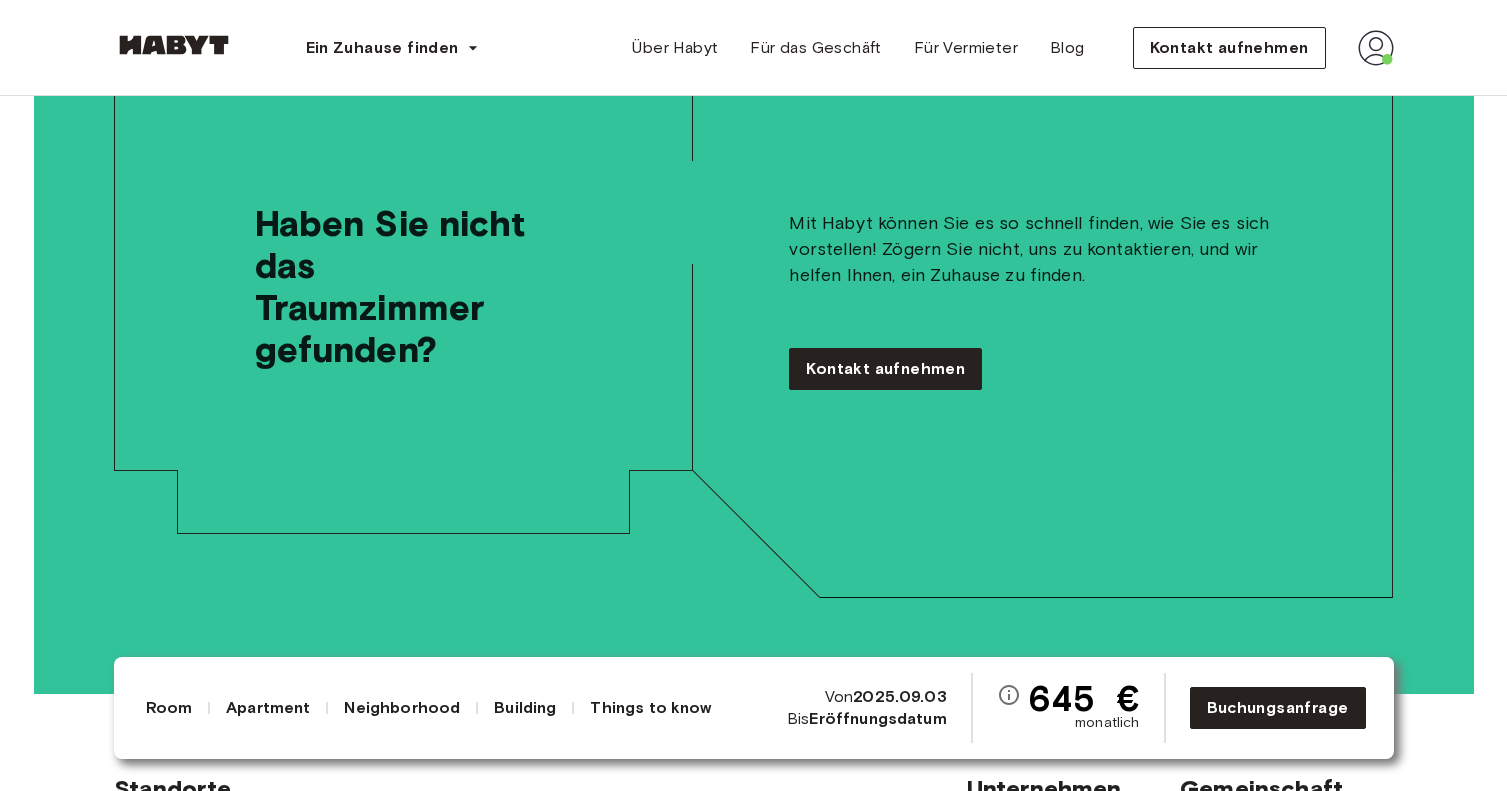 scroll, scrollTop: 6066, scrollLeft: 0, axis: vertical 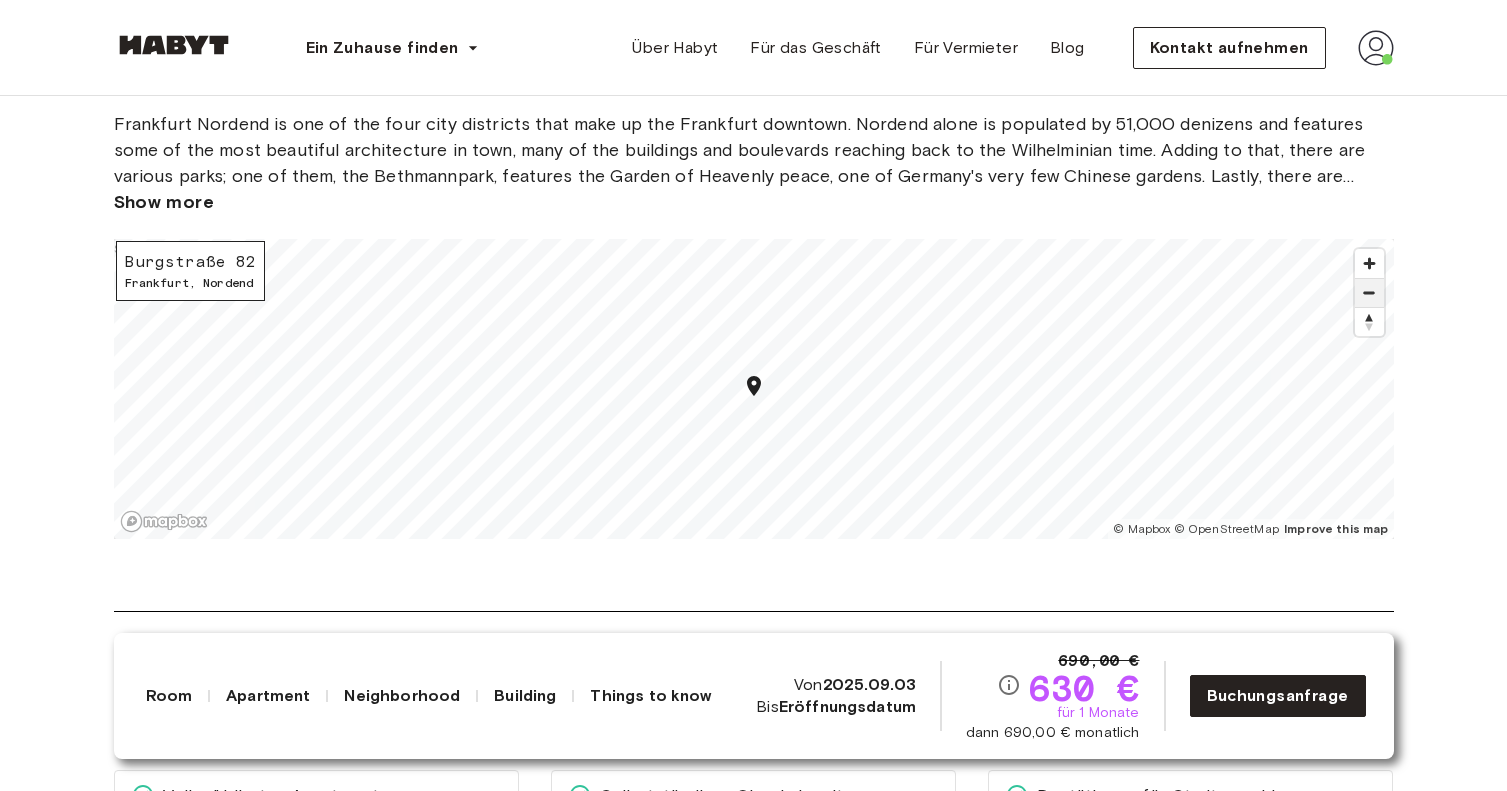 click at bounding box center (1369, 293) 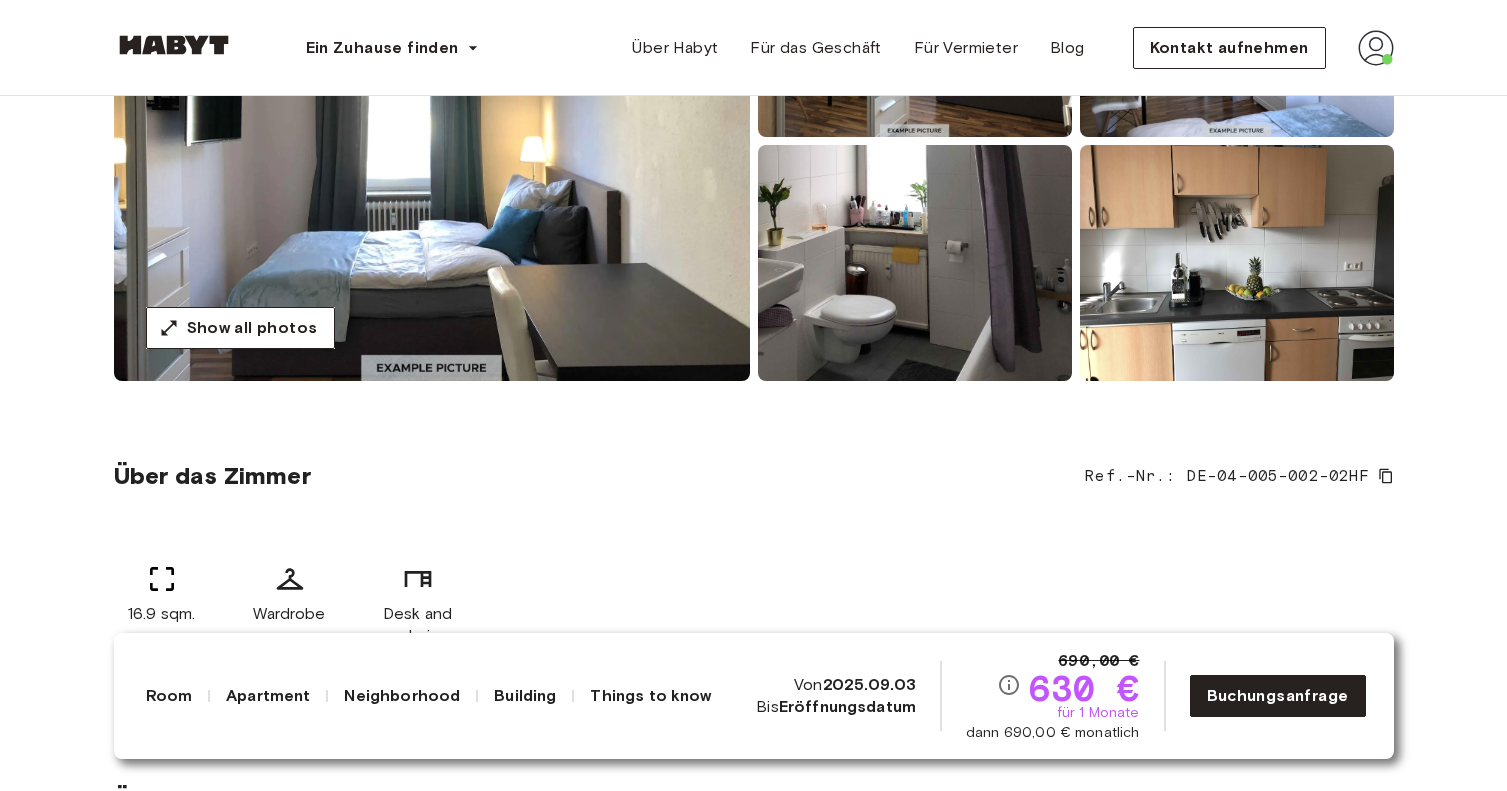 scroll, scrollTop: 0, scrollLeft: 0, axis: both 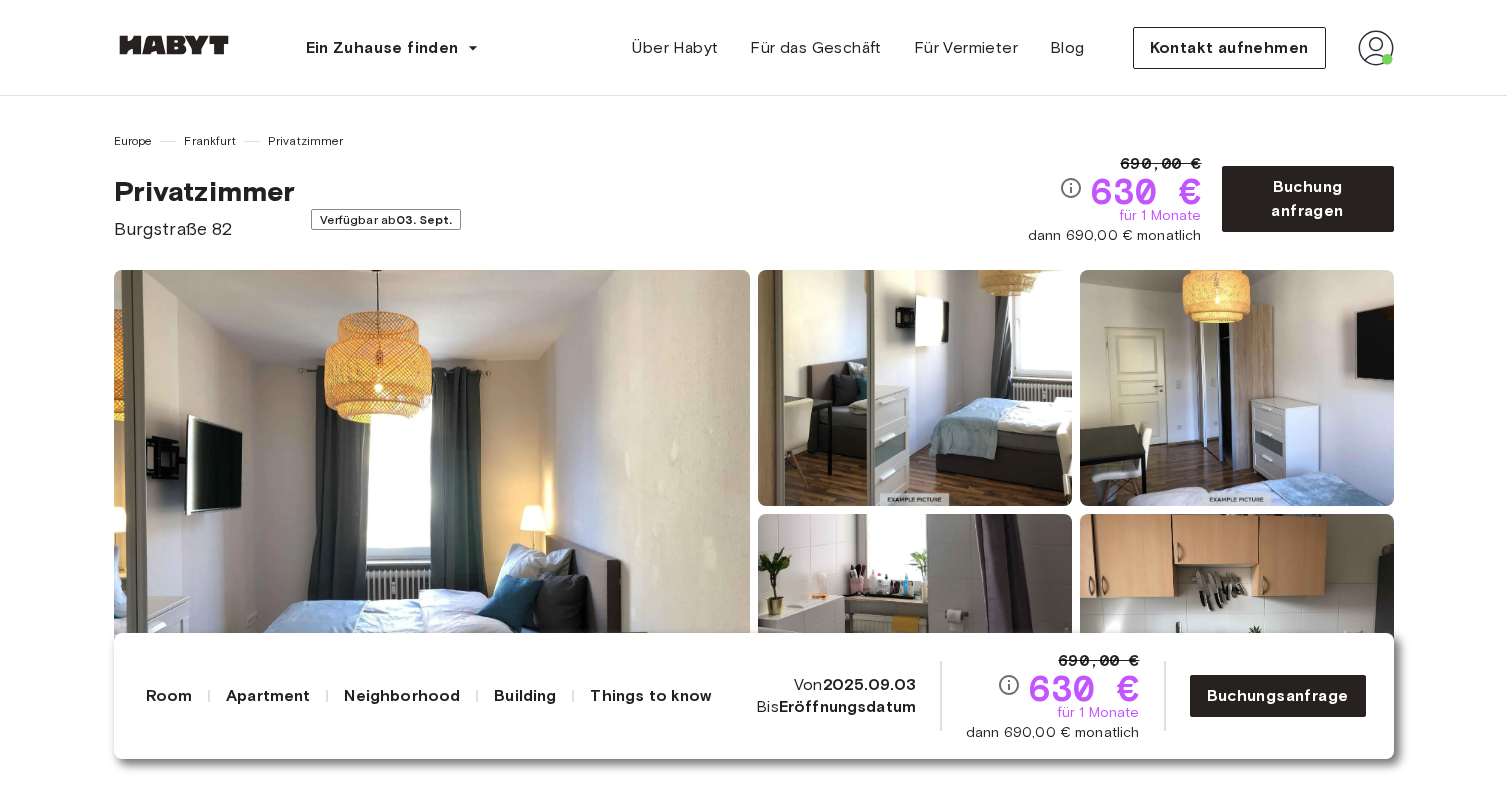 click on "Burgstraße 82" at bounding box center [205, 229] 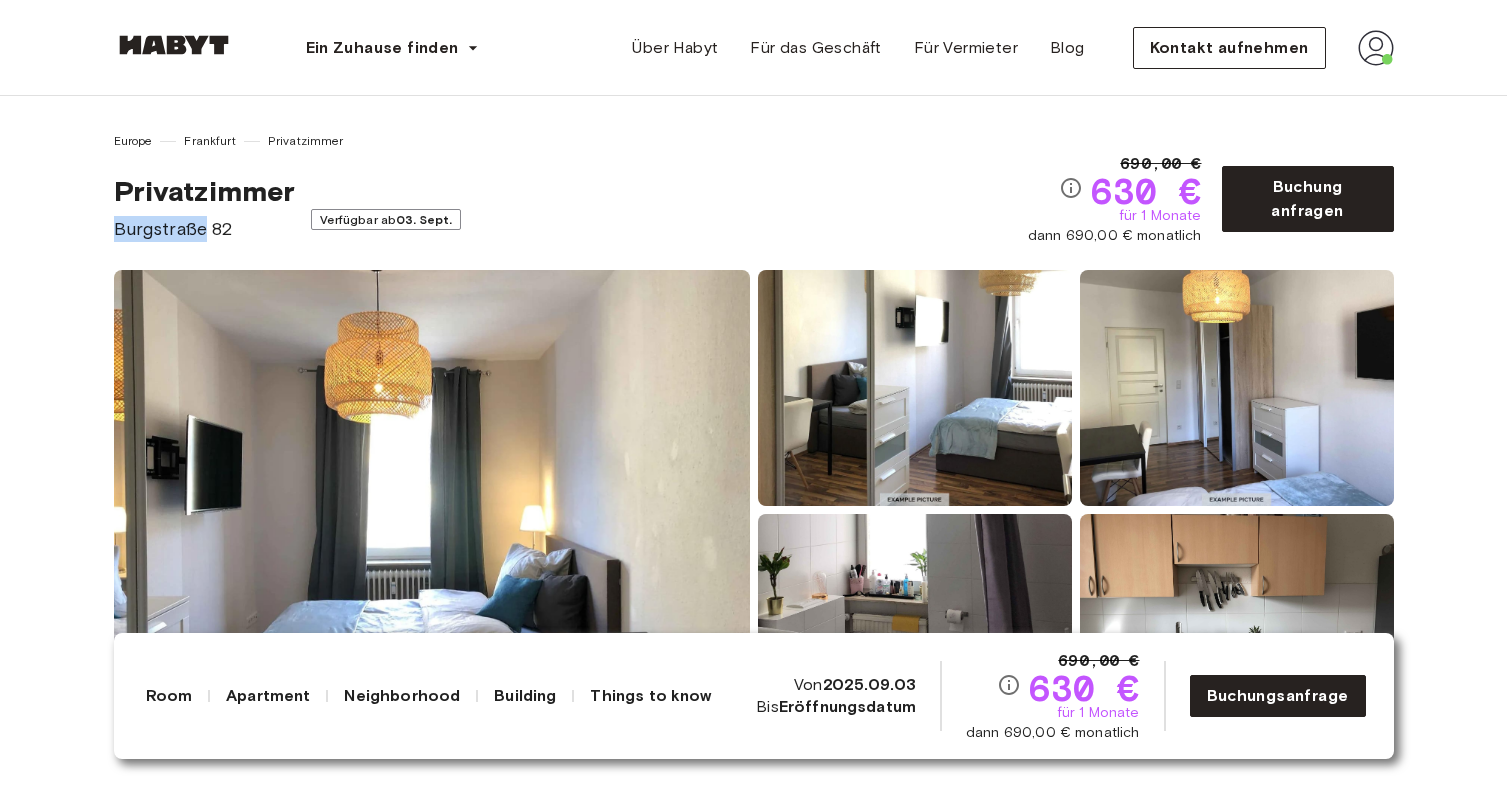 click on "Burgstraße 82" at bounding box center [205, 229] 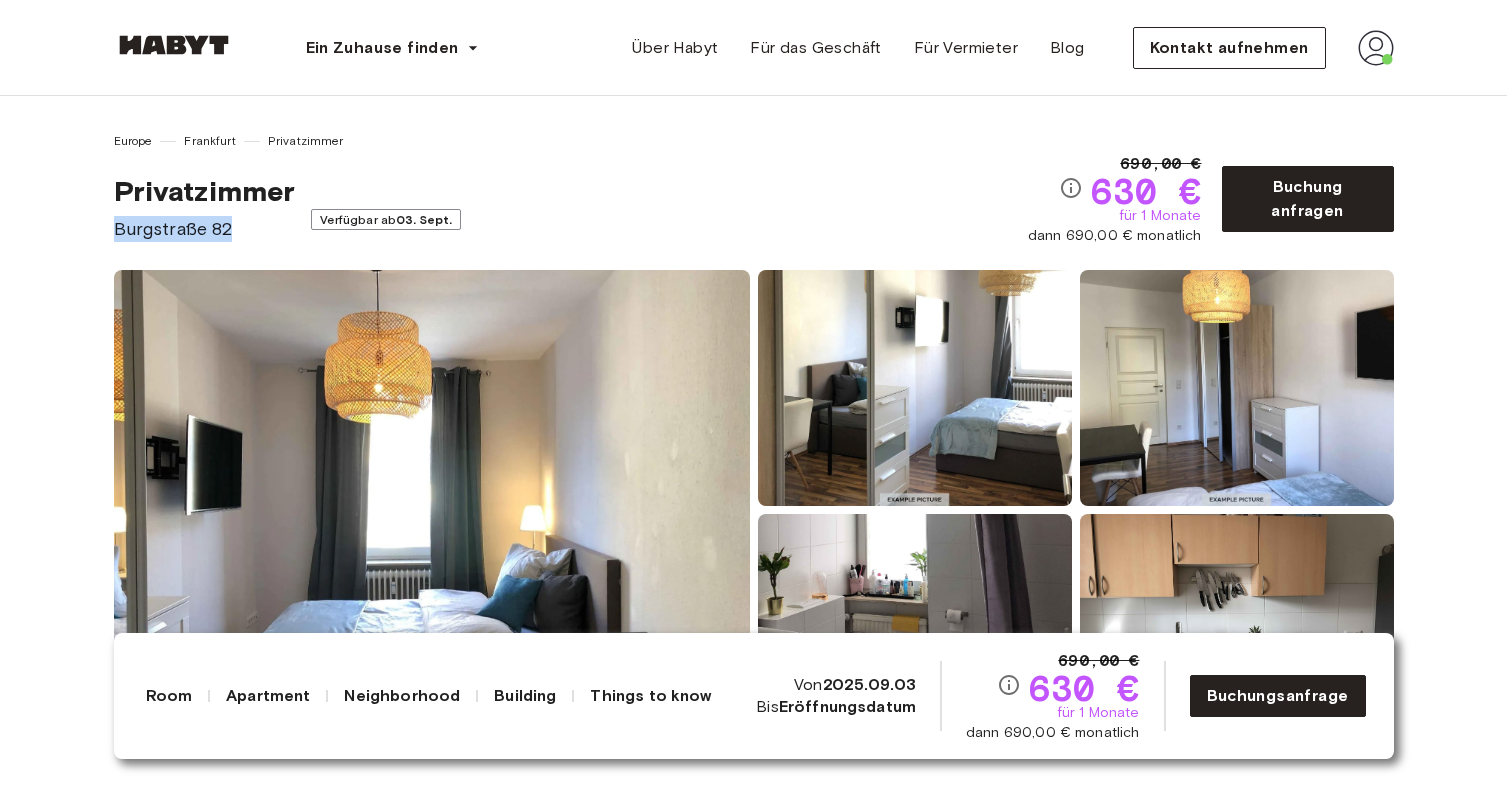 click on "Burgstraße 82" at bounding box center (205, 229) 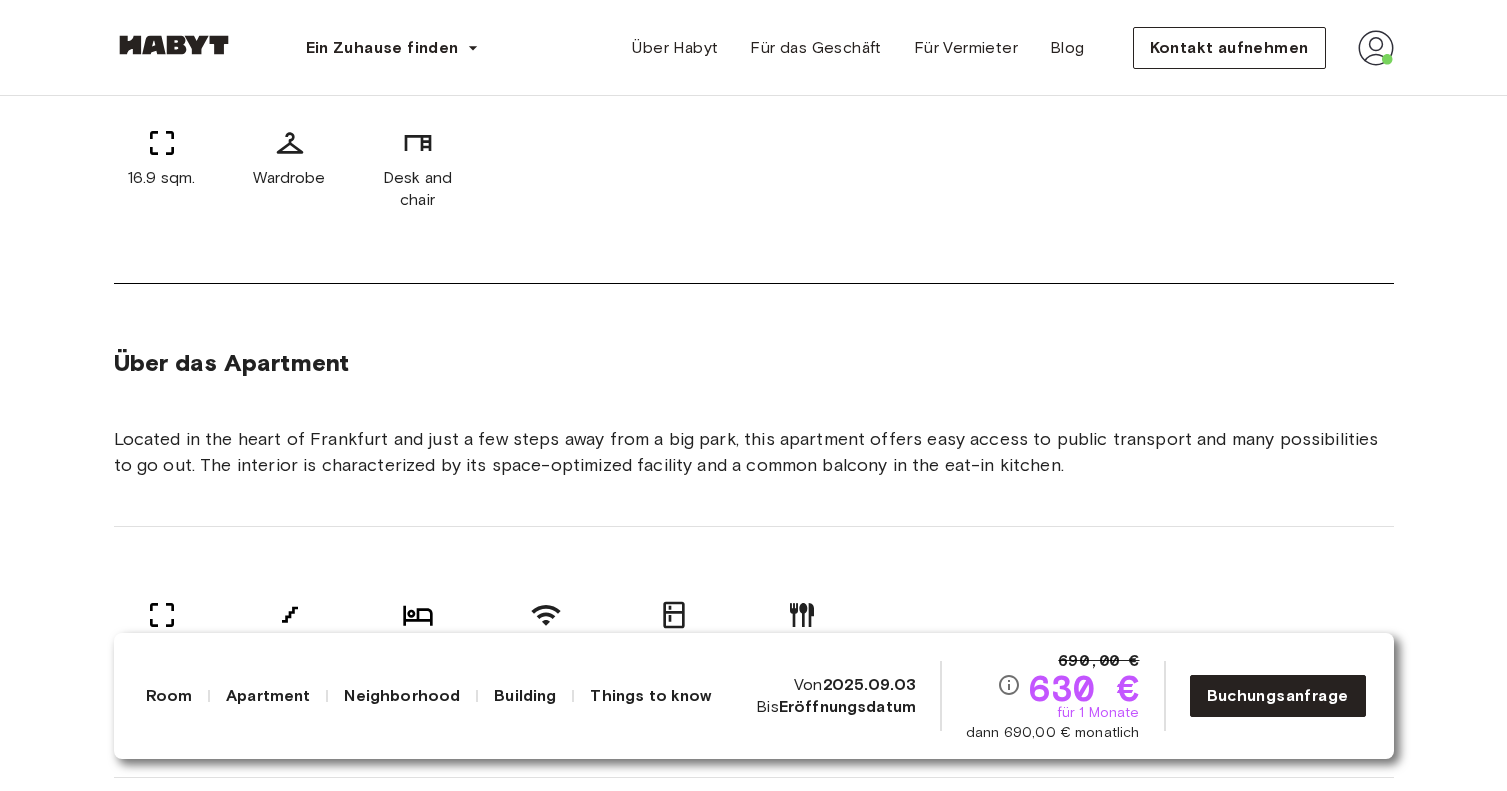 scroll, scrollTop: 859, scrollLeft: 0, axis: vertical 